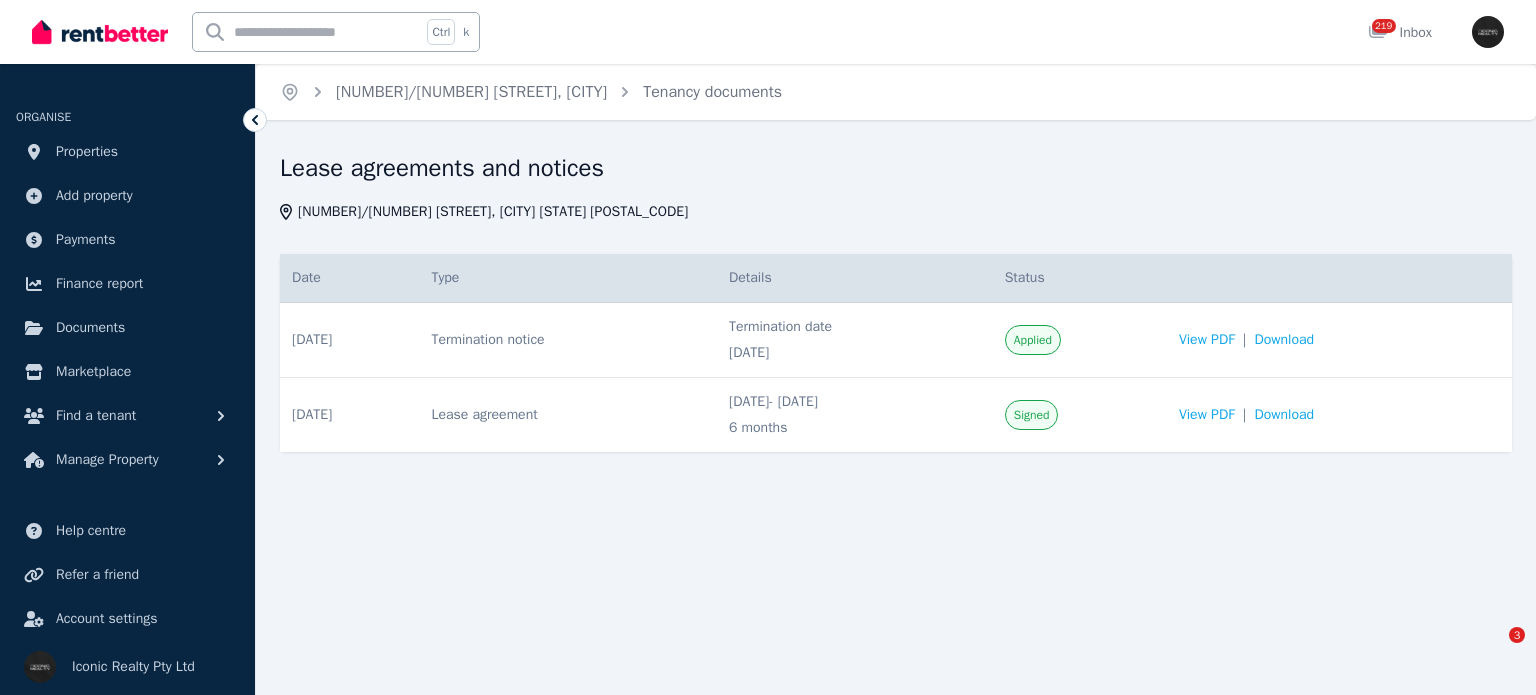 scroll, scrollTop: 0, scrollLeft: 0, axis: both 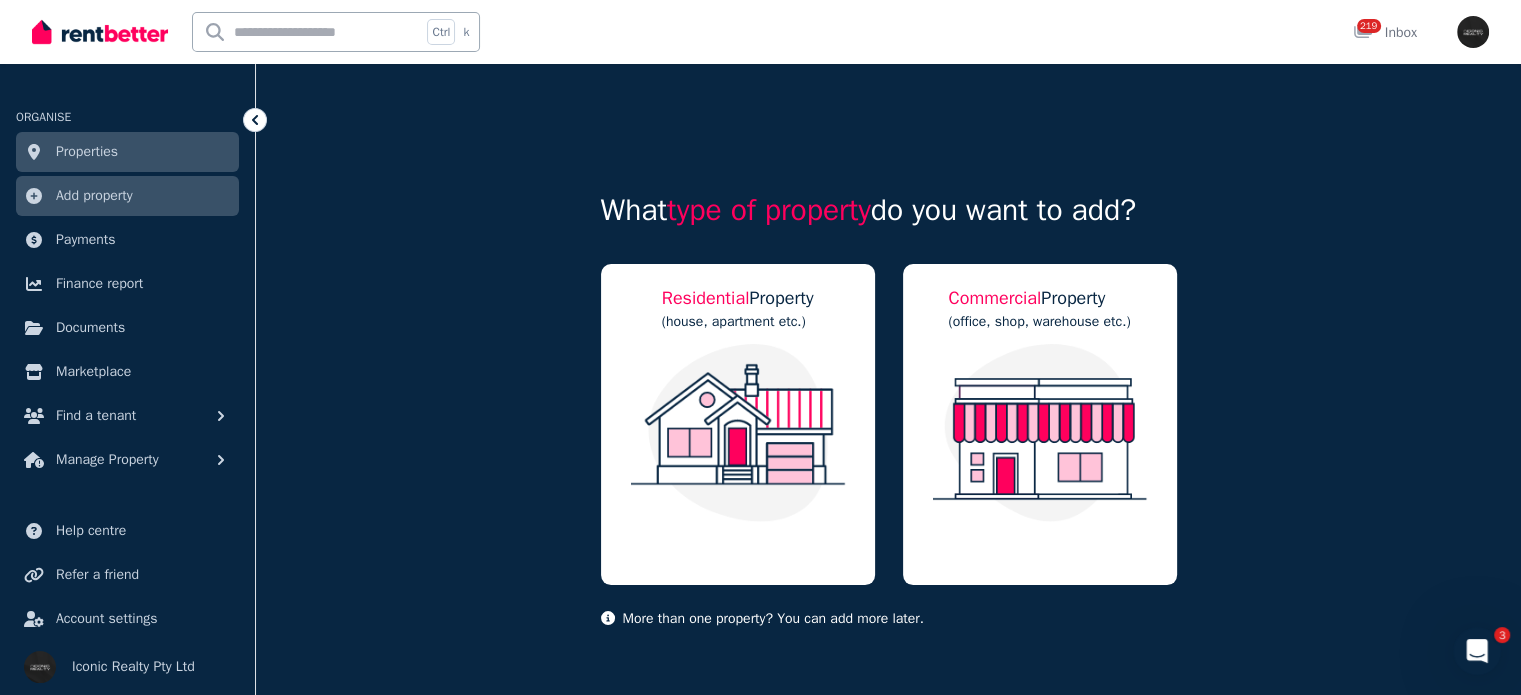 click on "Properties" at bounding box center [87, 152] 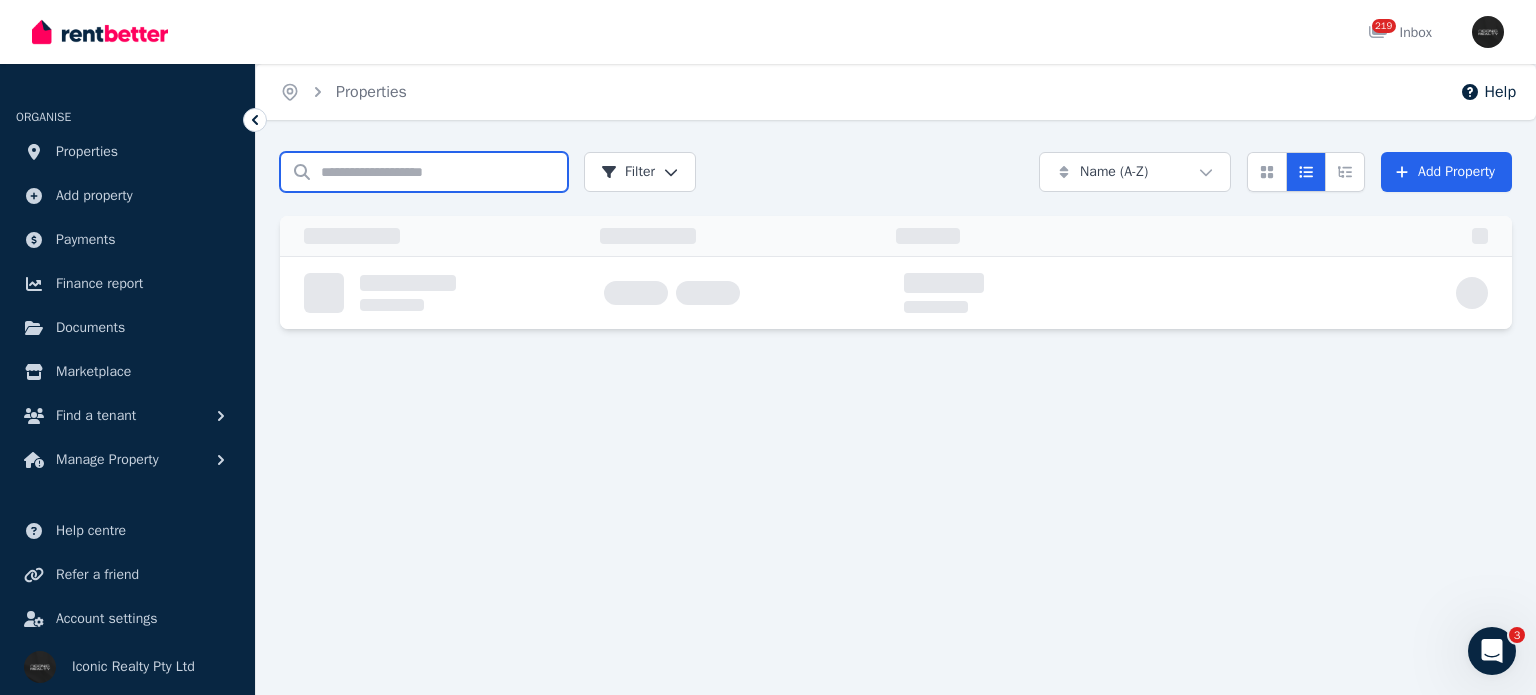 click on "Search properties" at bounding box center (424, 172) 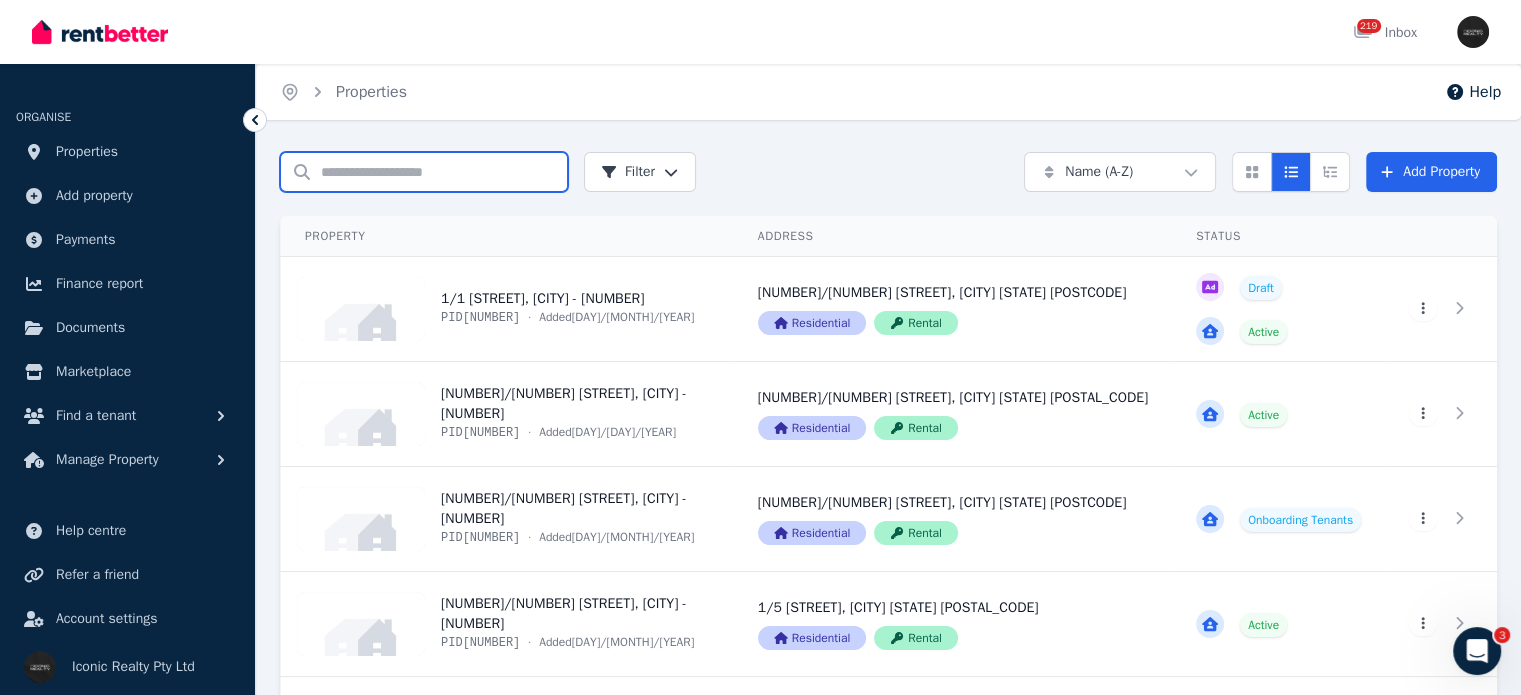click on "Search properties" at bounding box center (424, 172) 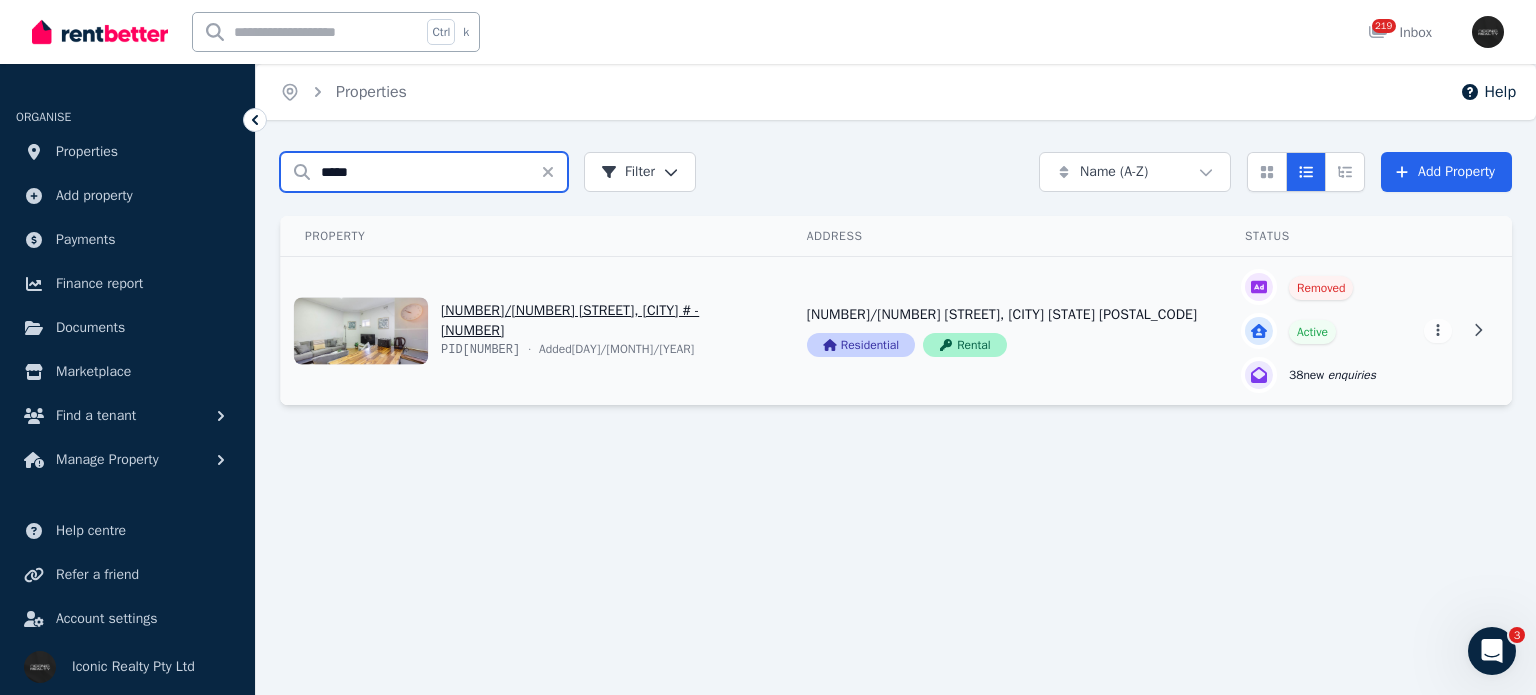 type on "*****" 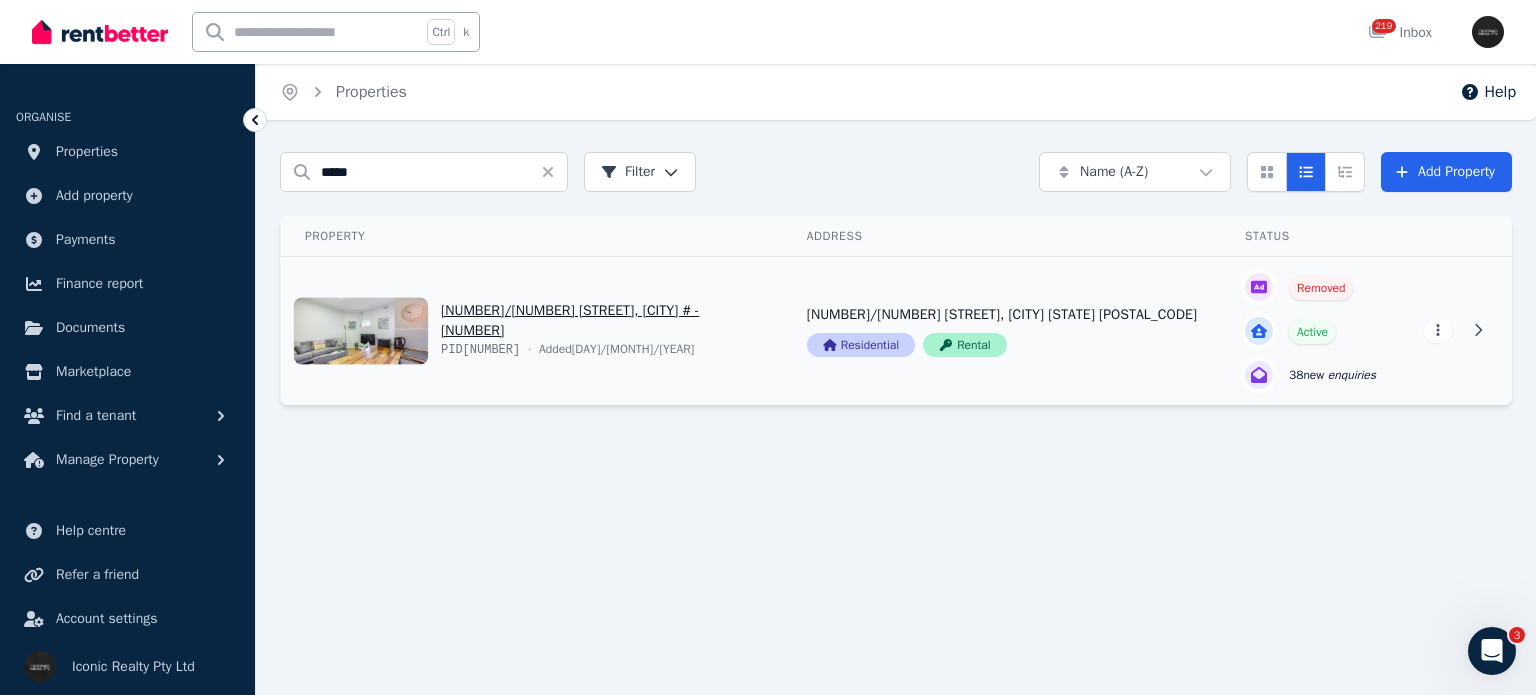 click on "View property details" at bounding box center [532, 331] 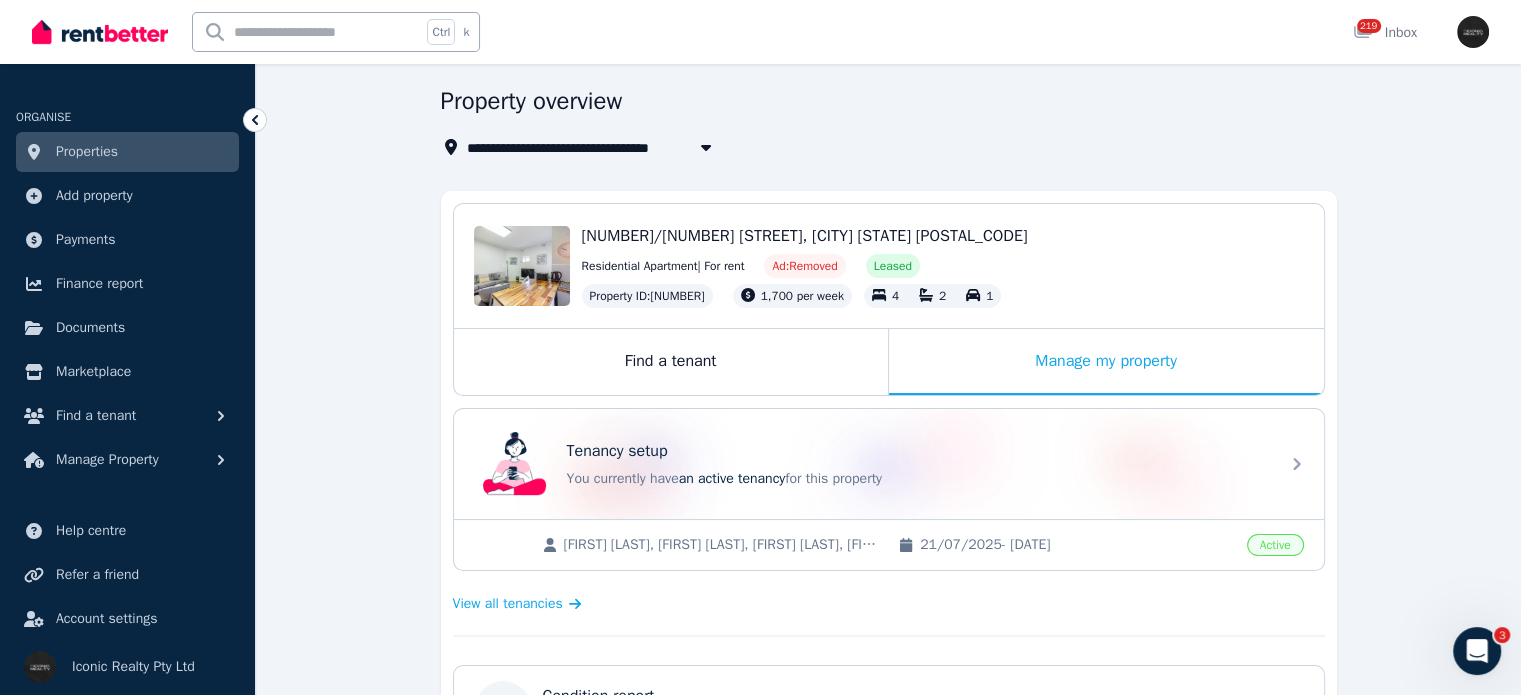 scroll, scrollTop: 100, scrollLeft: 0, axis: vertical 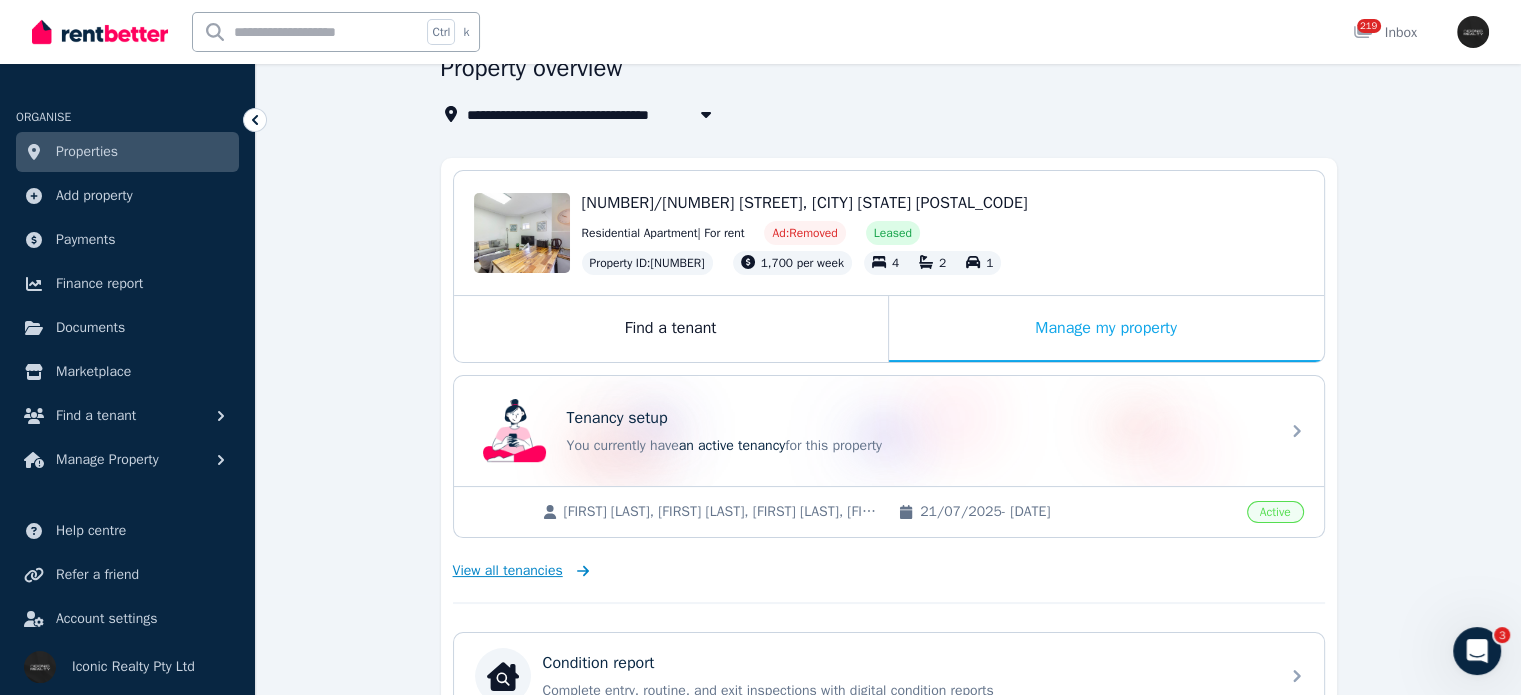 click on "View all tenancies" at bounding box center (508, 571) 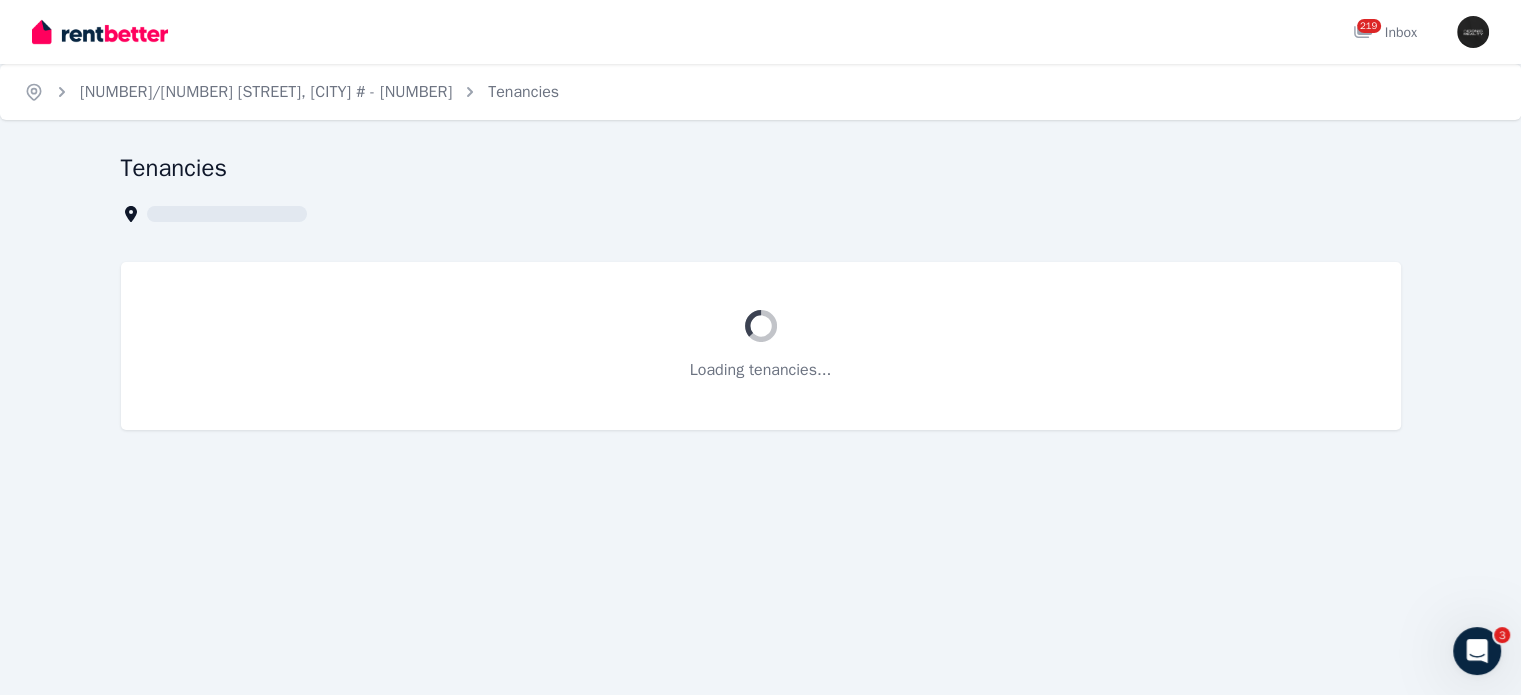 scroll, scrollTop: 0, scrollLeft: 0, axis: both 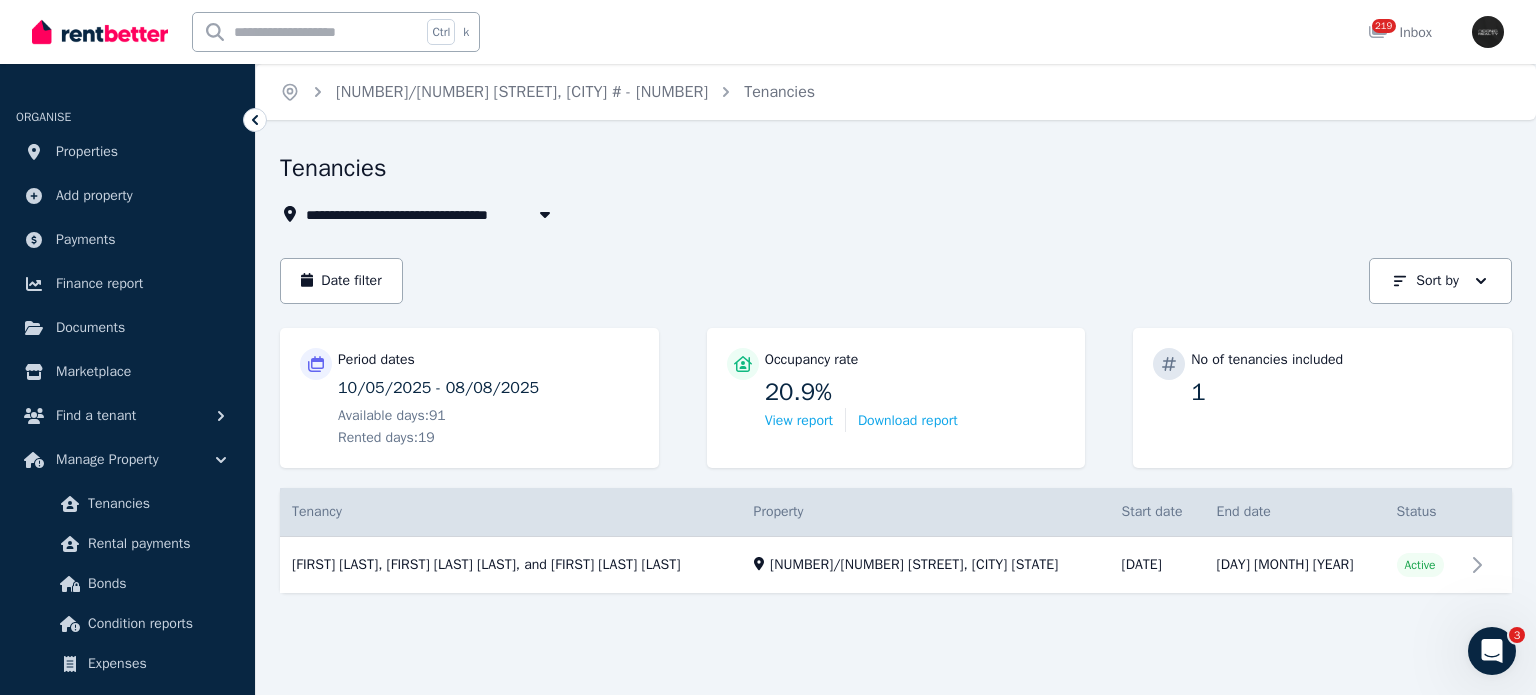 drag, startPoint x: 605, startPoint y: 288, endPoint x: 616, endPoint y: 283, distance: 12.083046 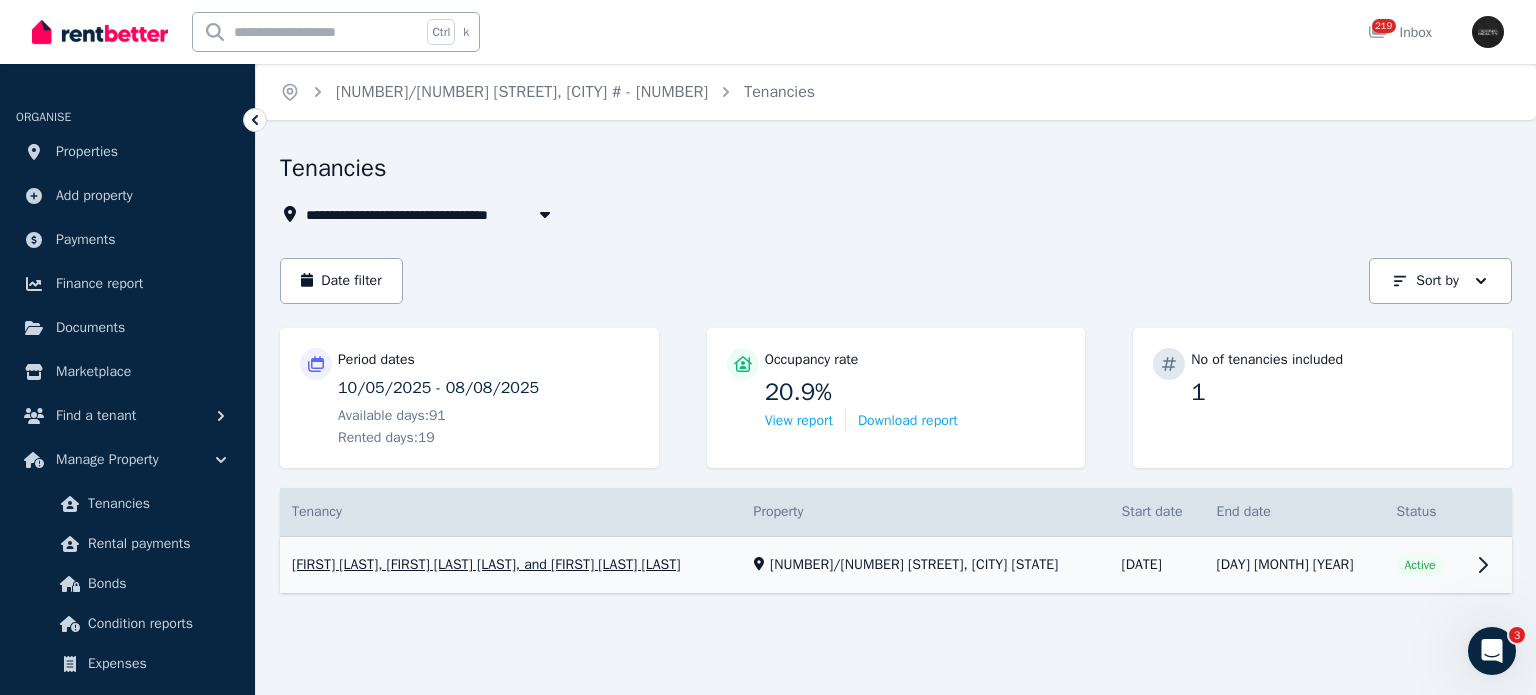 click on "View property details" at bounding box center [896, 565] 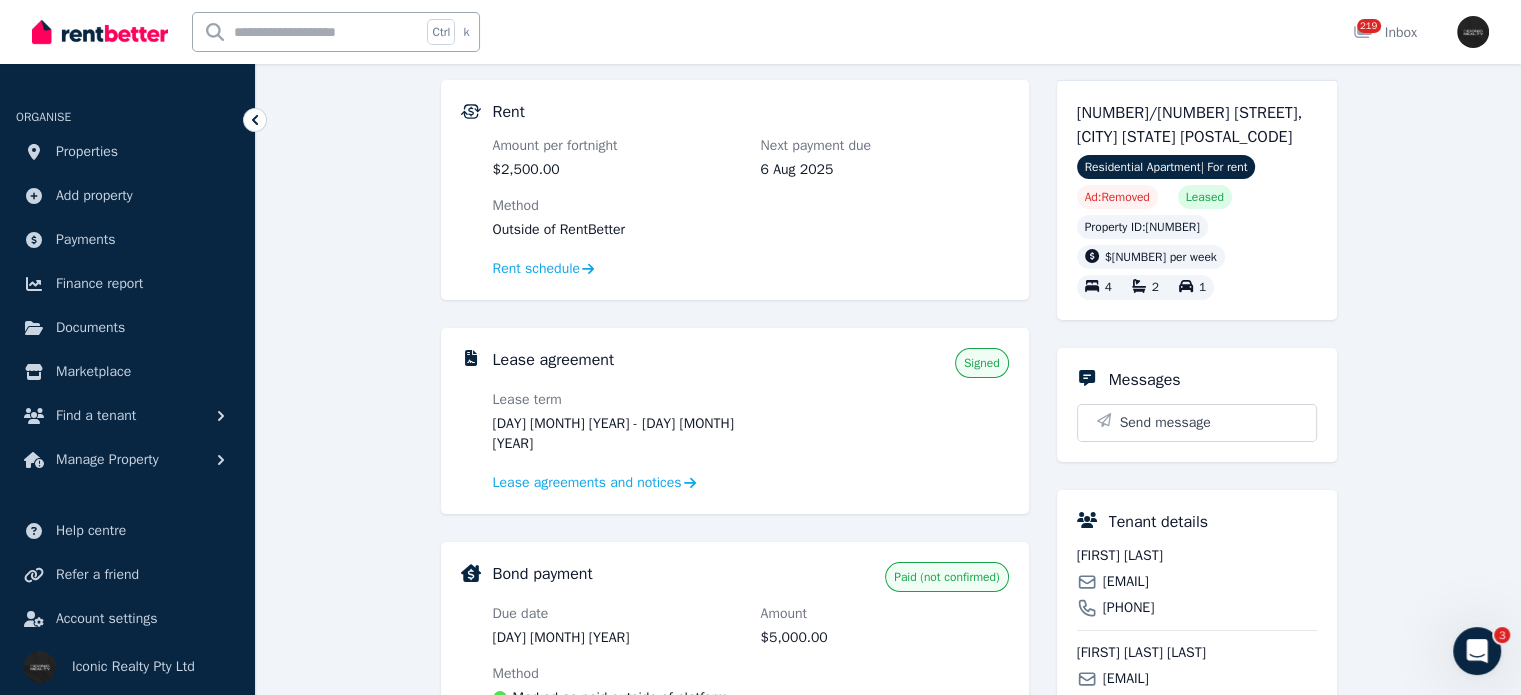 scroll, scrollTop: 0, scrollLeft: 0, axis: both 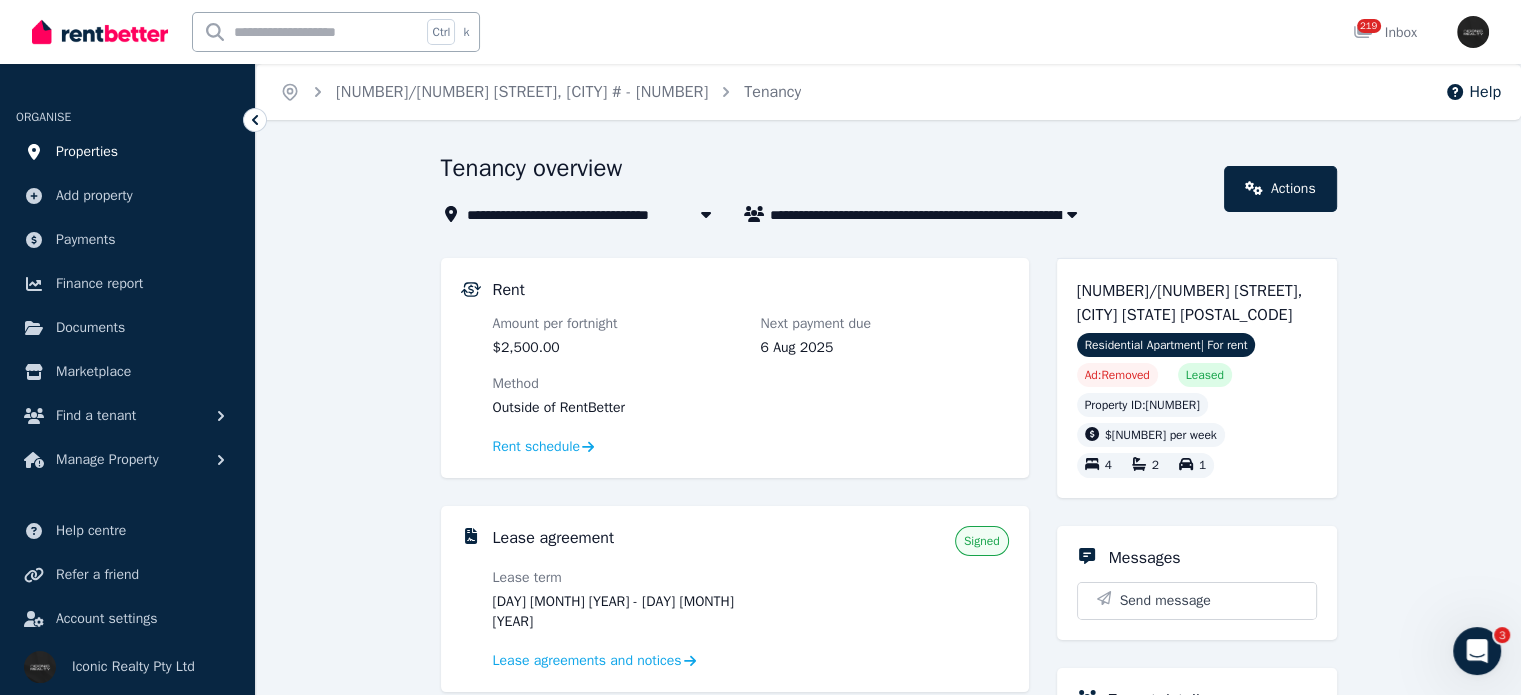 click on "Properties" at bounding box center [87, 152] 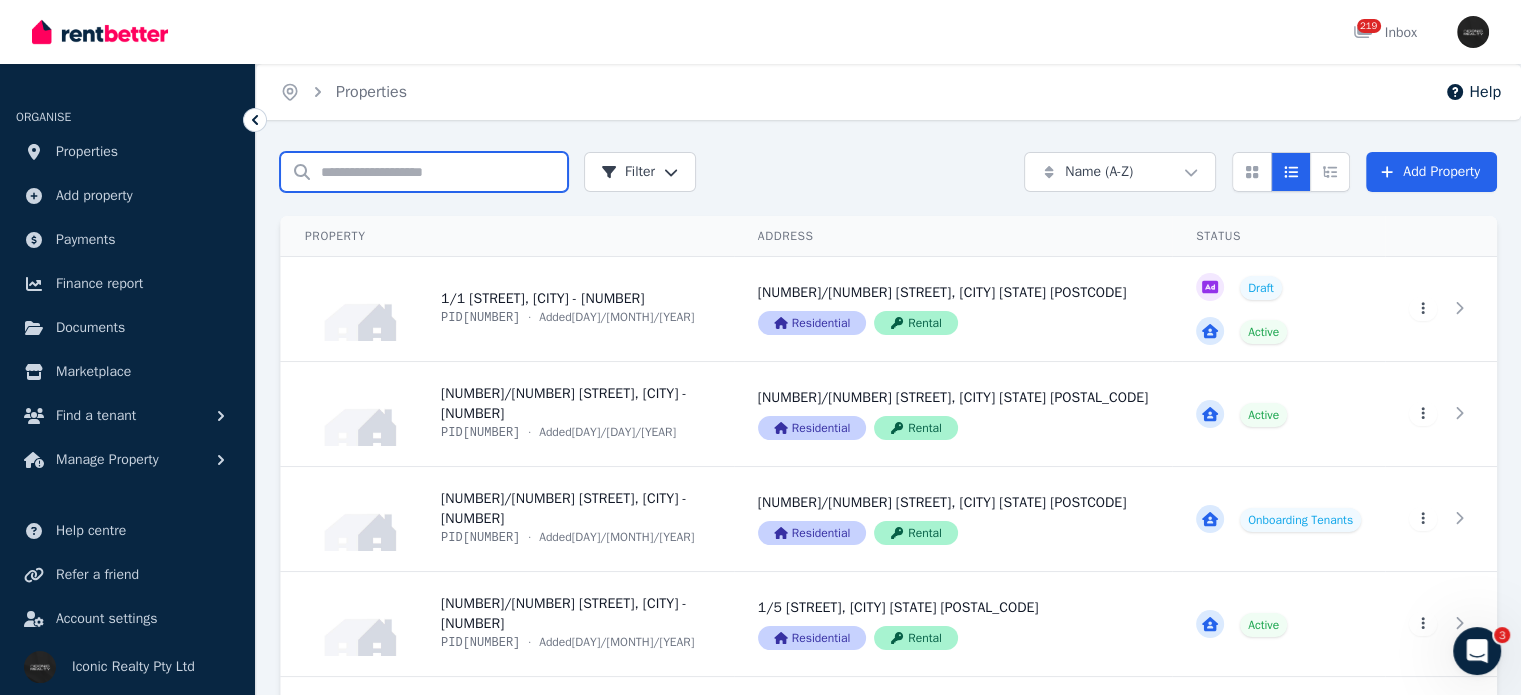 click on "Search properties" at bounding box center [424, 172] 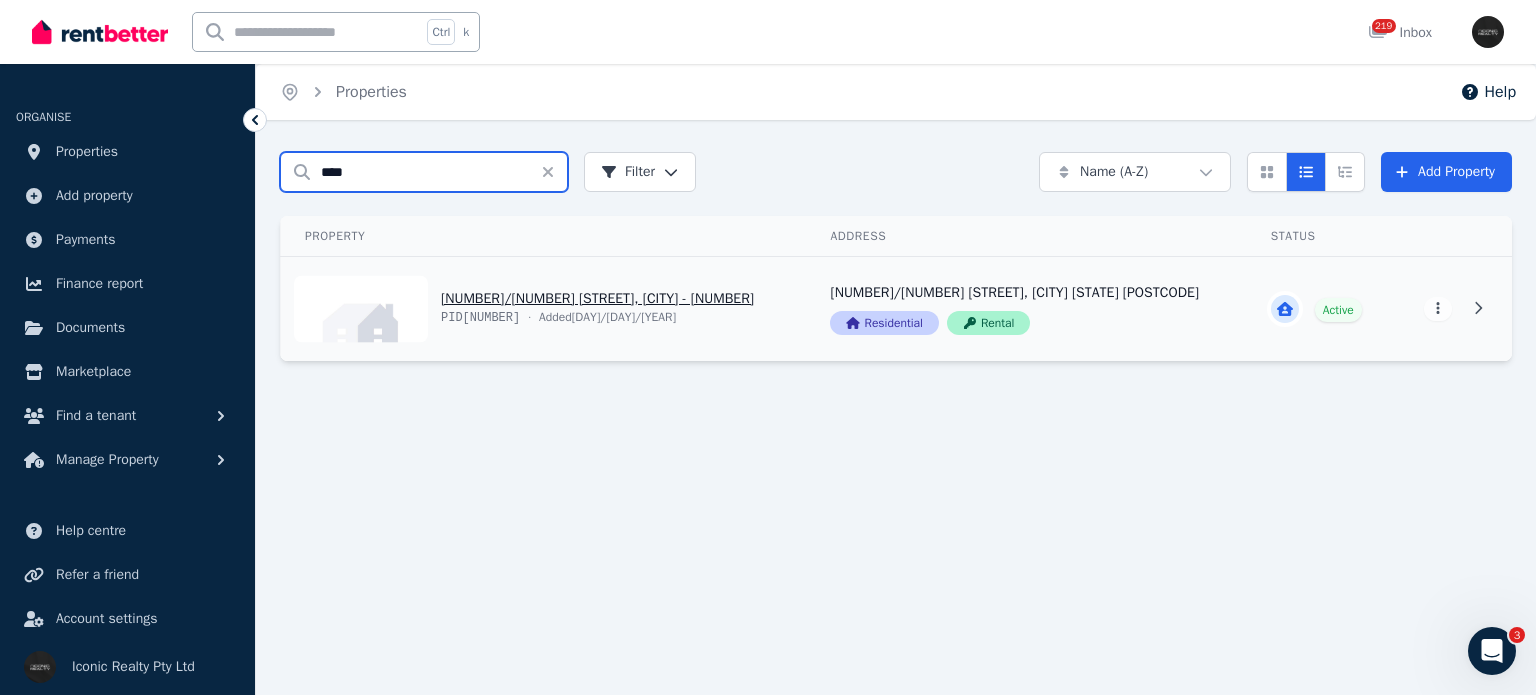 type on "****" 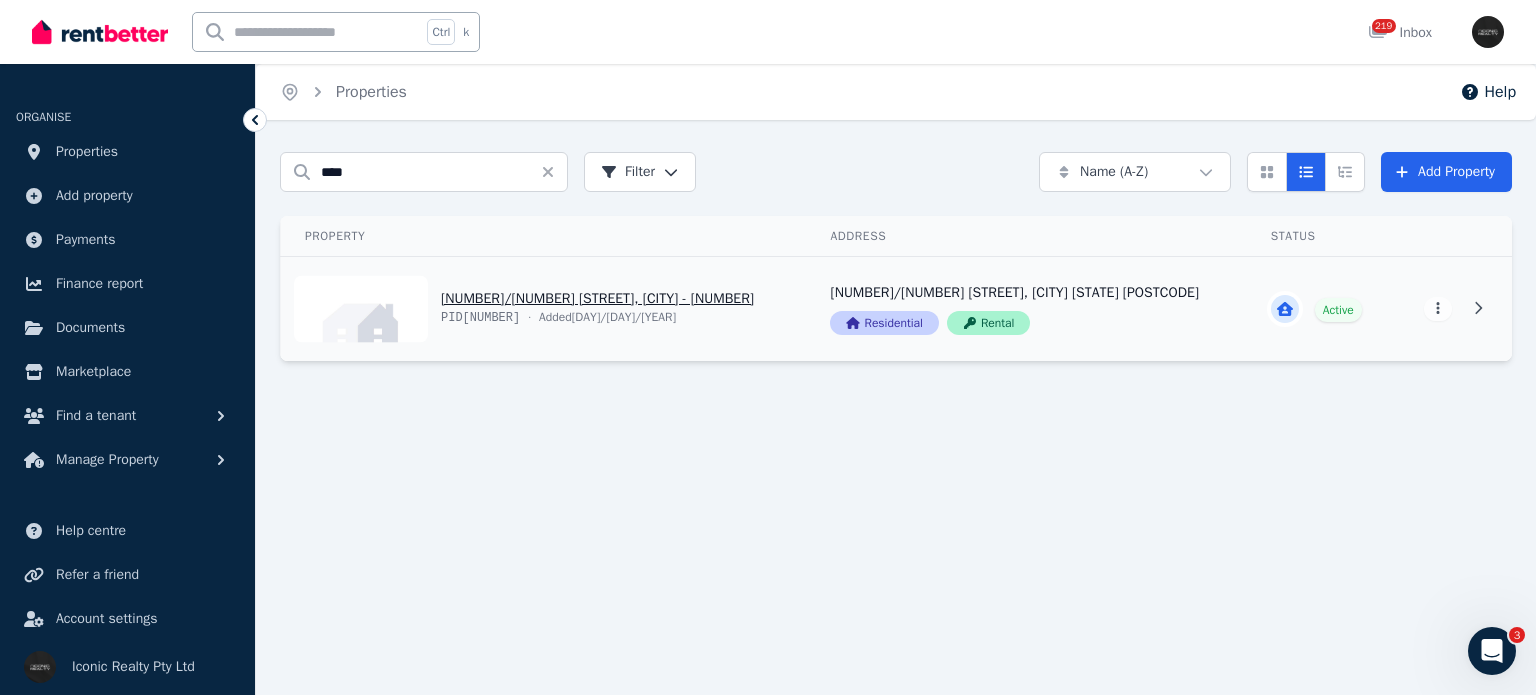 click on "View property details" at bounding box center [543, 309] 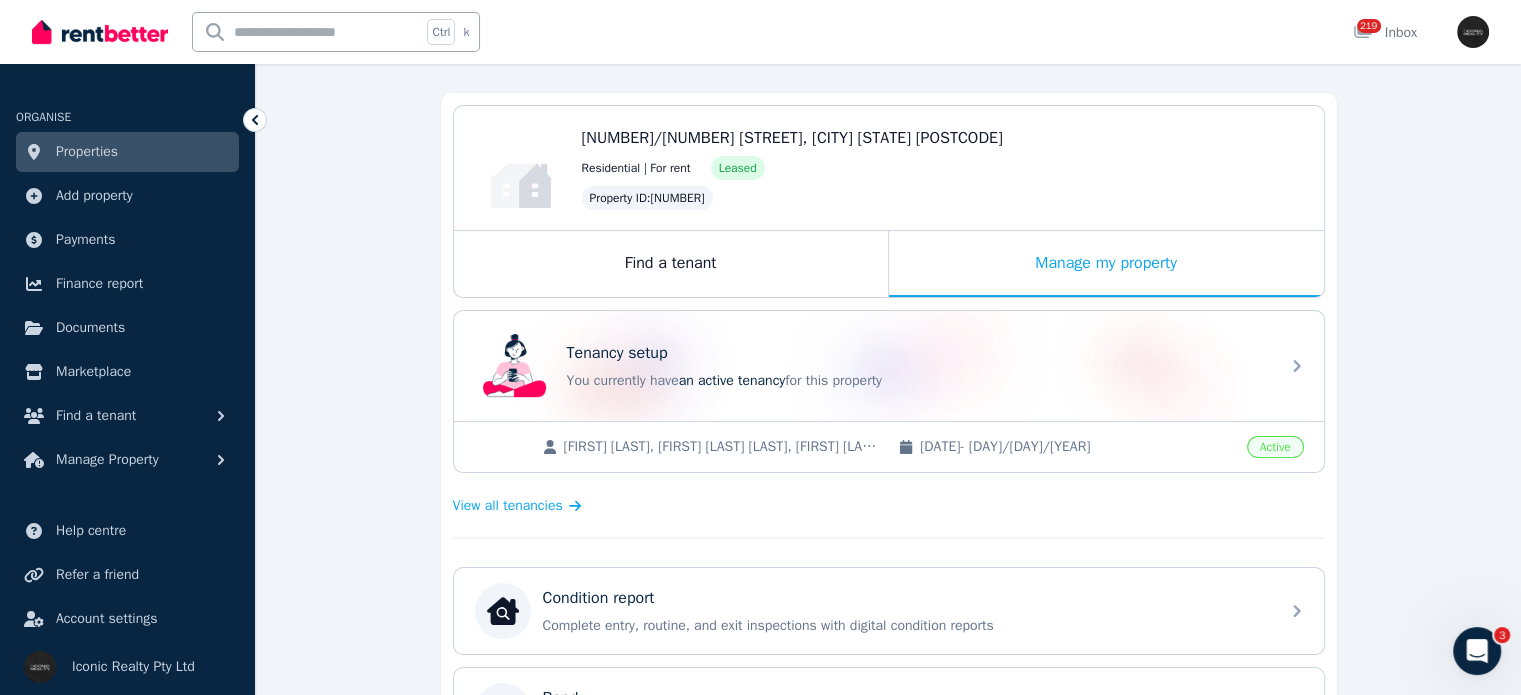 scroll, scrollTop: 200, scrollLeft: 0, axis: vertical 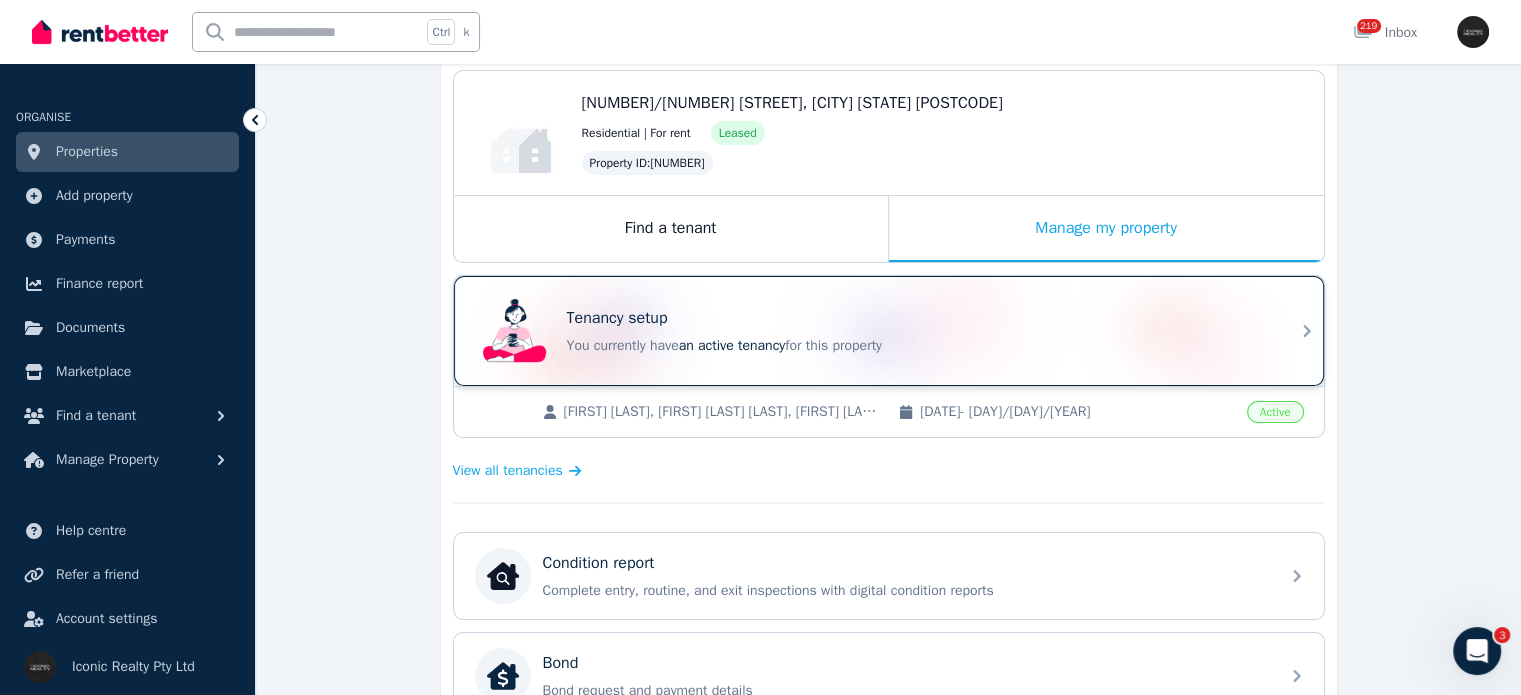 click on "Tenancy setup" at bounding box center [617, 318] 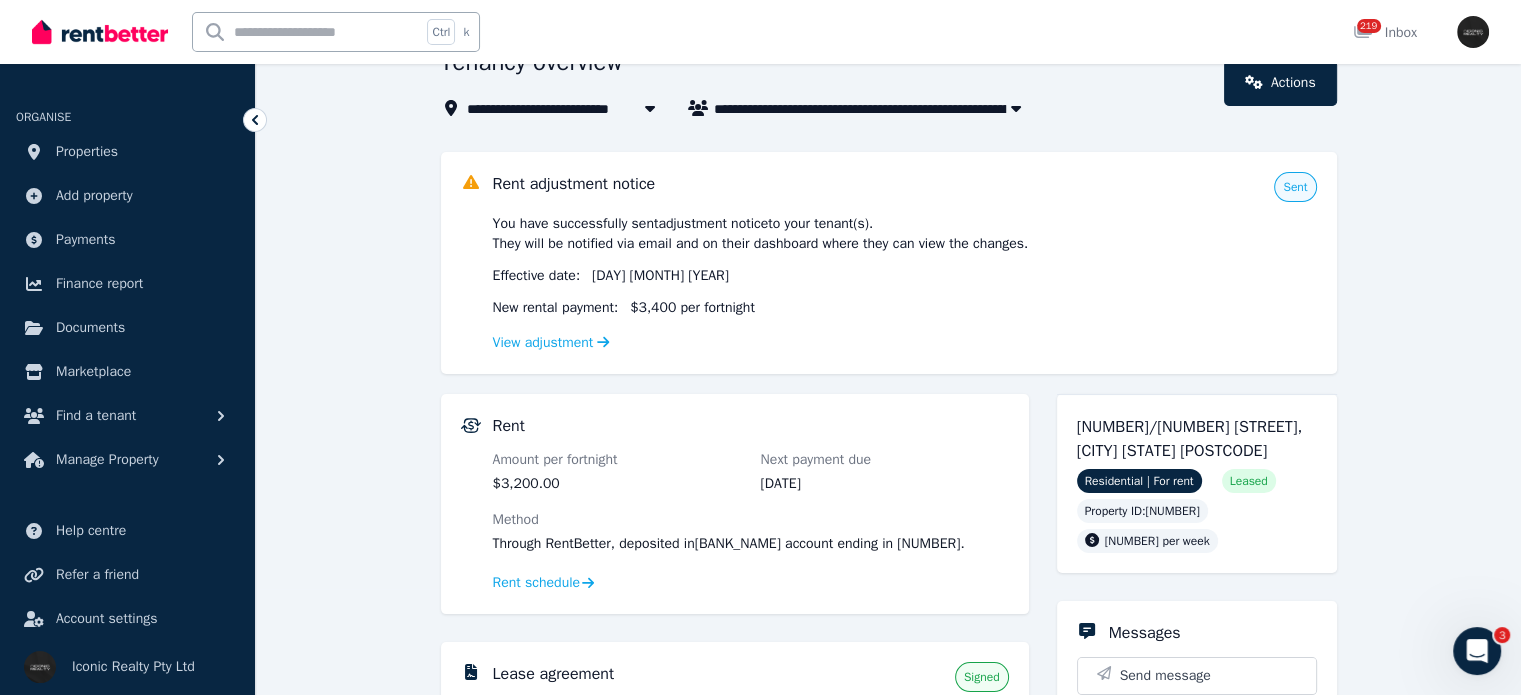 scroll, scrollTop: 0, scrollLeft: 0, axis: both 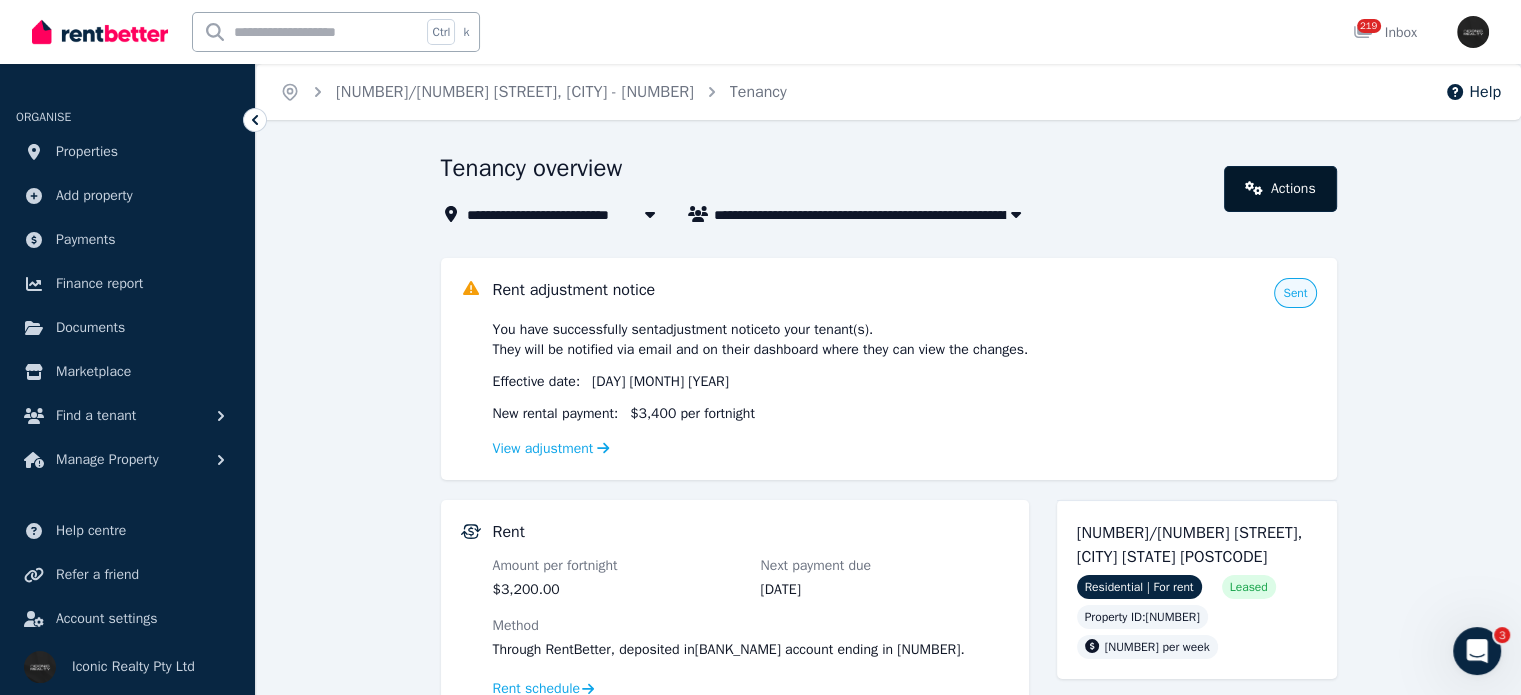 click on "Actions" at bounding box center [1280, 189] 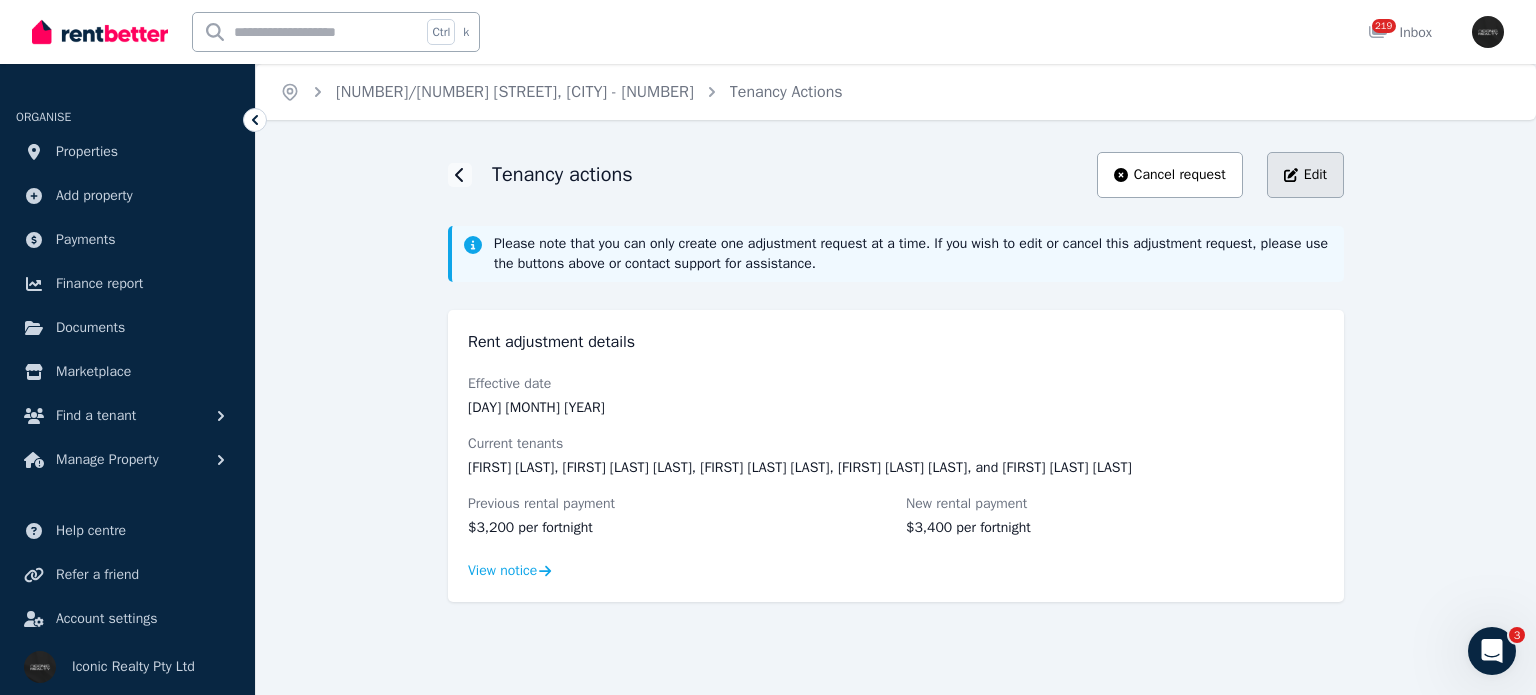 click on "Edit" at bounding box center (1315, 175) 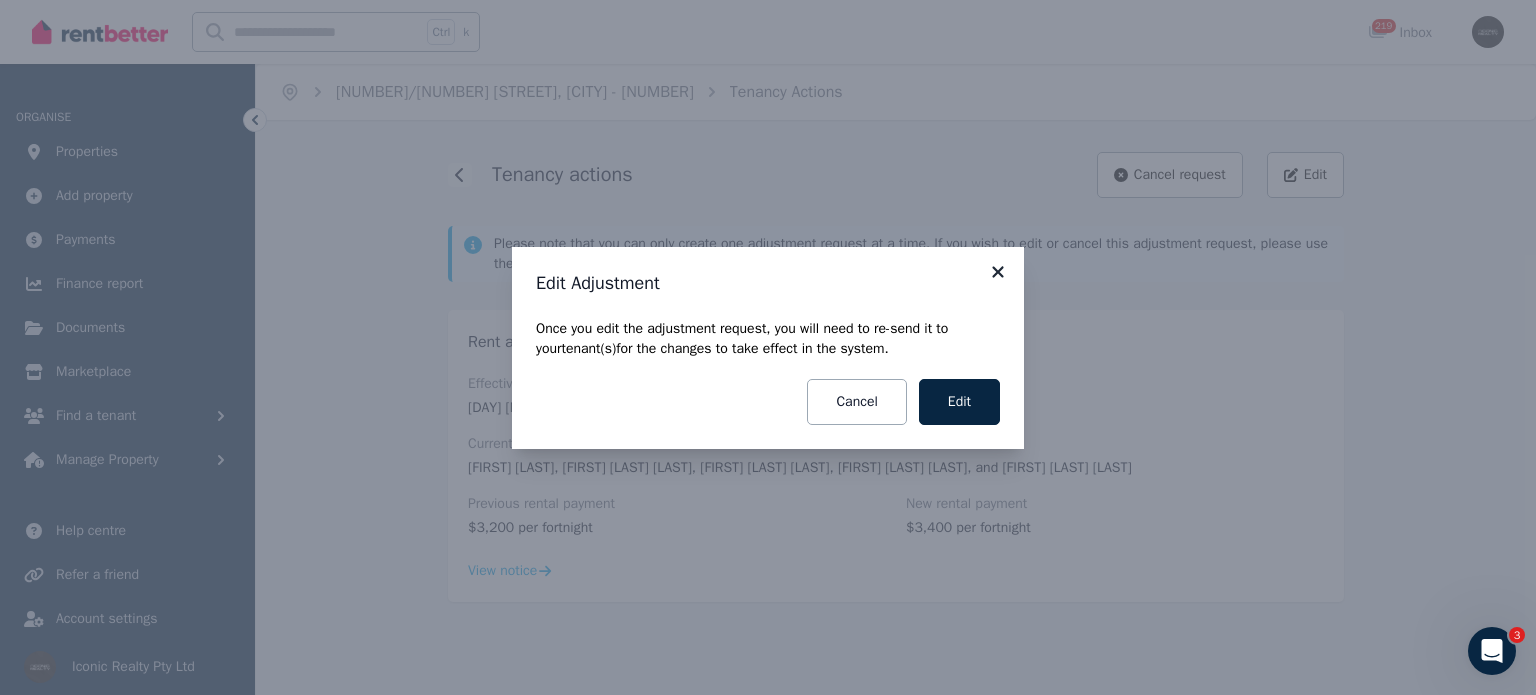 click 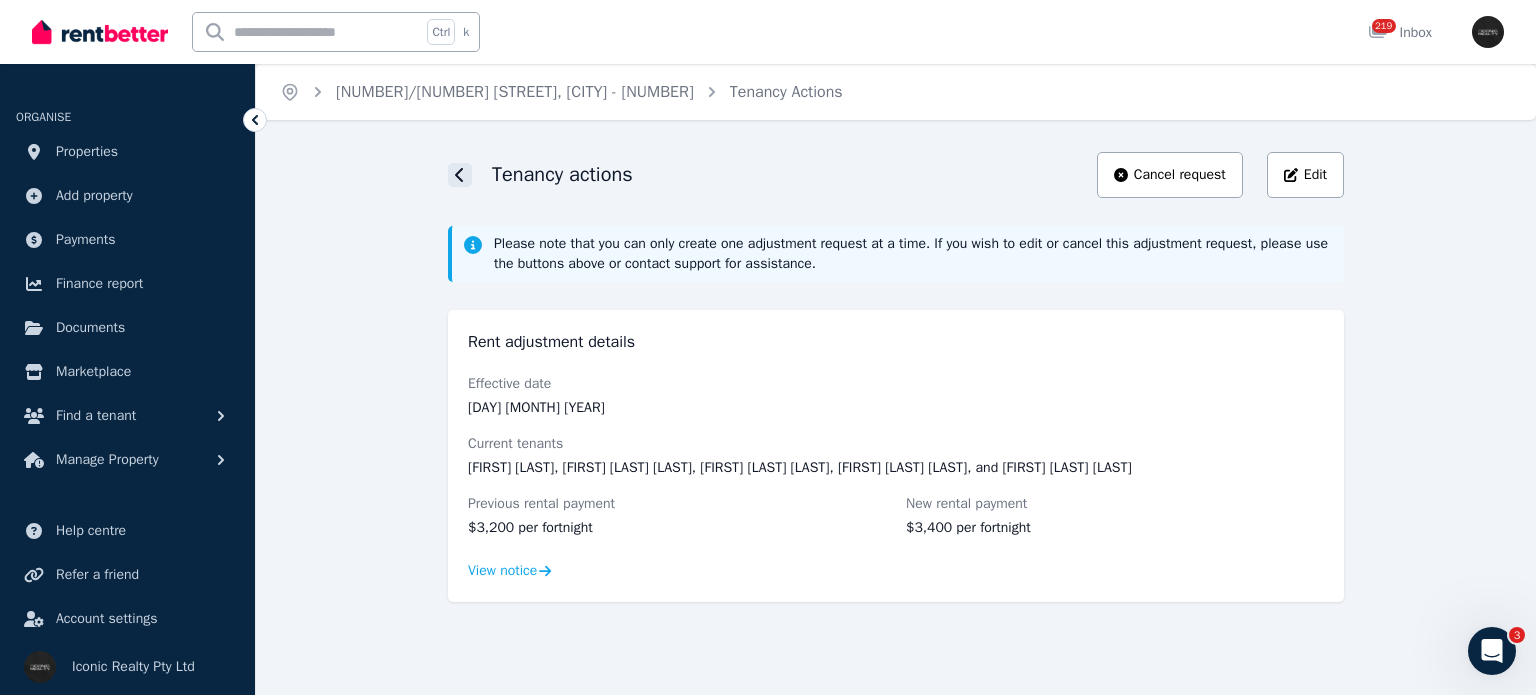 click at bounding box center [460, 175] 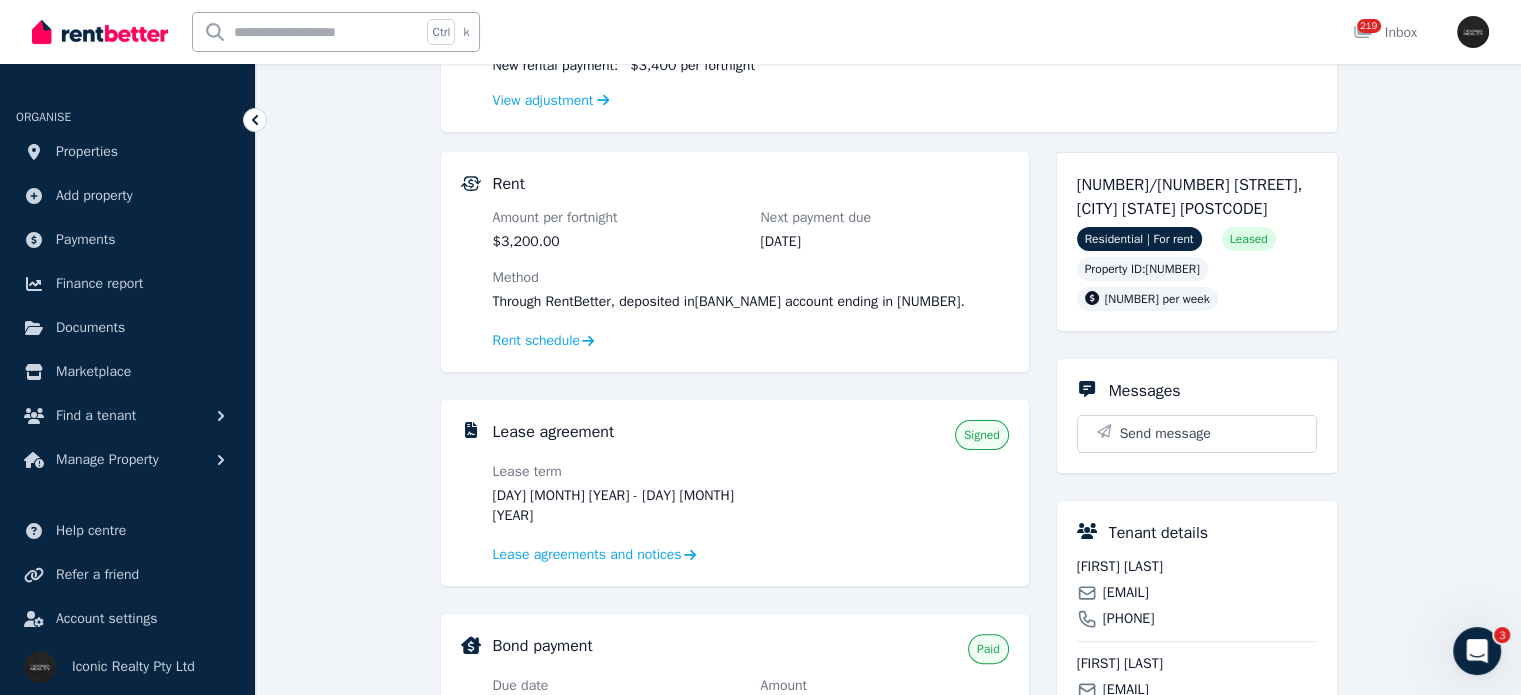 scroll, scrollTop: 300, scrollLeft: 0, axis: vertical 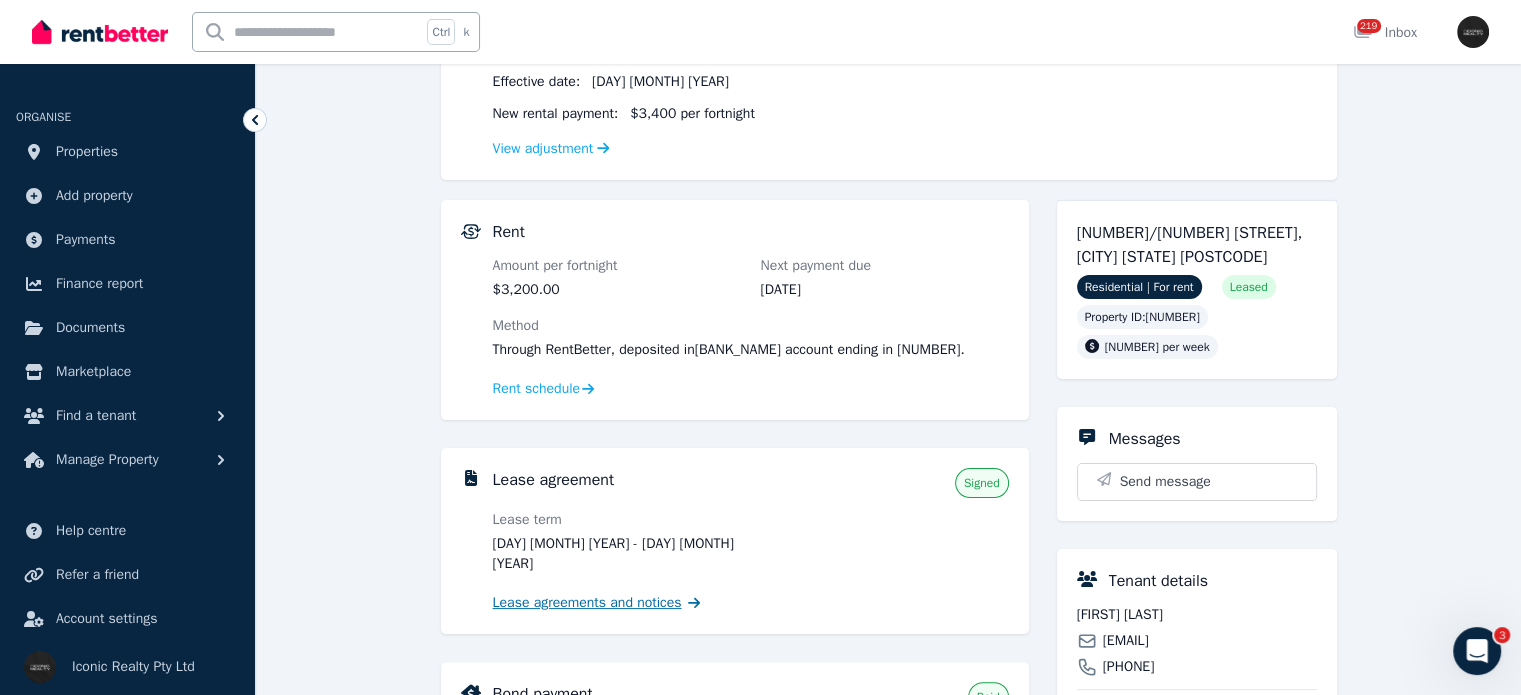 click on "Lease agreements and notices" at bounding box center [587, 603] 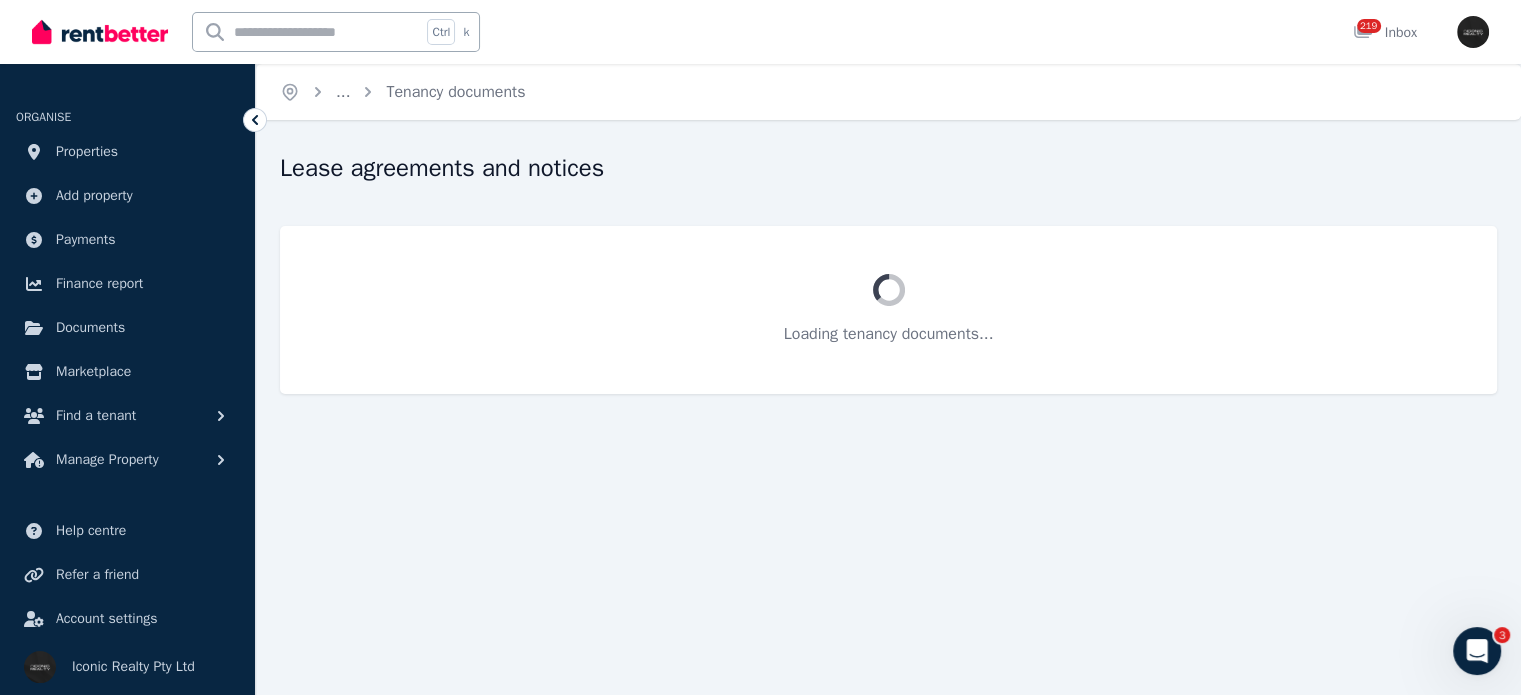 scroll, scrollTop: 0, scrollLeft: 0, axis: both 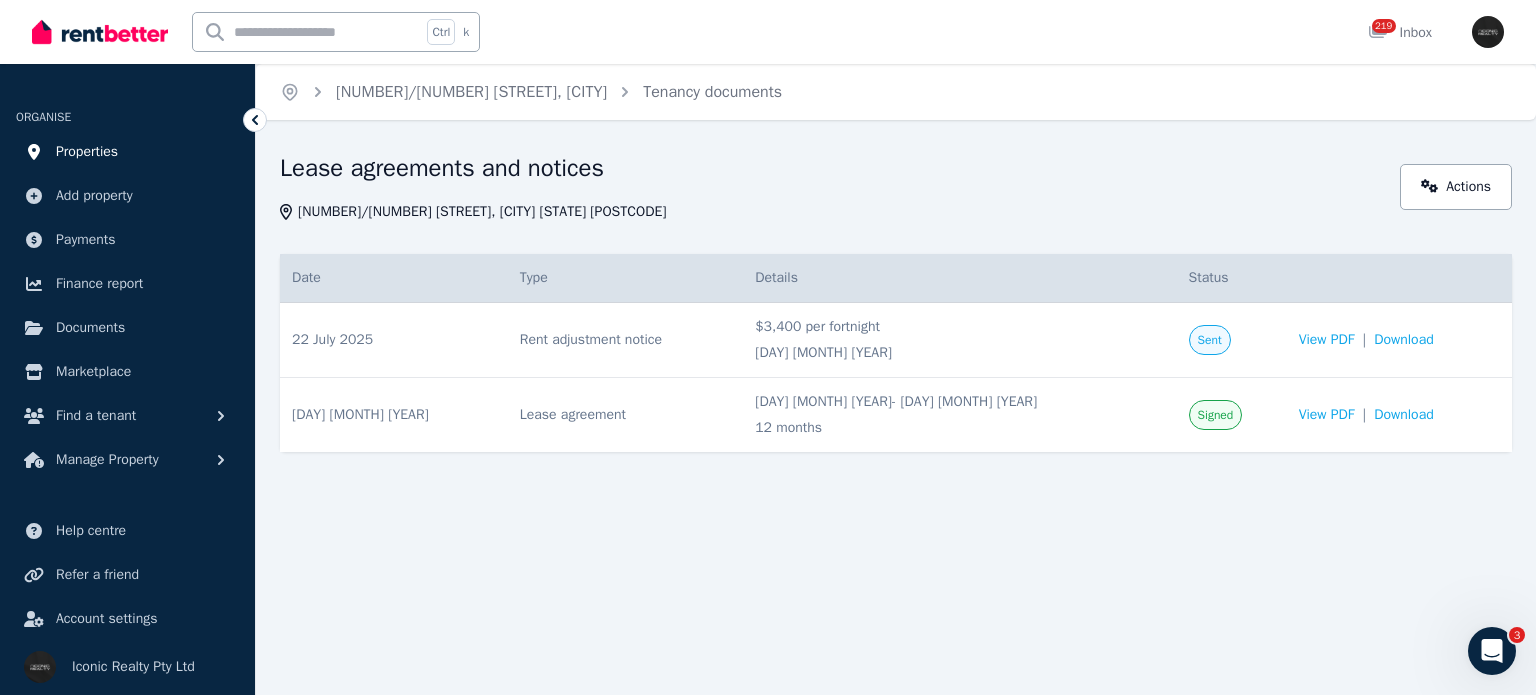 click on "Properties" at bounding box center (87, 152) 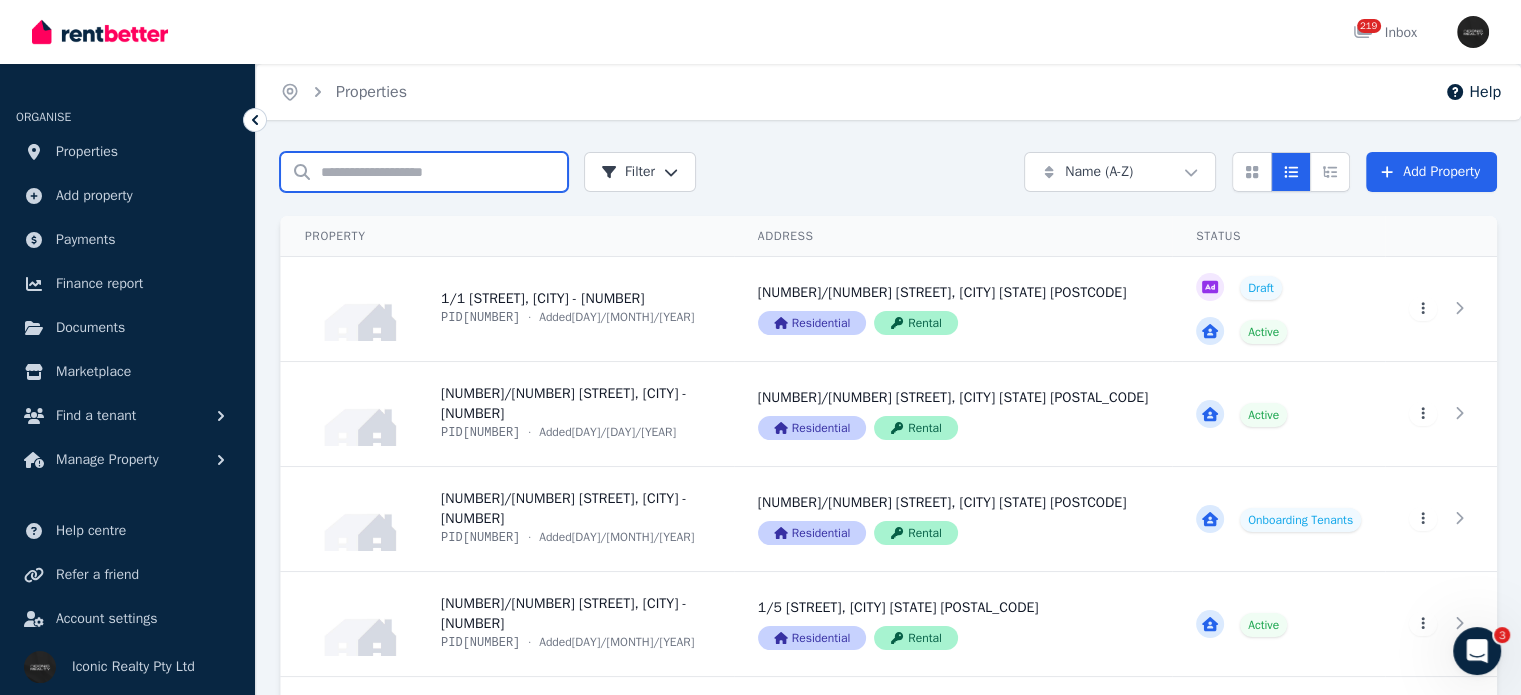 click on "Search properties" at bounding box center [424, 172] 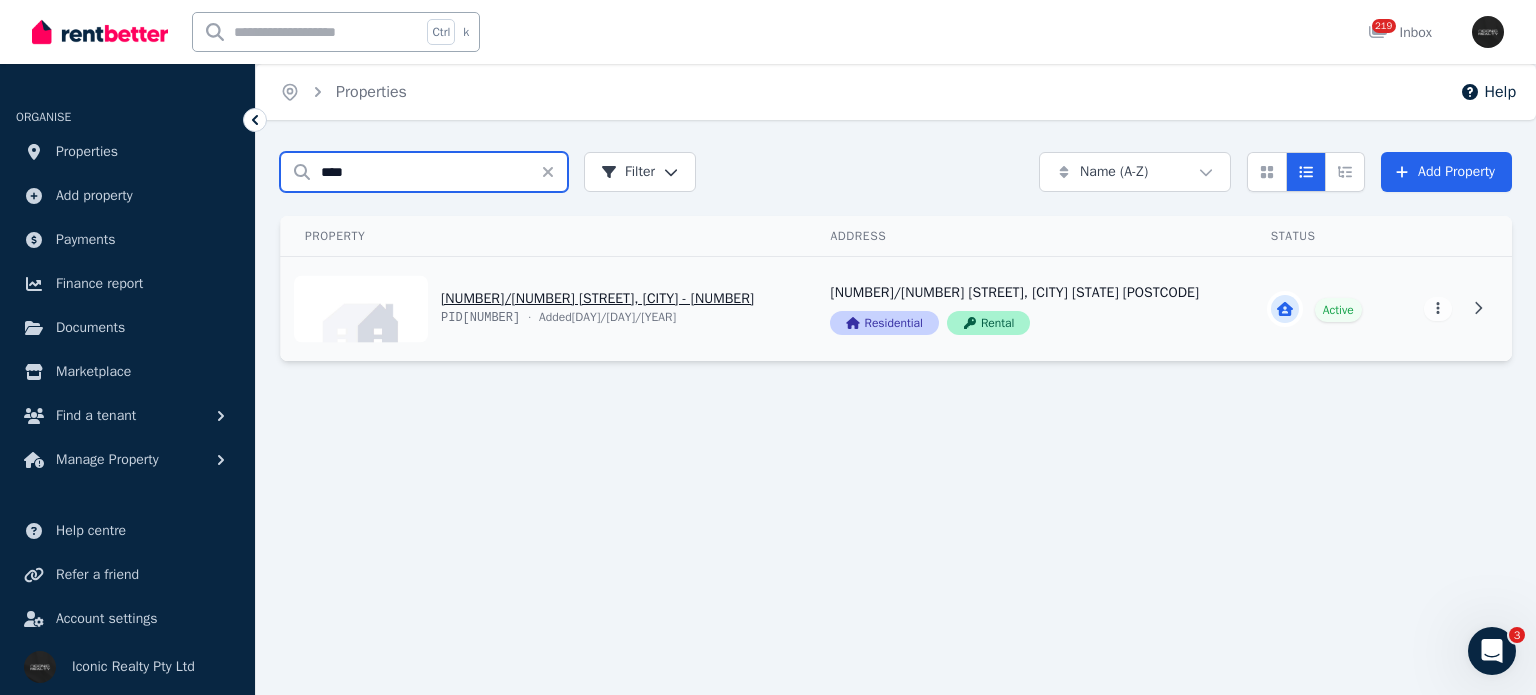 type on "****" 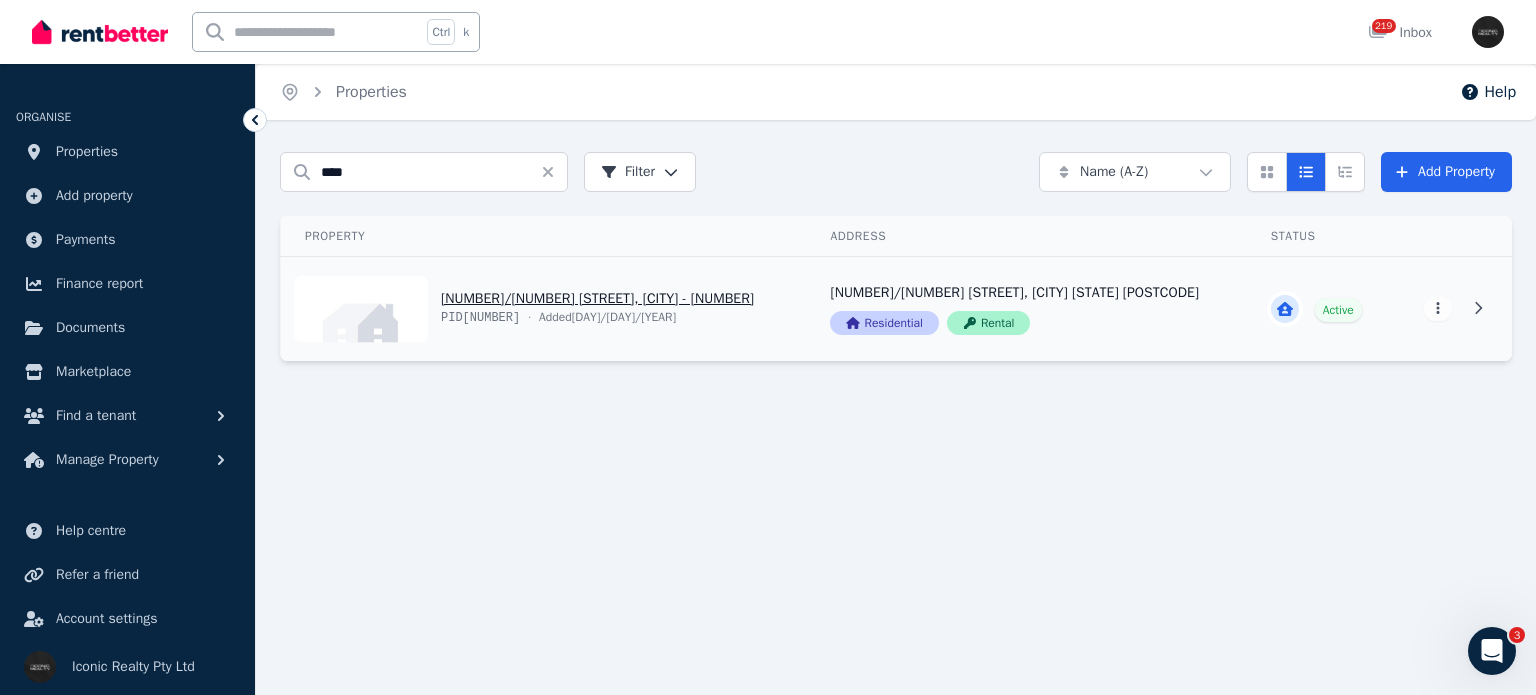 click on "View property details" at bounding box center (543, 309) 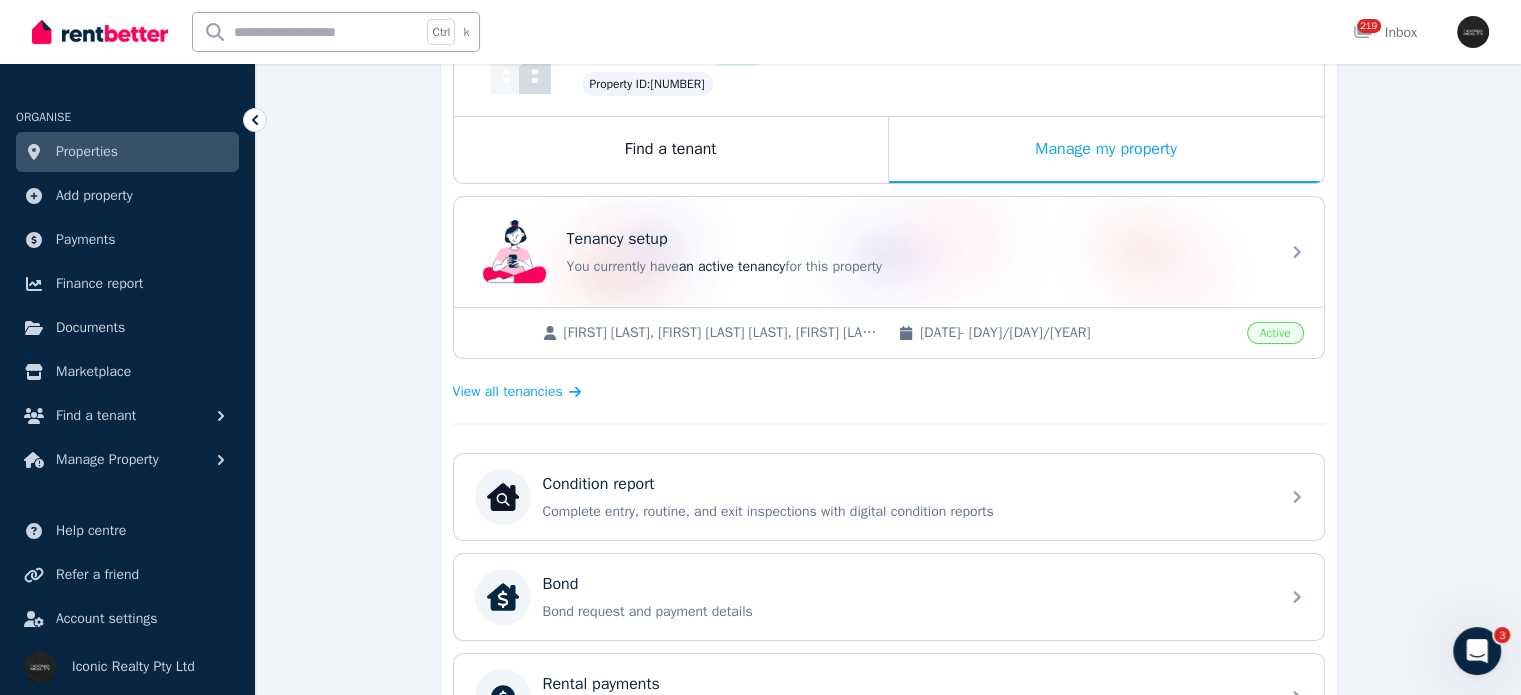 scroll, scrollTop: 204, scrollLeft: 0, axis: vertical 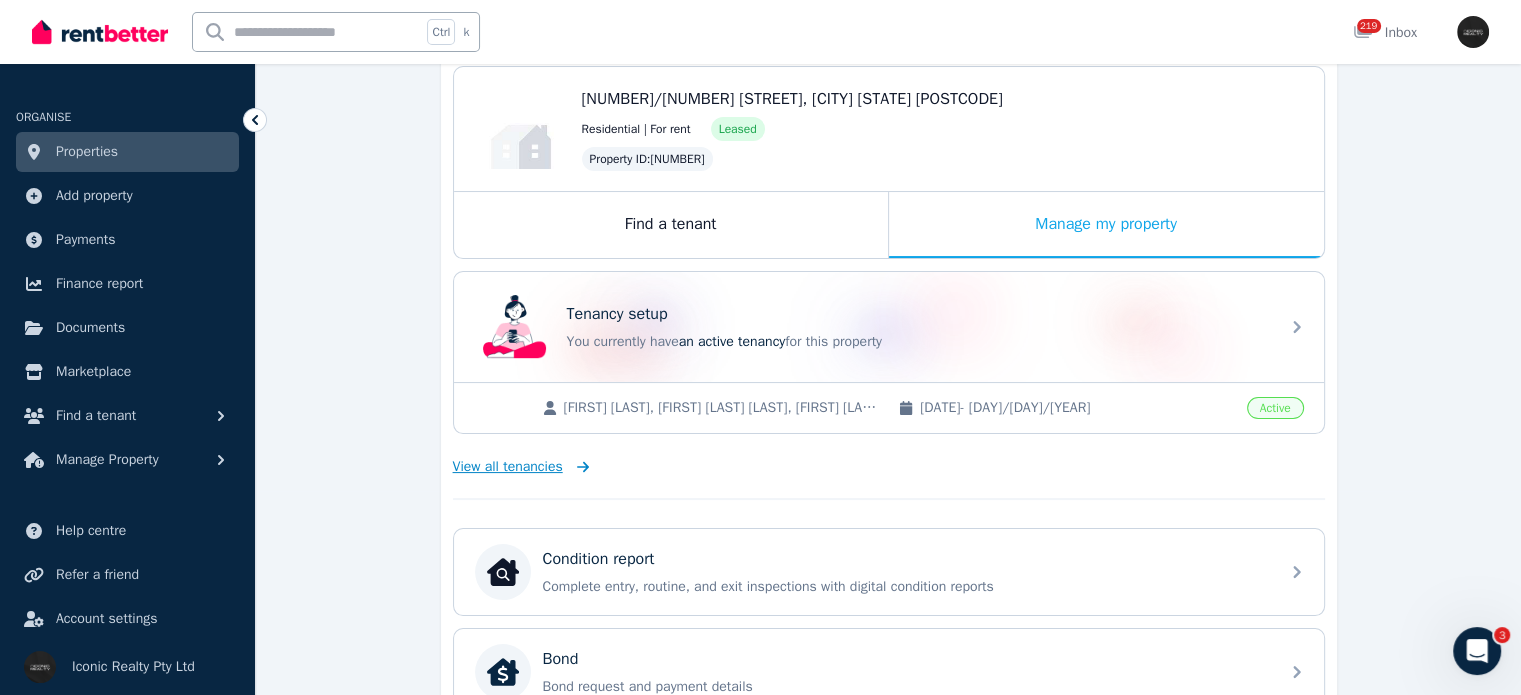 click on "View all tenancies" at bounding box center [508, 467] 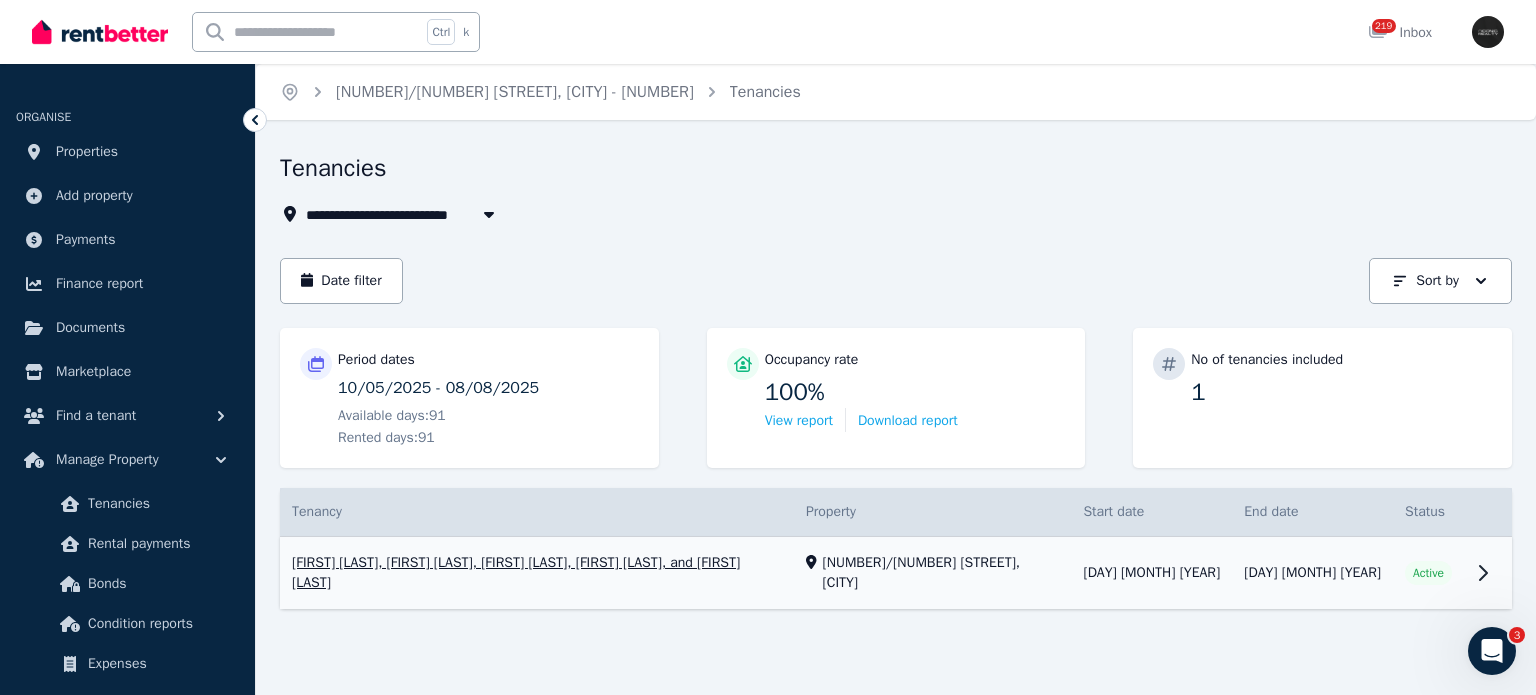 click on "View property details" at bounding box center (896, 573) 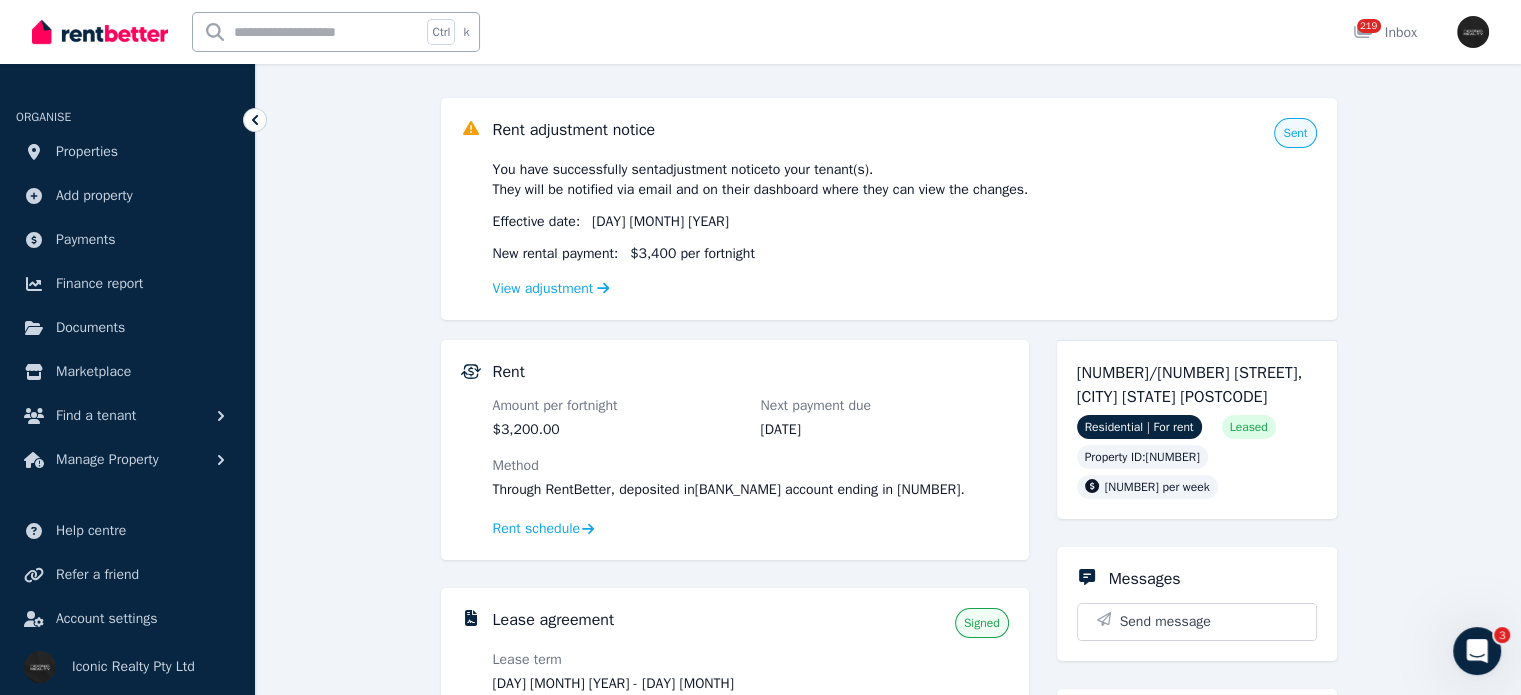 scroll, scrollTop: 0, scrollLeft: 0, axis: both 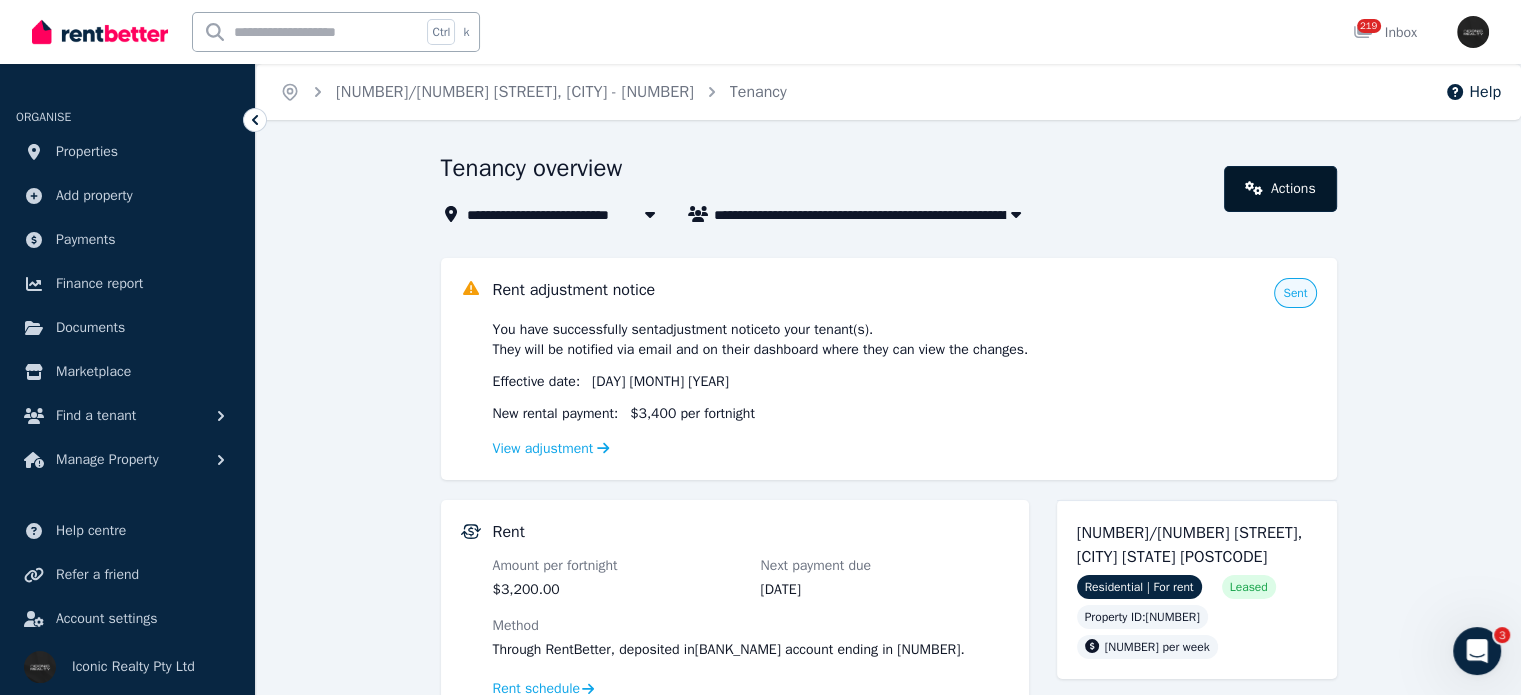 click on "Actions" at bounding box center [1280, 189] 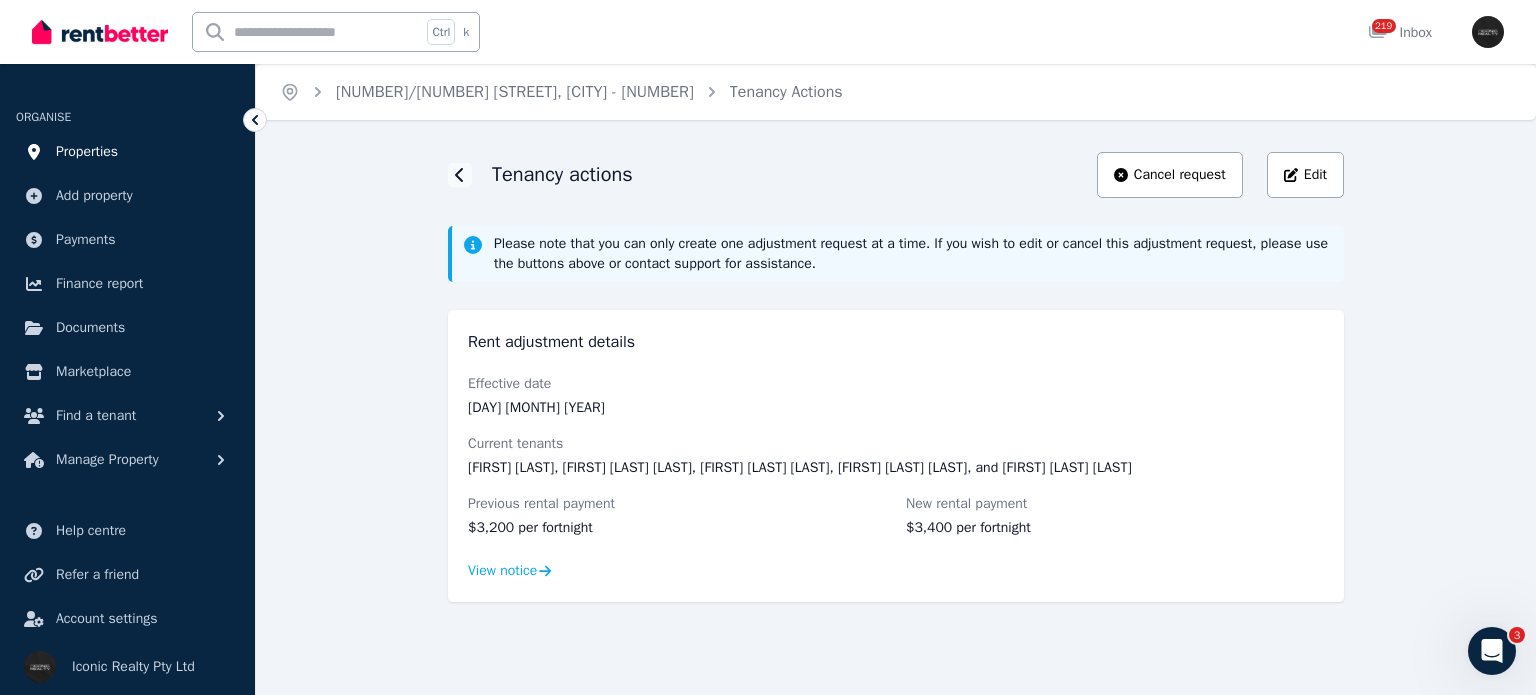 click on "Properties" at bounding box center (87, 152) 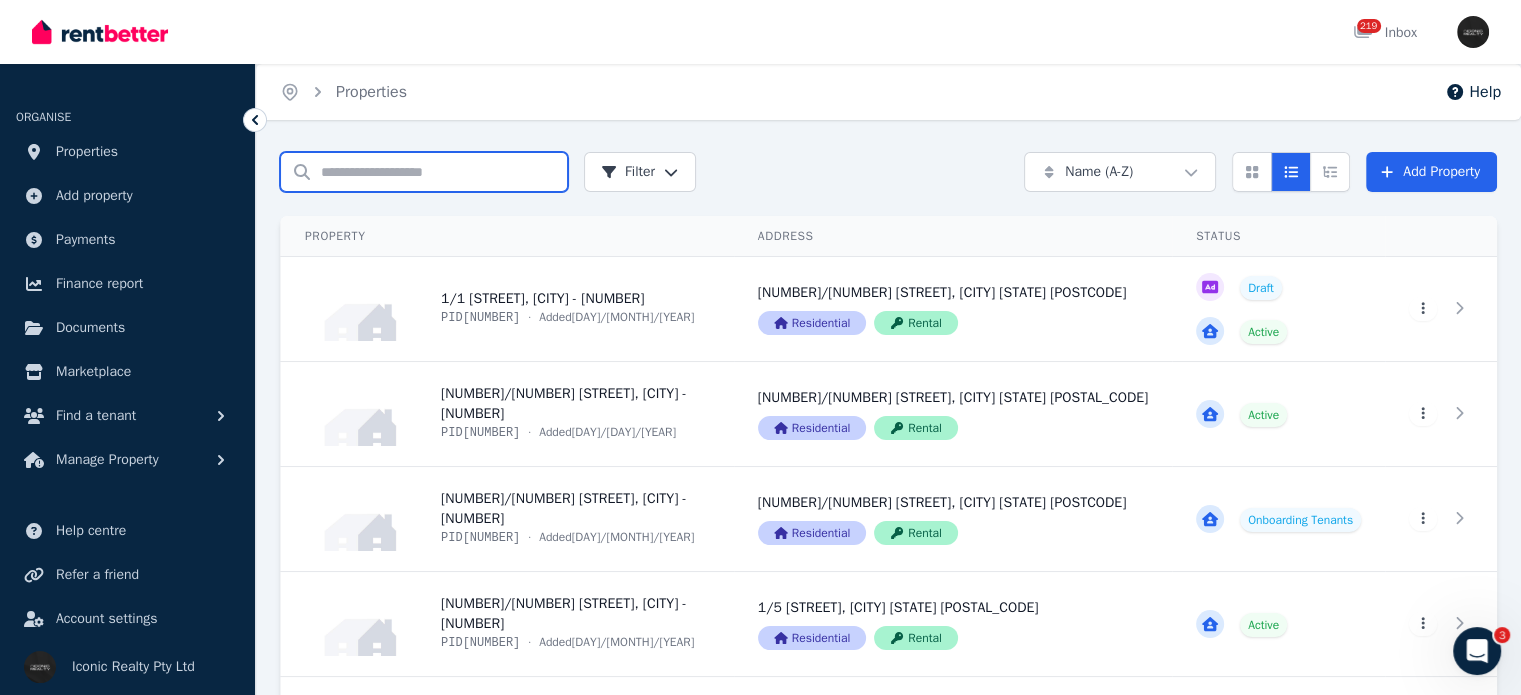 click on "Search properties" at bounding box center (424, 172) 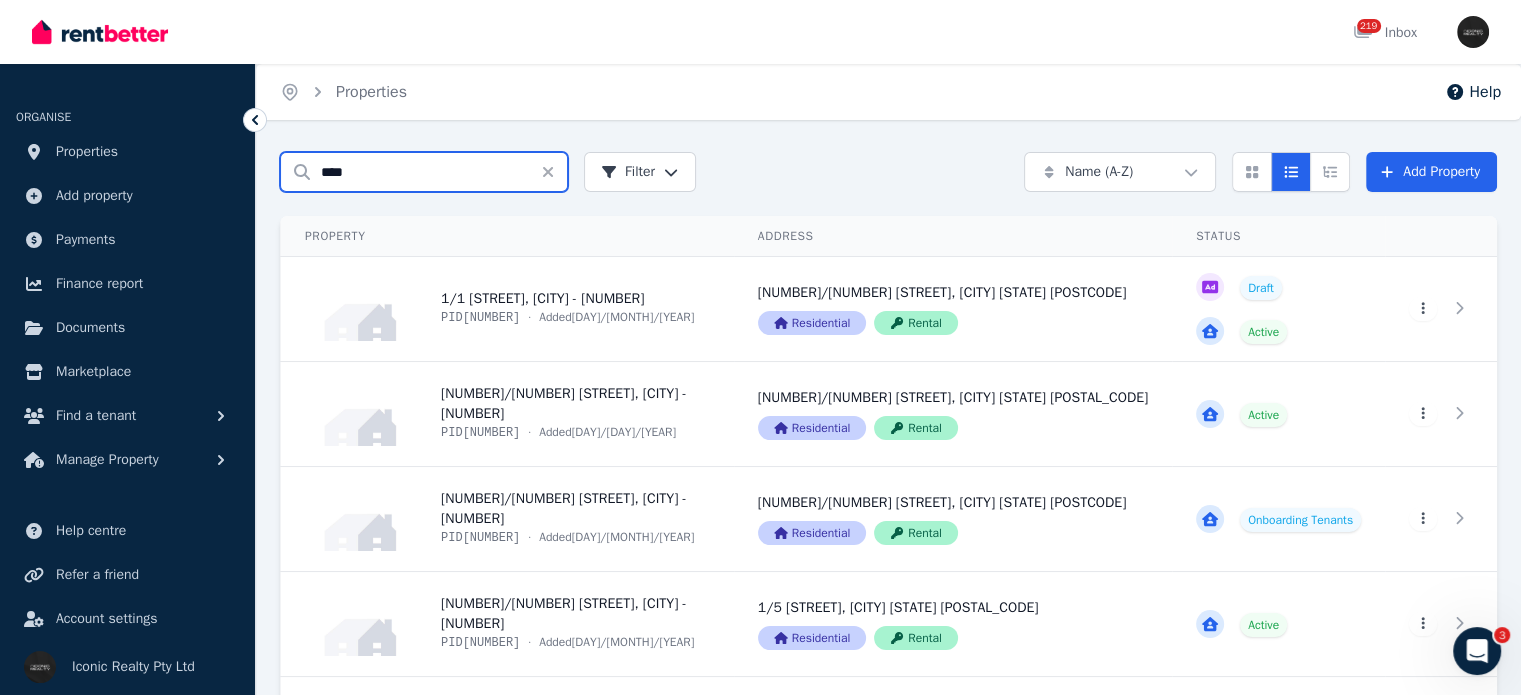 type on "****" 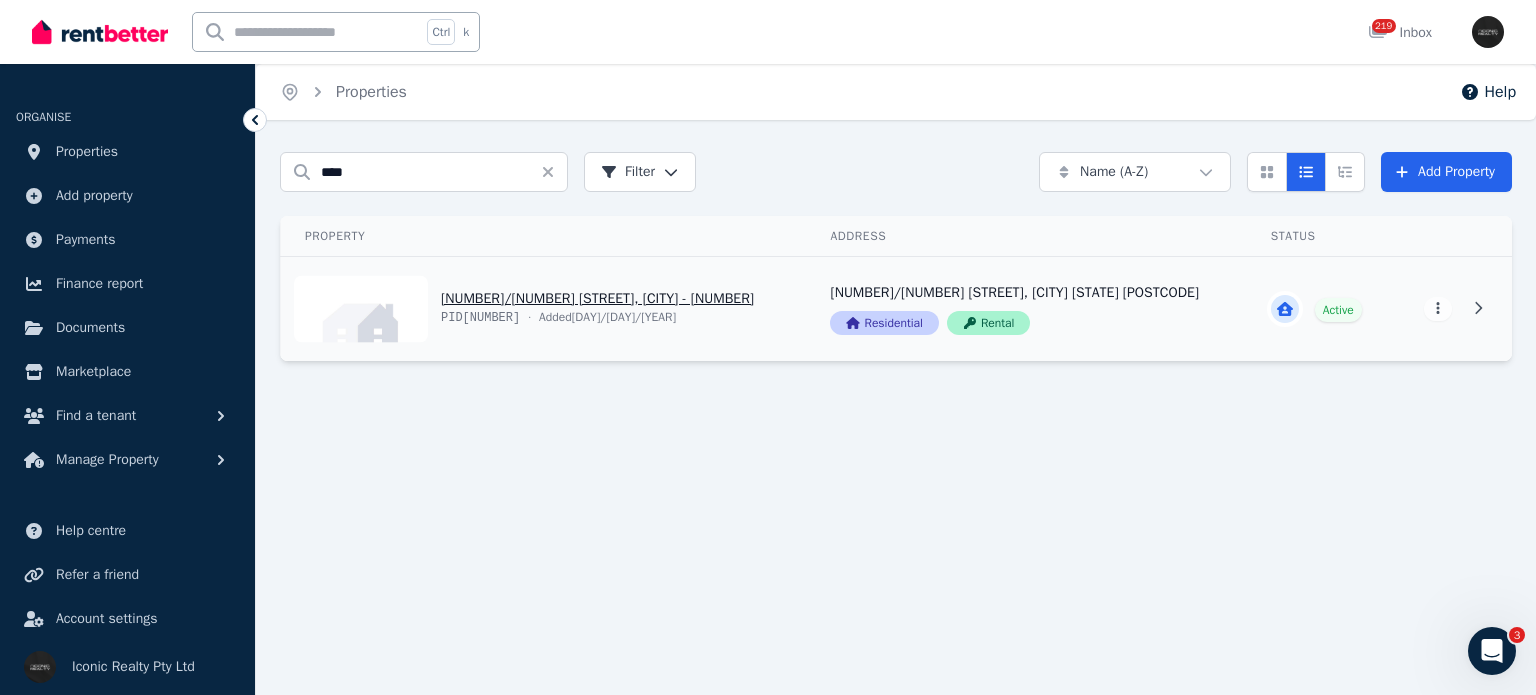 click on "View property details" at bounding box center [543, 309] 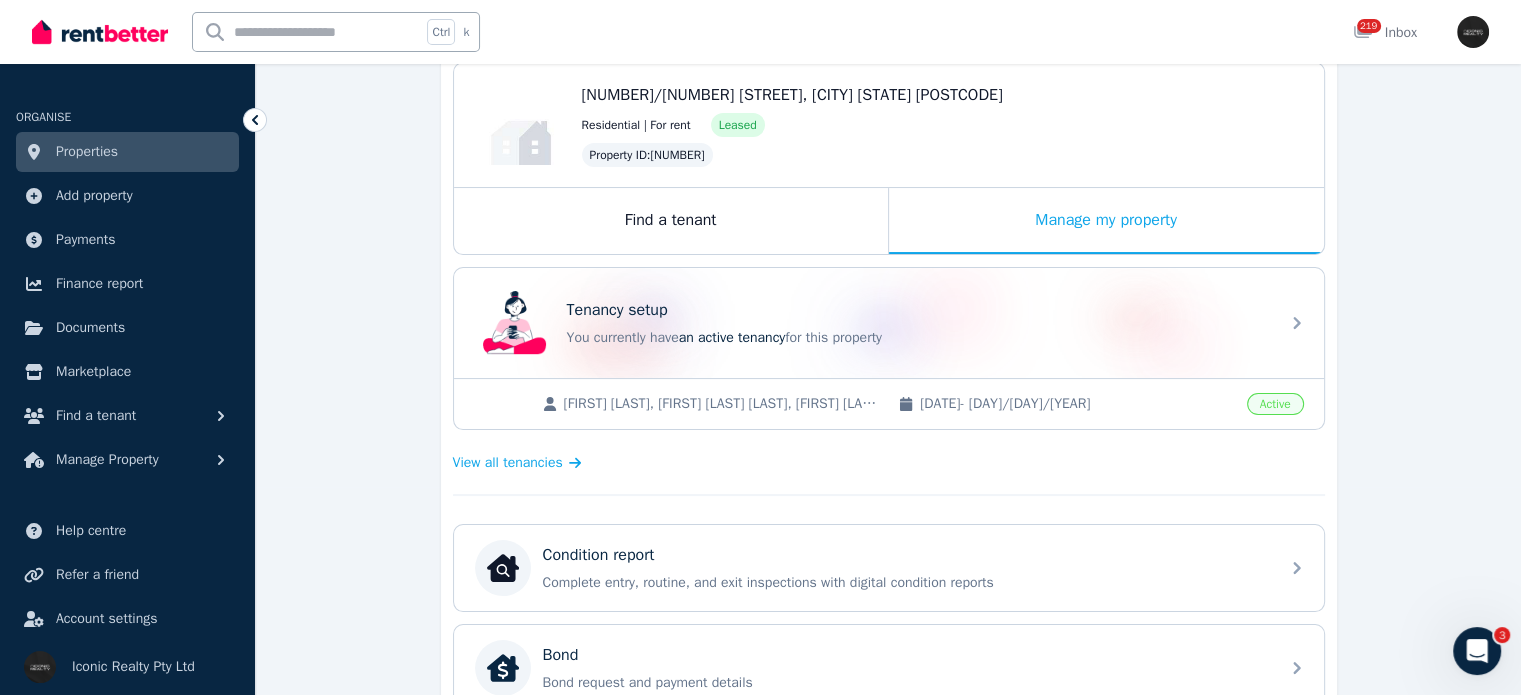 scroll, scrollTop: 300, scrollLeft: 0, axis: vertical 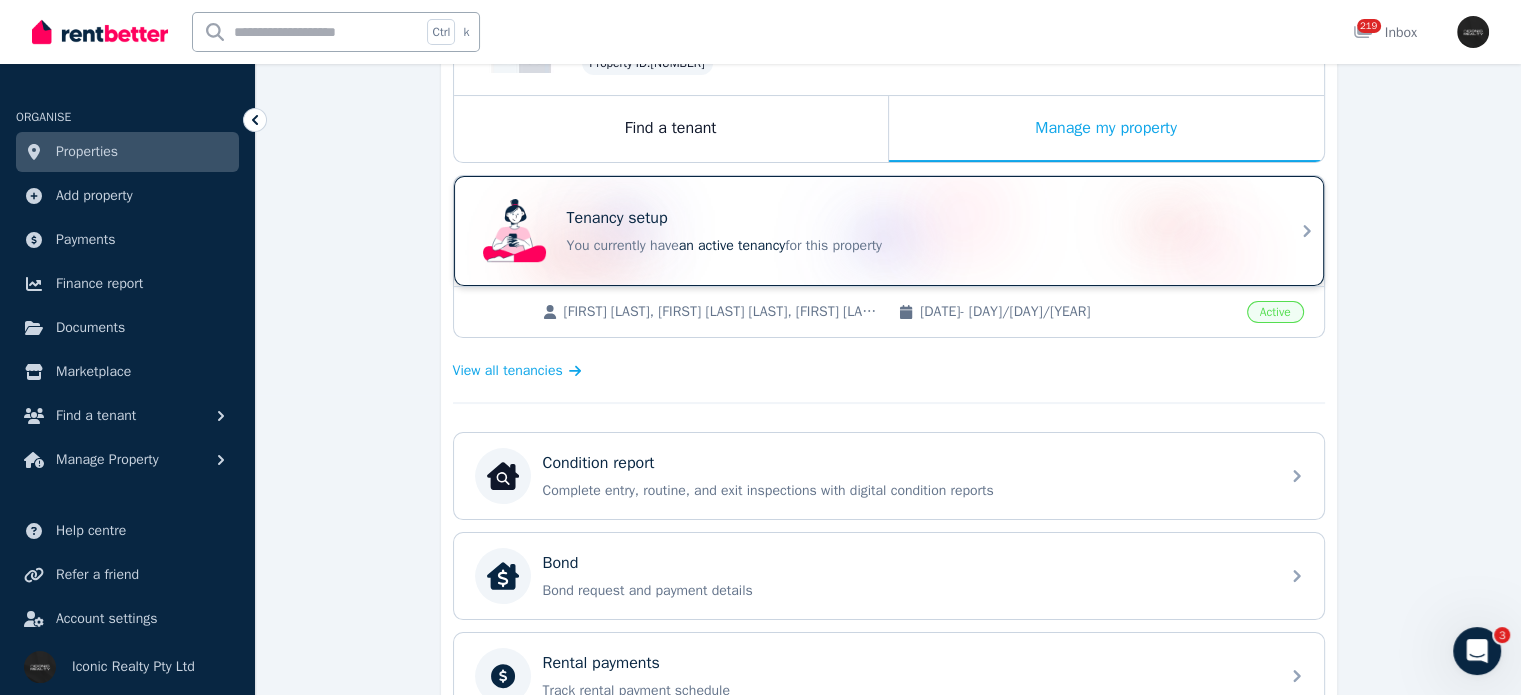 click on "Tenancy setup You currently have  an active tenancy  for this property" at bounding box center [871, 231] 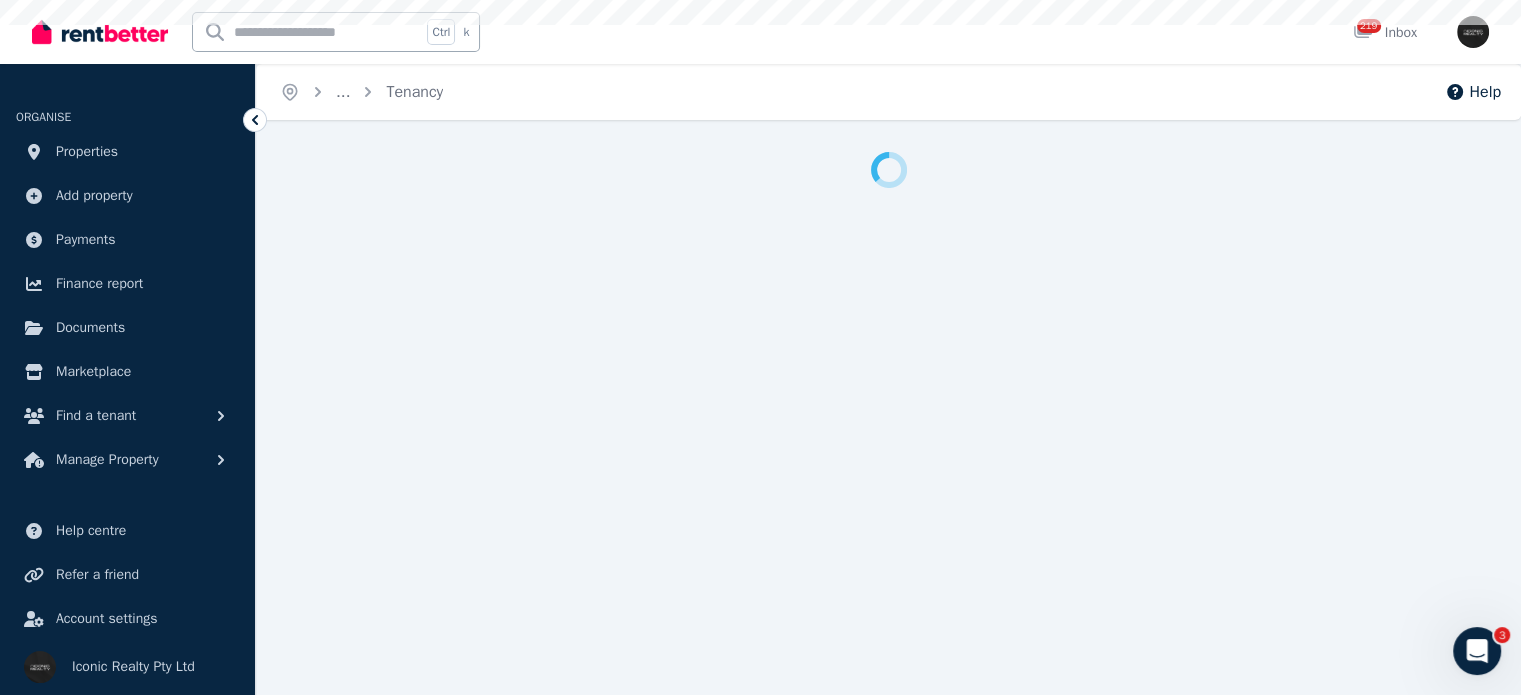 scroll, scrollTop: 0, scrollLeft: 0, axis: both 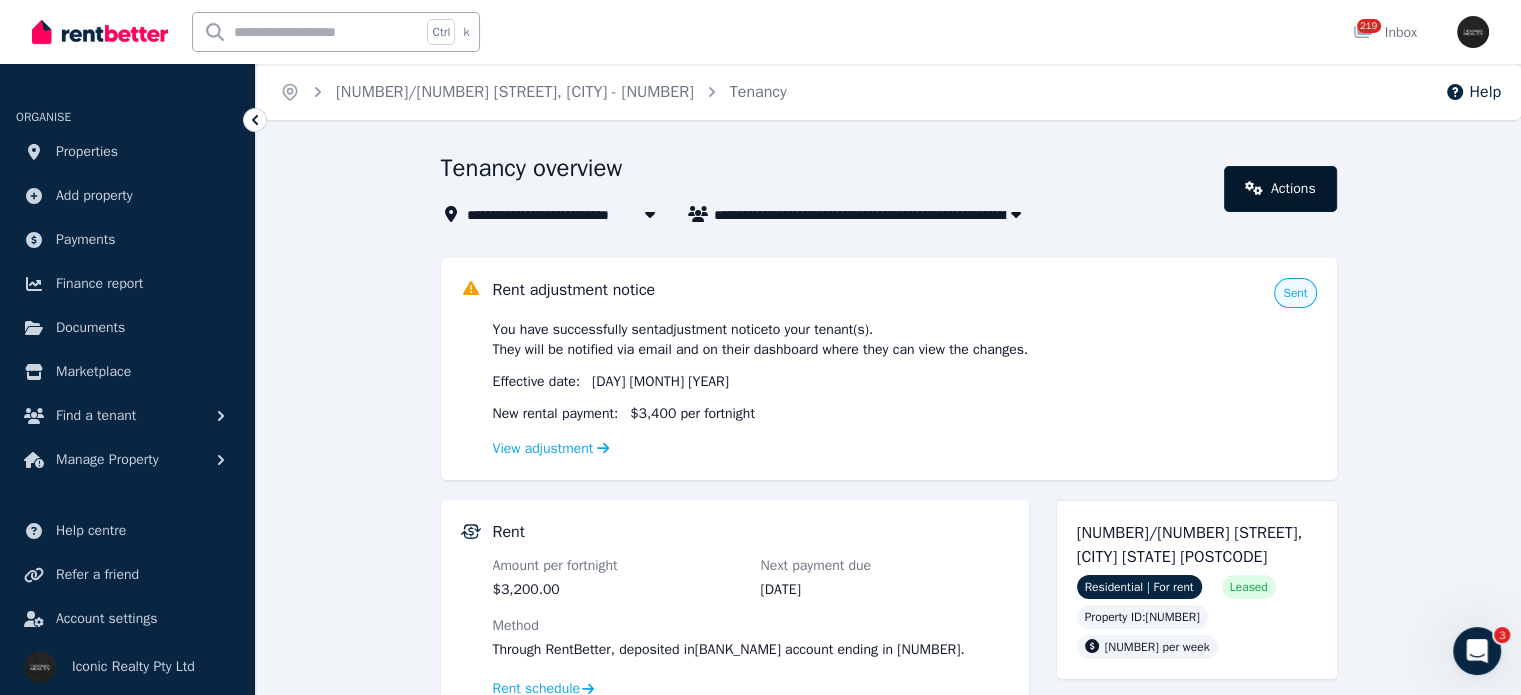 click on "Actions" at bounding box center (1280, 189) 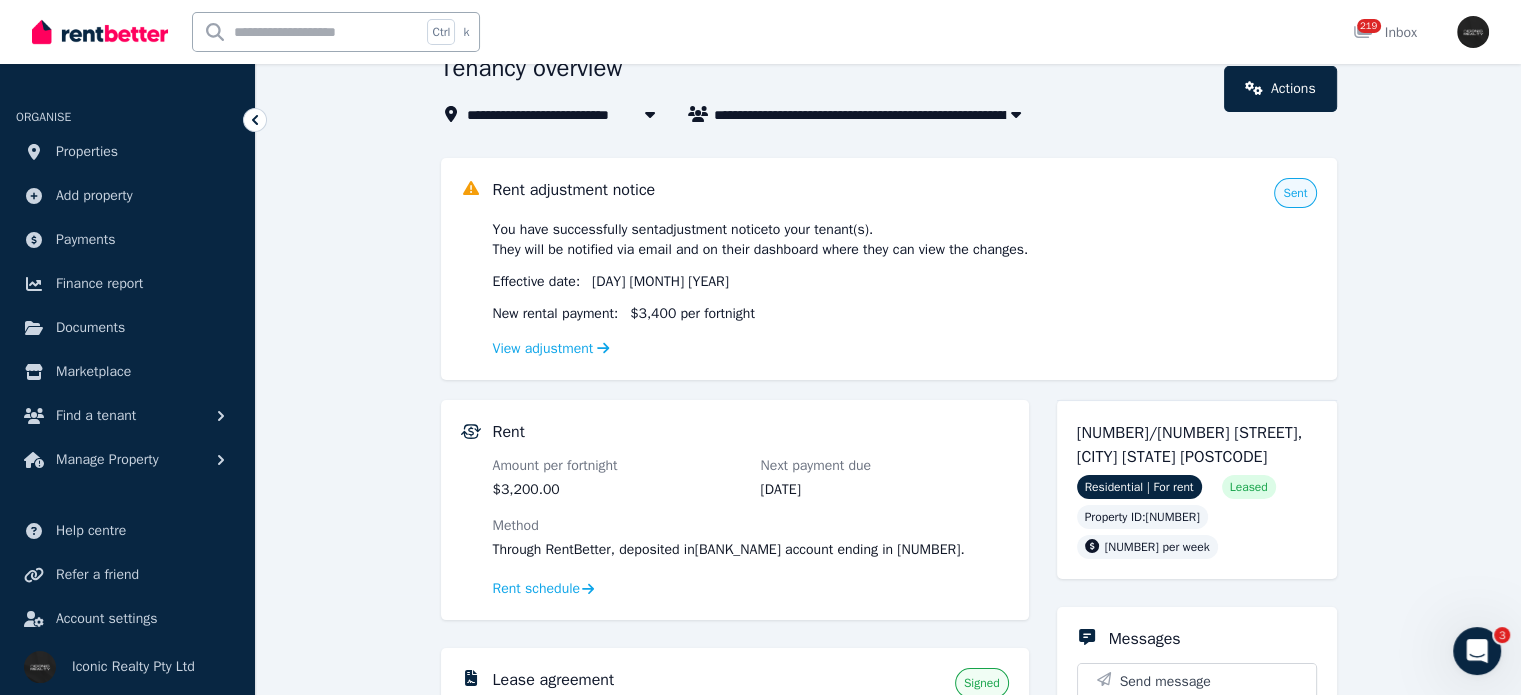 scroll, scrollTop: 0, scrollLeft: 0, axis: both 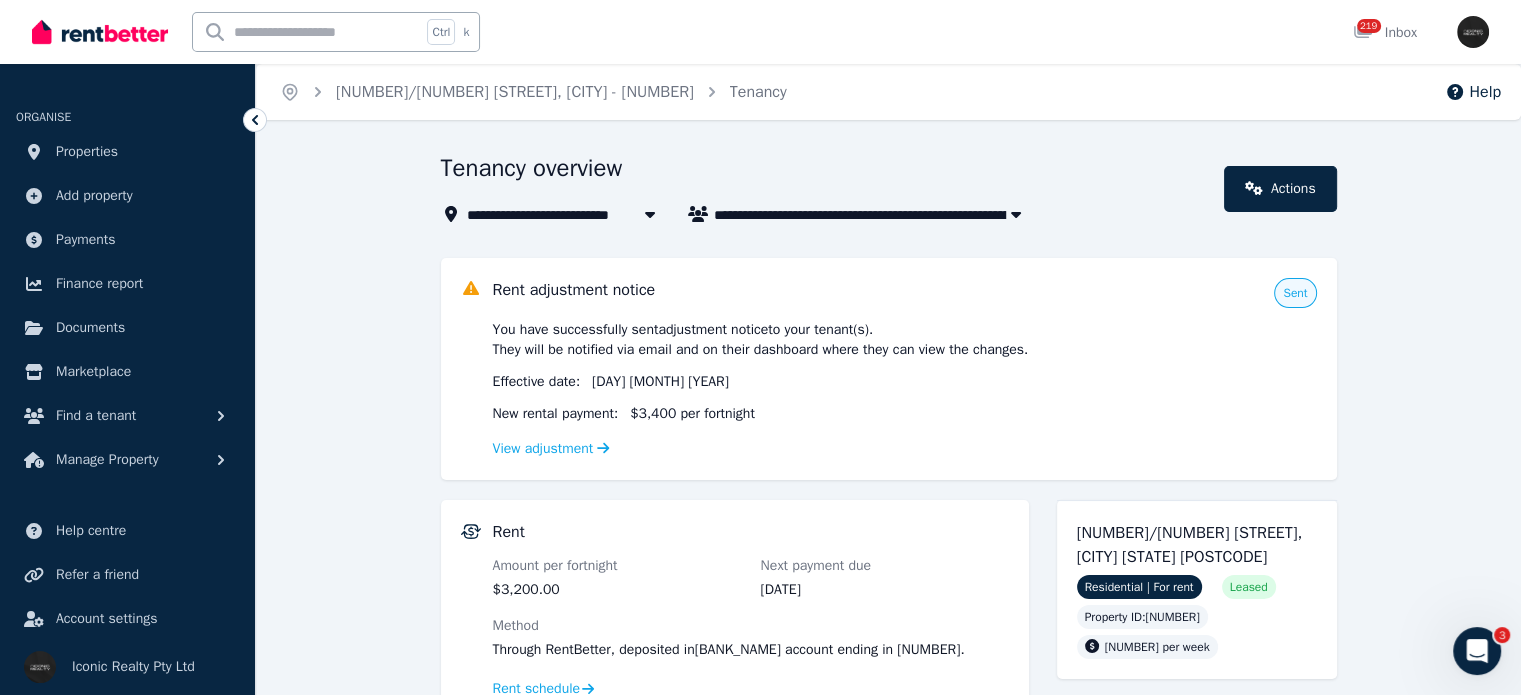 click at bounding box center (1477, 651) 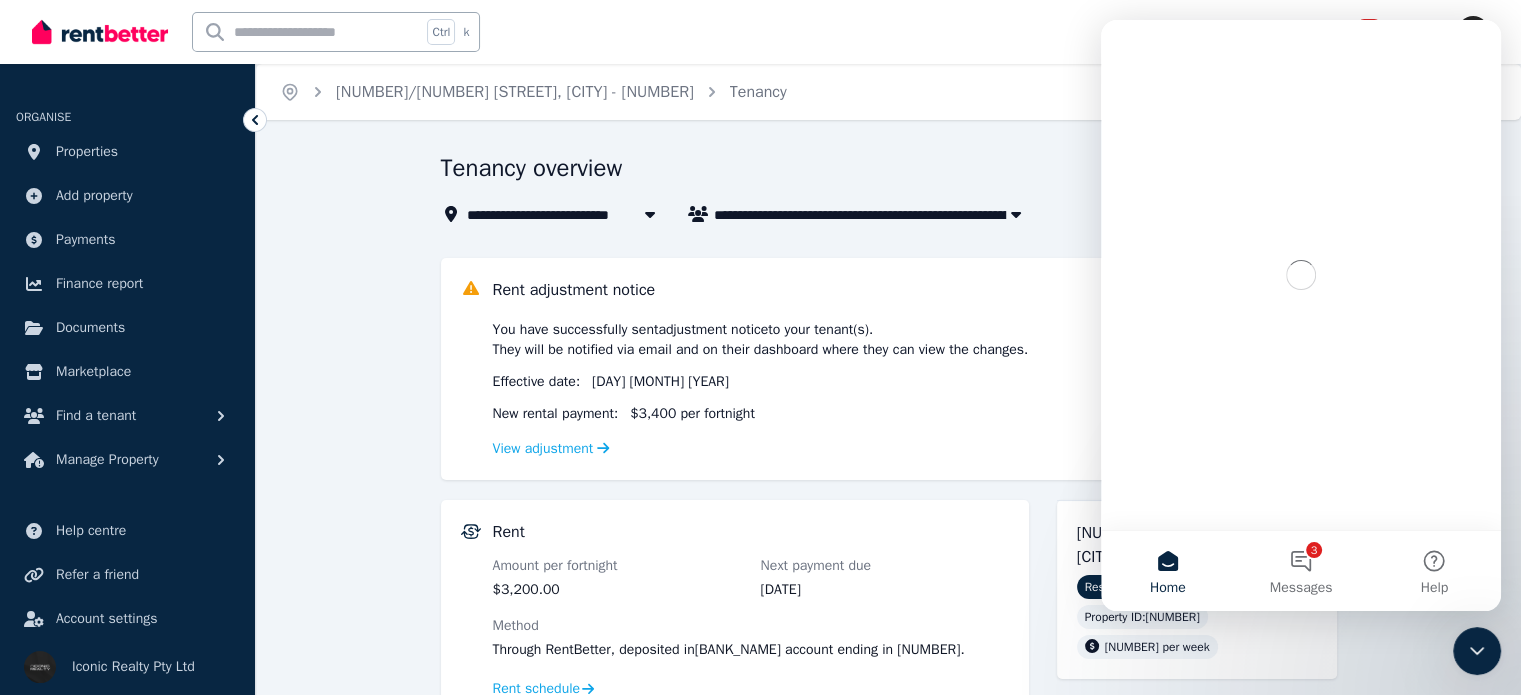 scroll, scrollTop: 0, scrollLeft: 0, axis: both 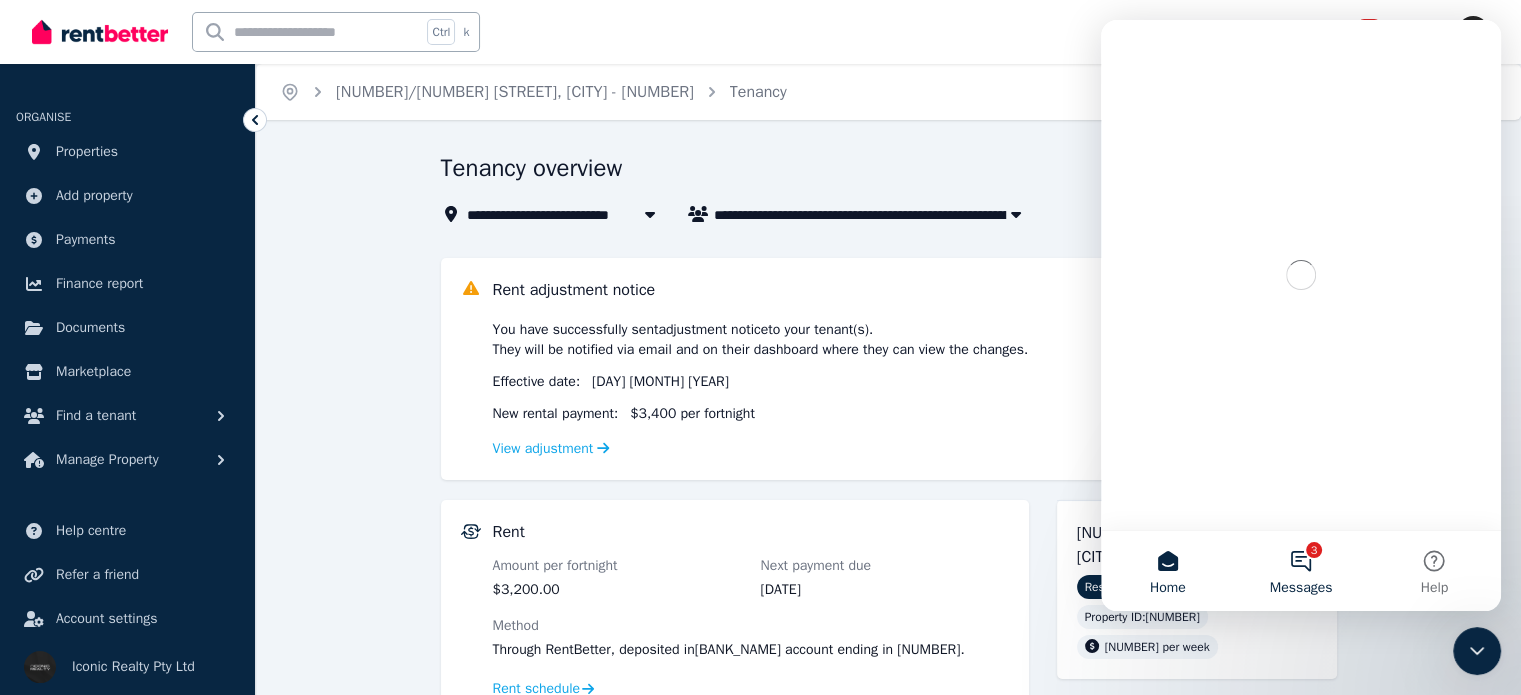click on "Messages" at bounding box center [1301, 588] 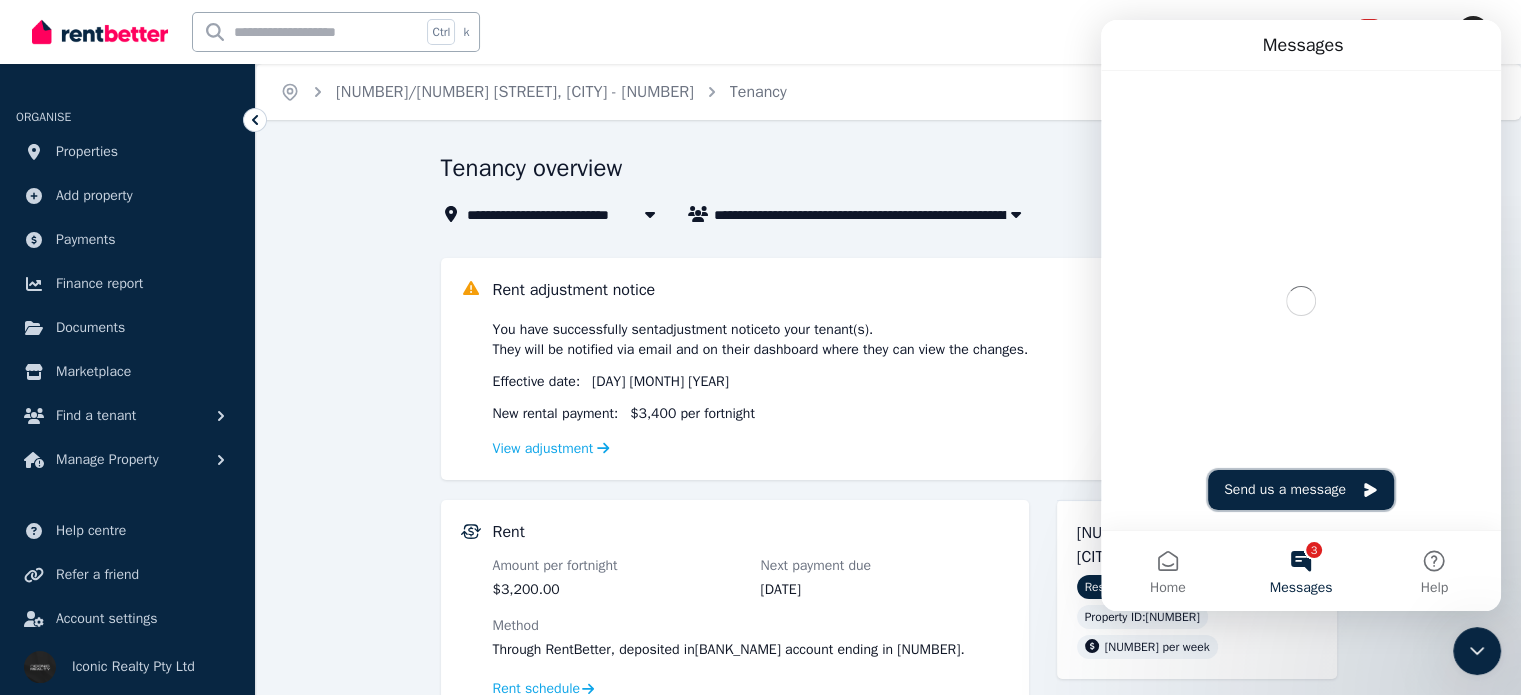 click on "Send us a message" at bounding box center (1301, 490) 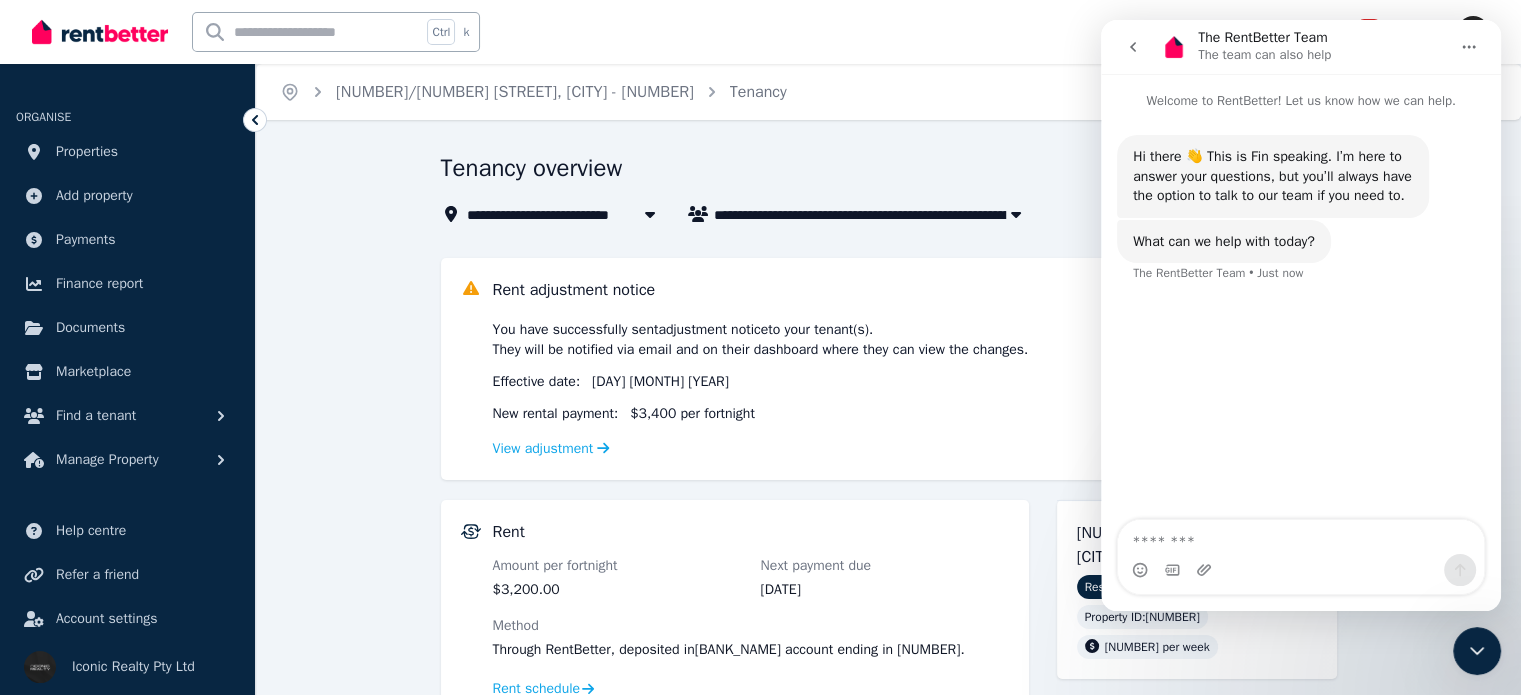 drag, startPoint x: 1205, startPoint y: 533, endPoint x: 1209, endPoint y: 543, distance: 10.770329 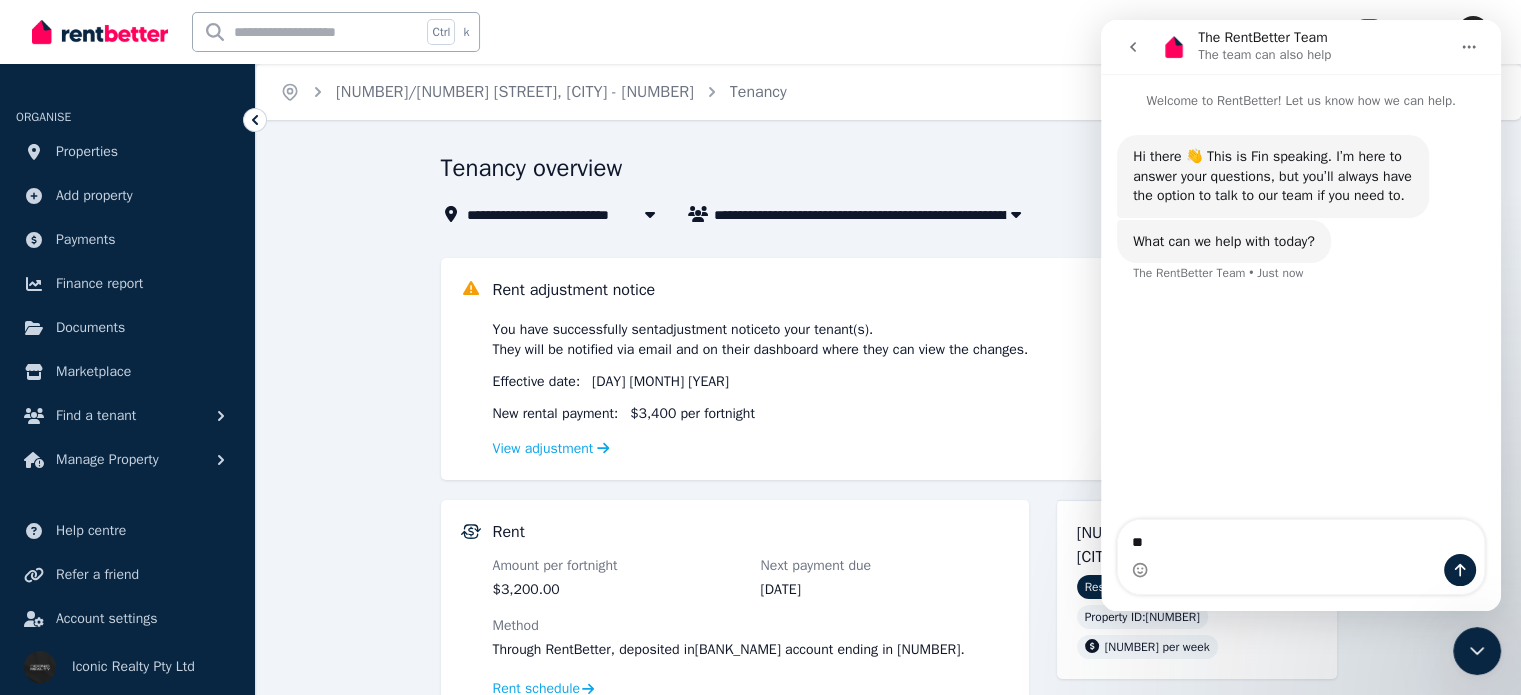 type on "*" 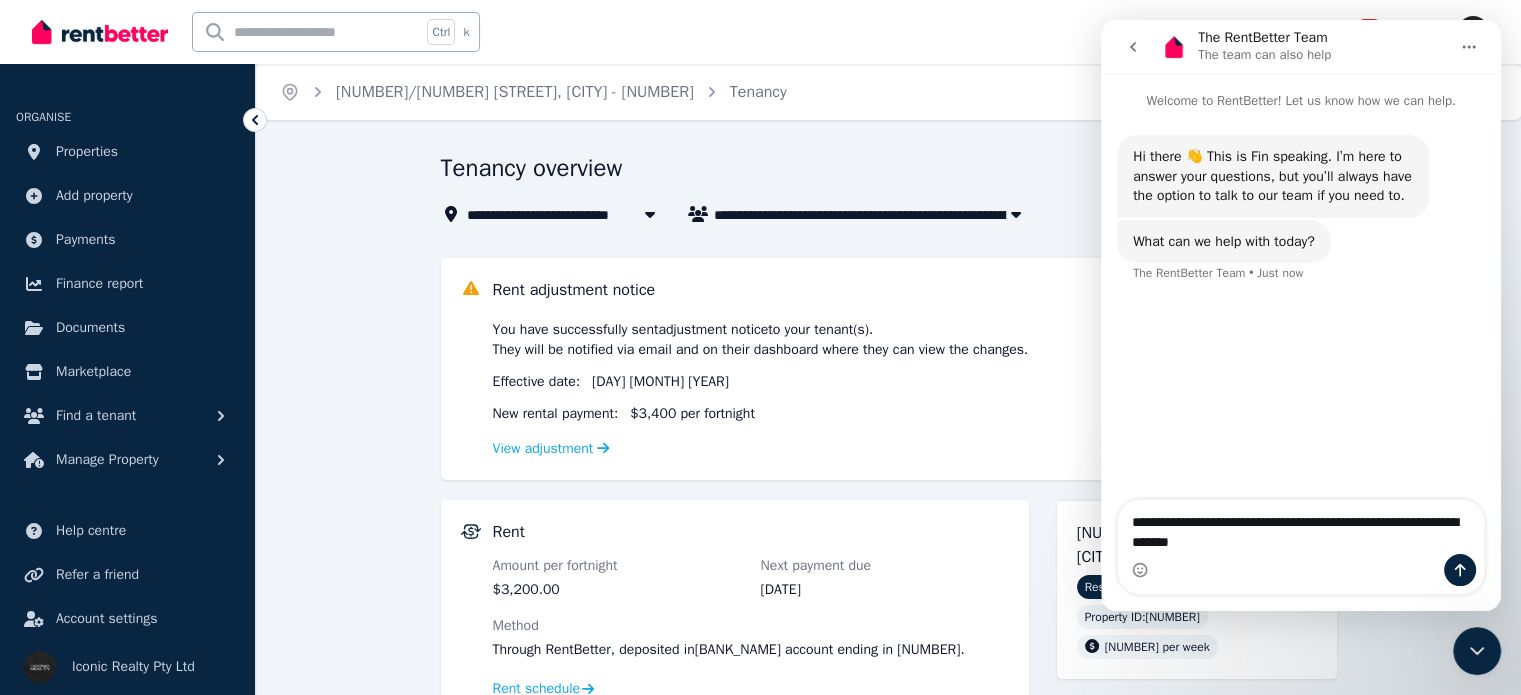 type on "**********" 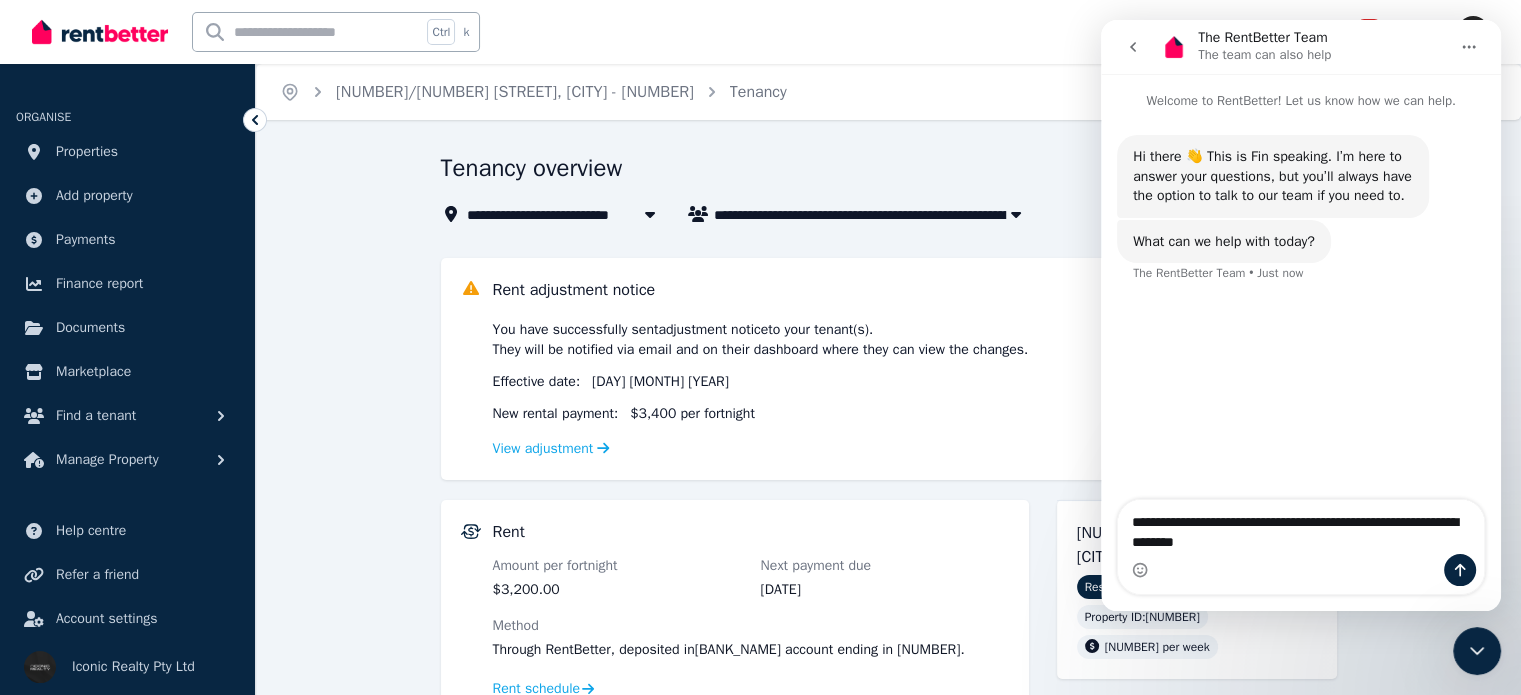 type 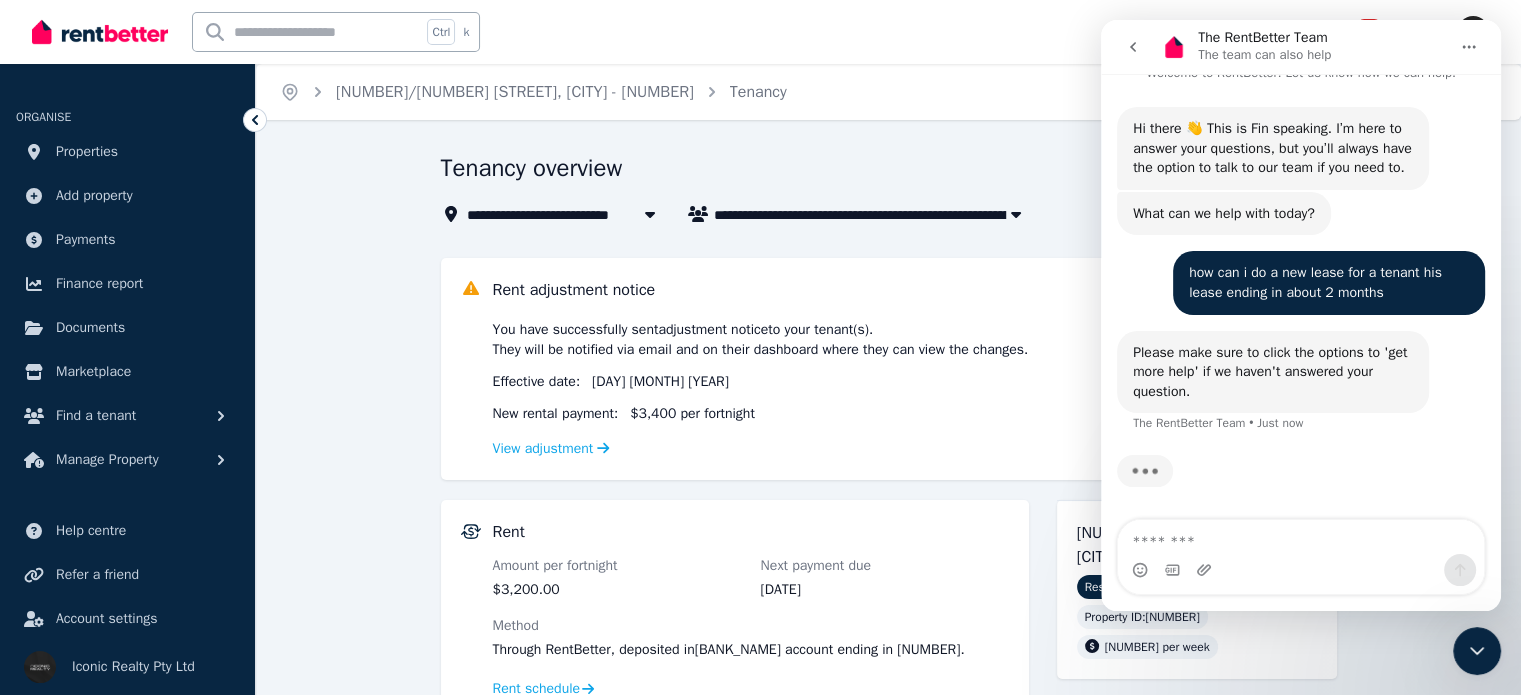 scroll, scrollTop: 14, scrollLeft: 0, axis: vertical 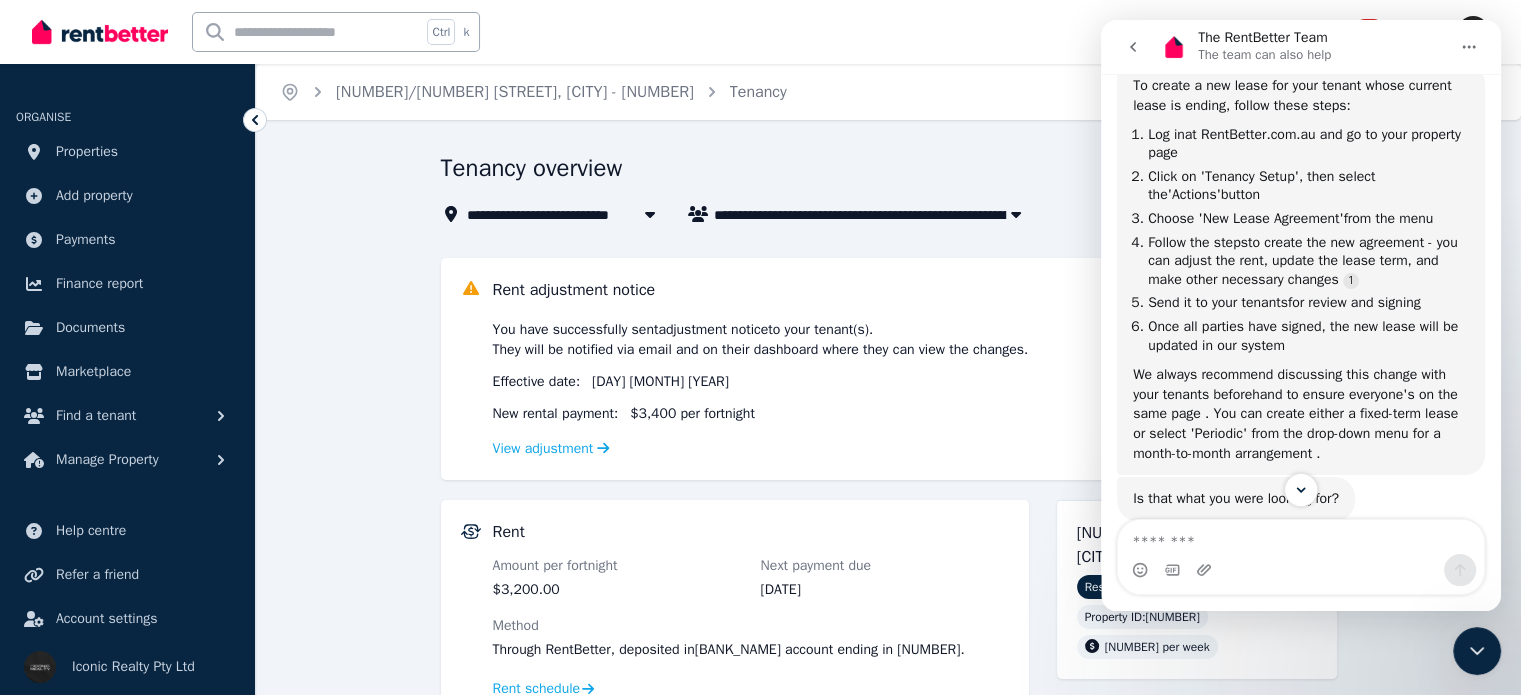 click 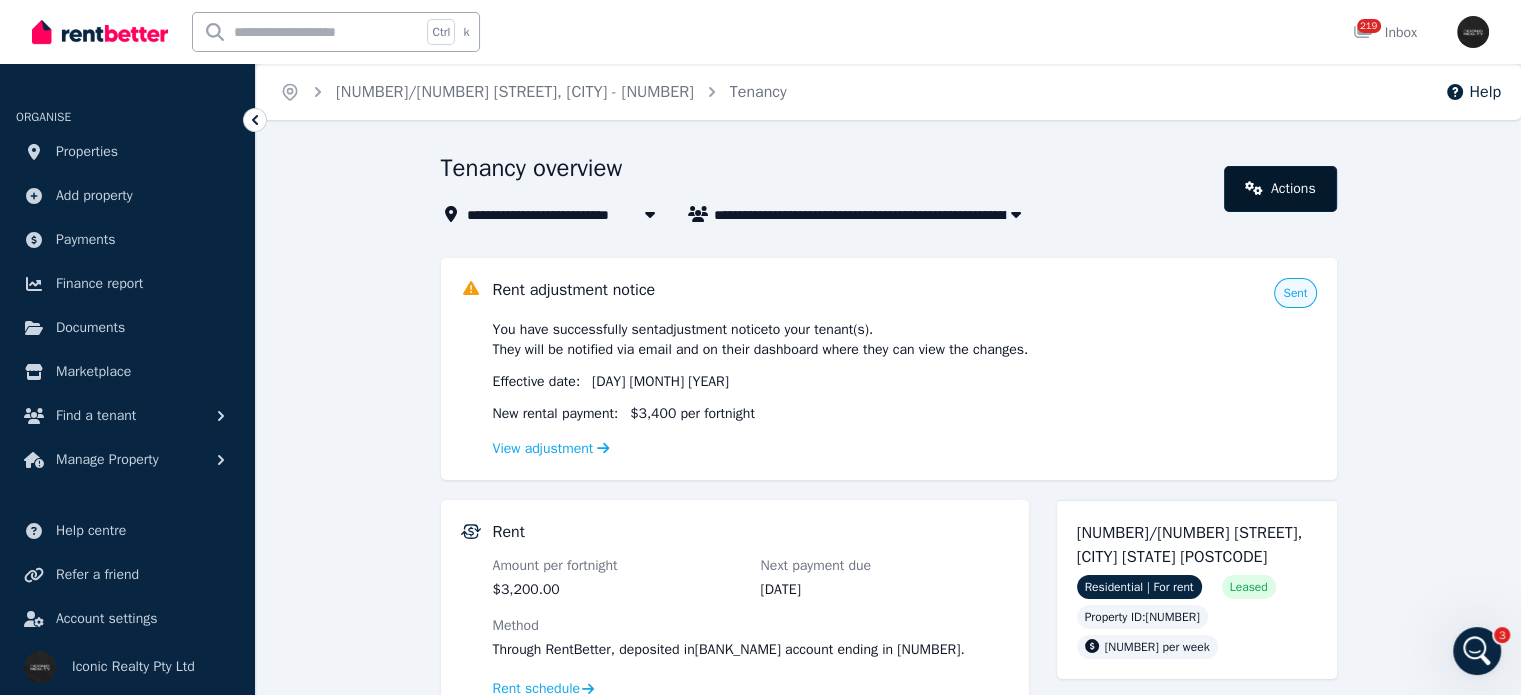 scroll, scrollTop: 0, scrollLeft: 0, axis: both 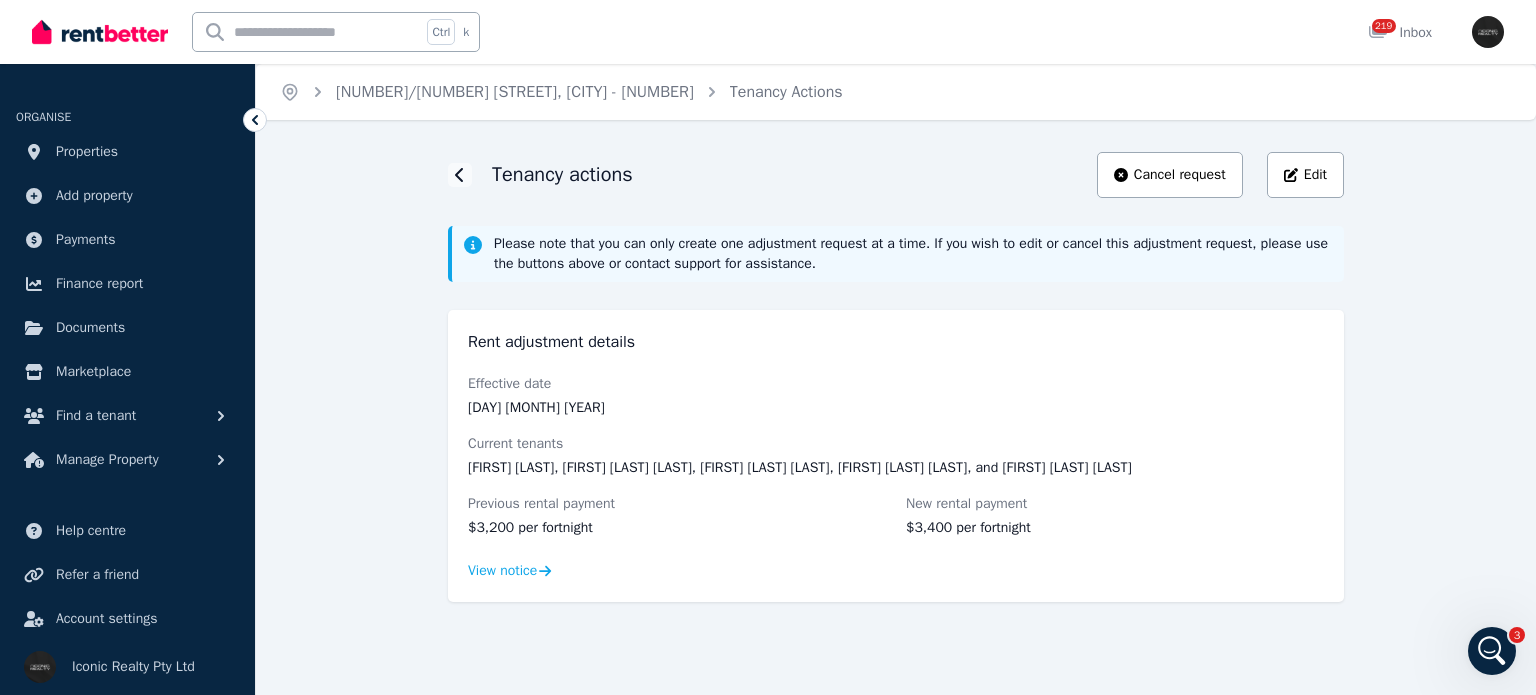 click 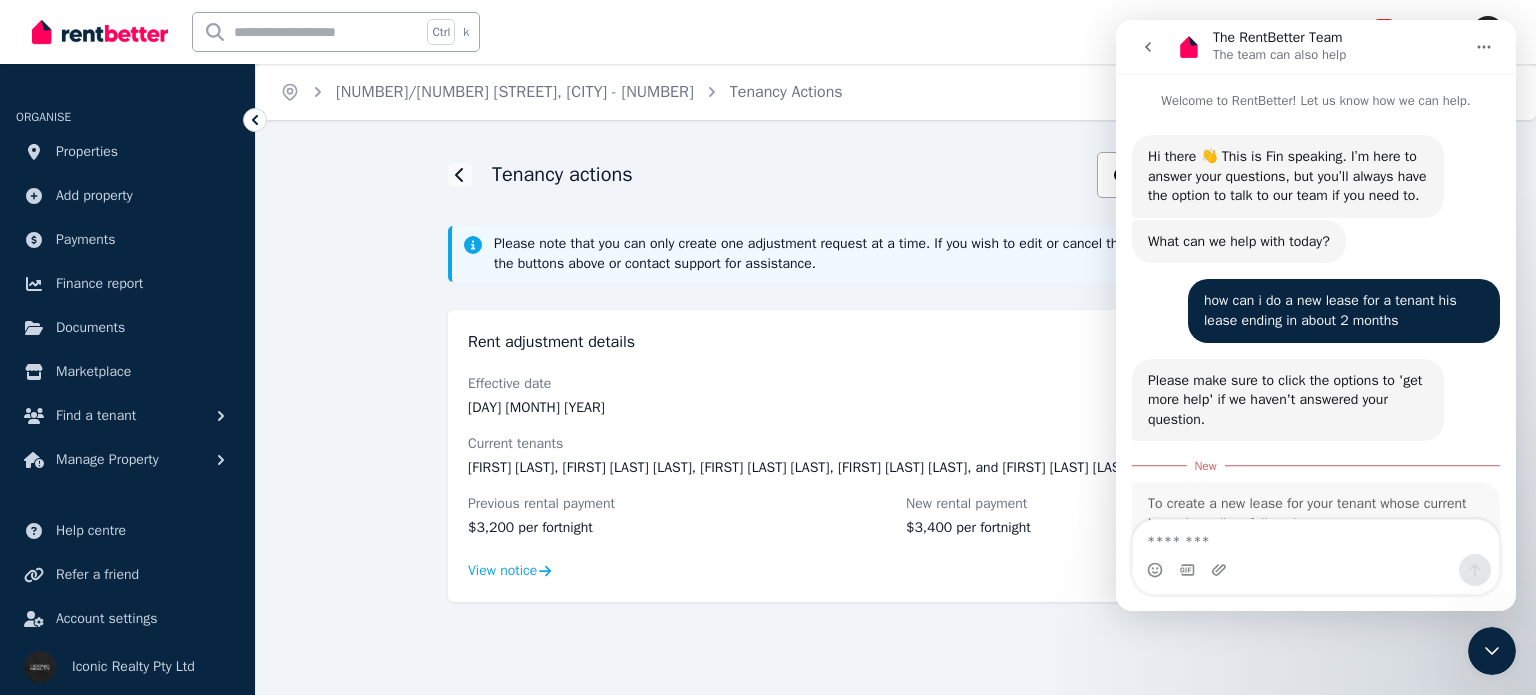 scroll, scrollTop: 187, scrollLeft: 0, axis: vertical 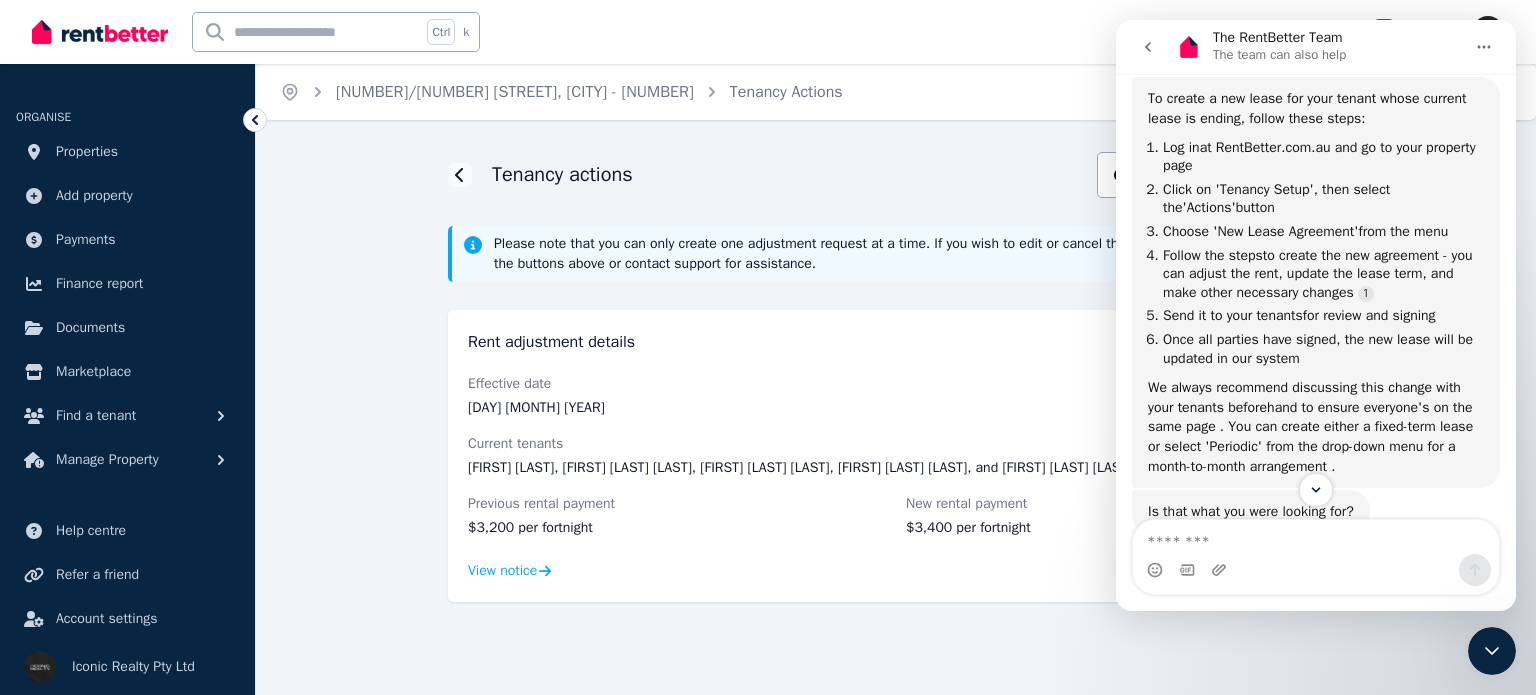 click at bounding box center (1316, 537) 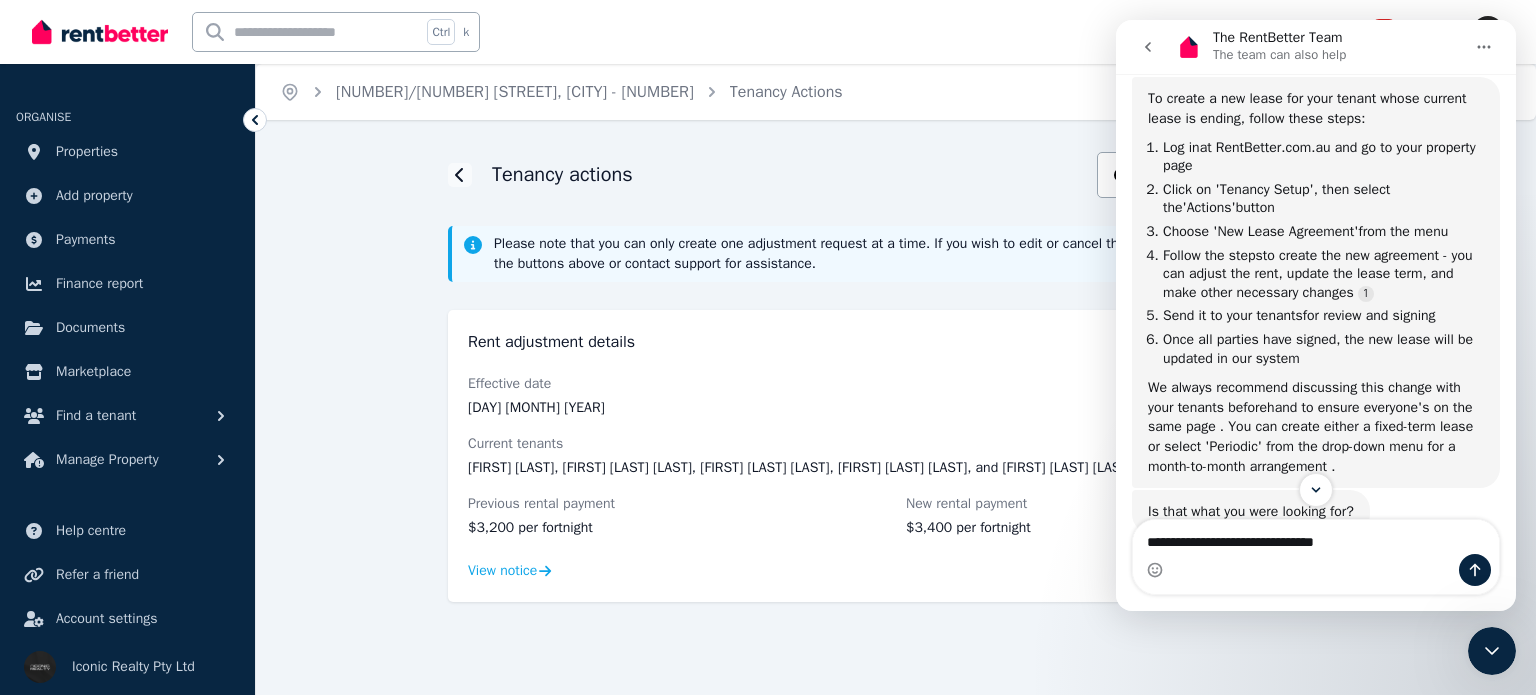 type on "**********" 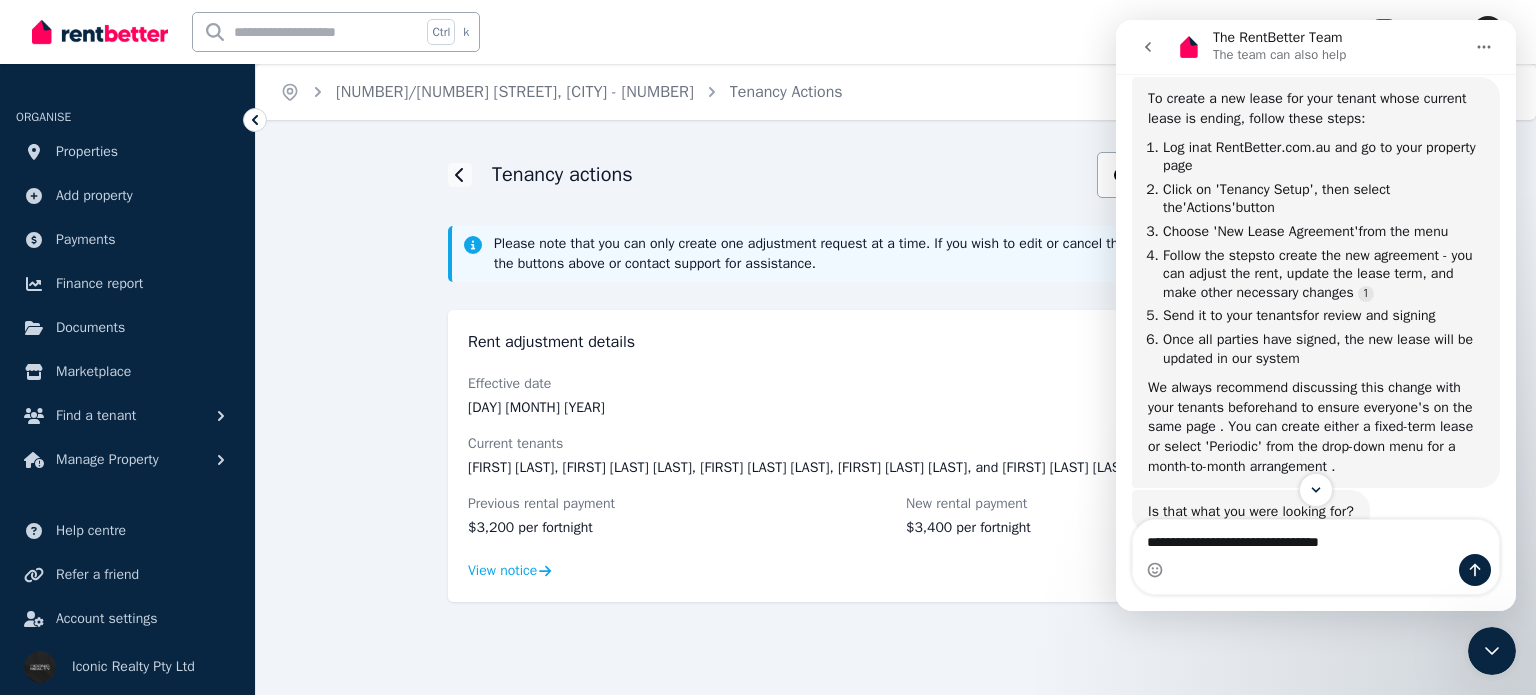 type 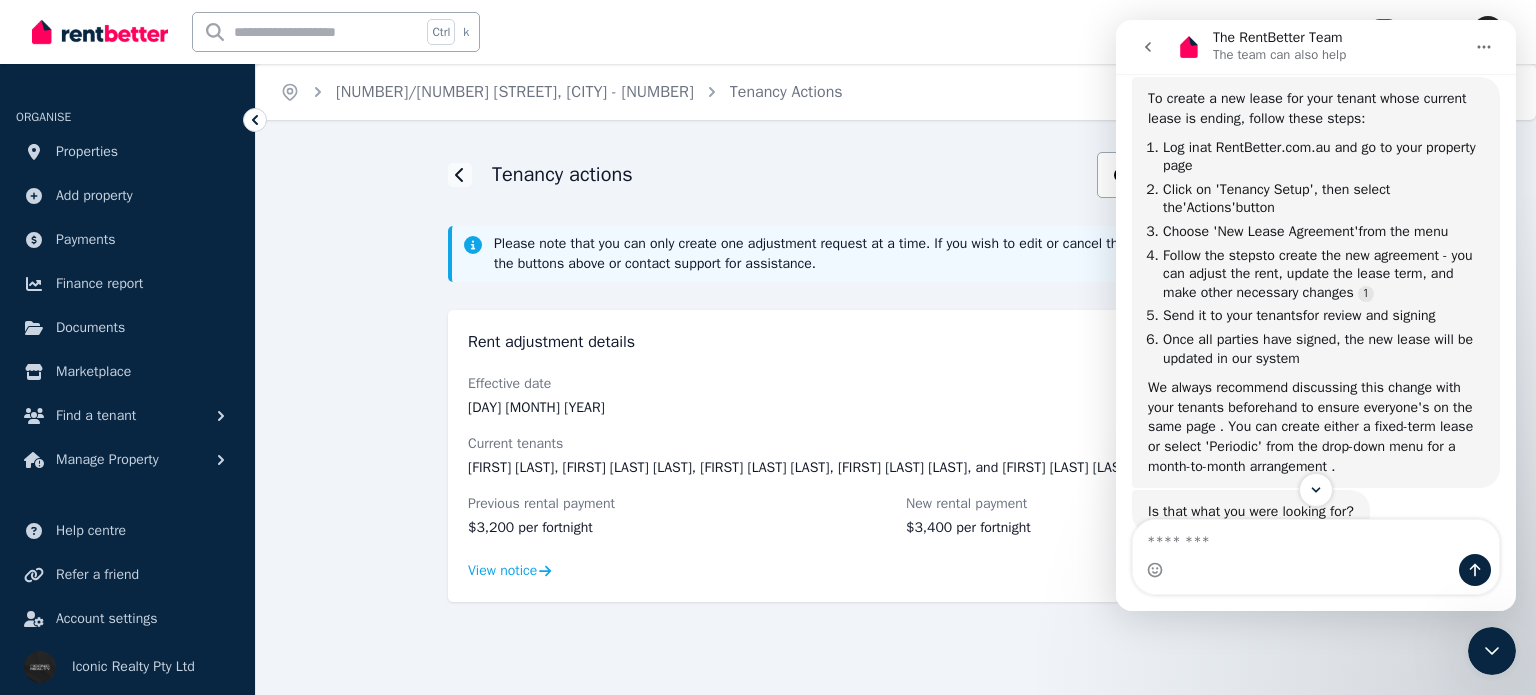 scroll, scrollTop: 2, scrollLeft: 0, axis: vertical 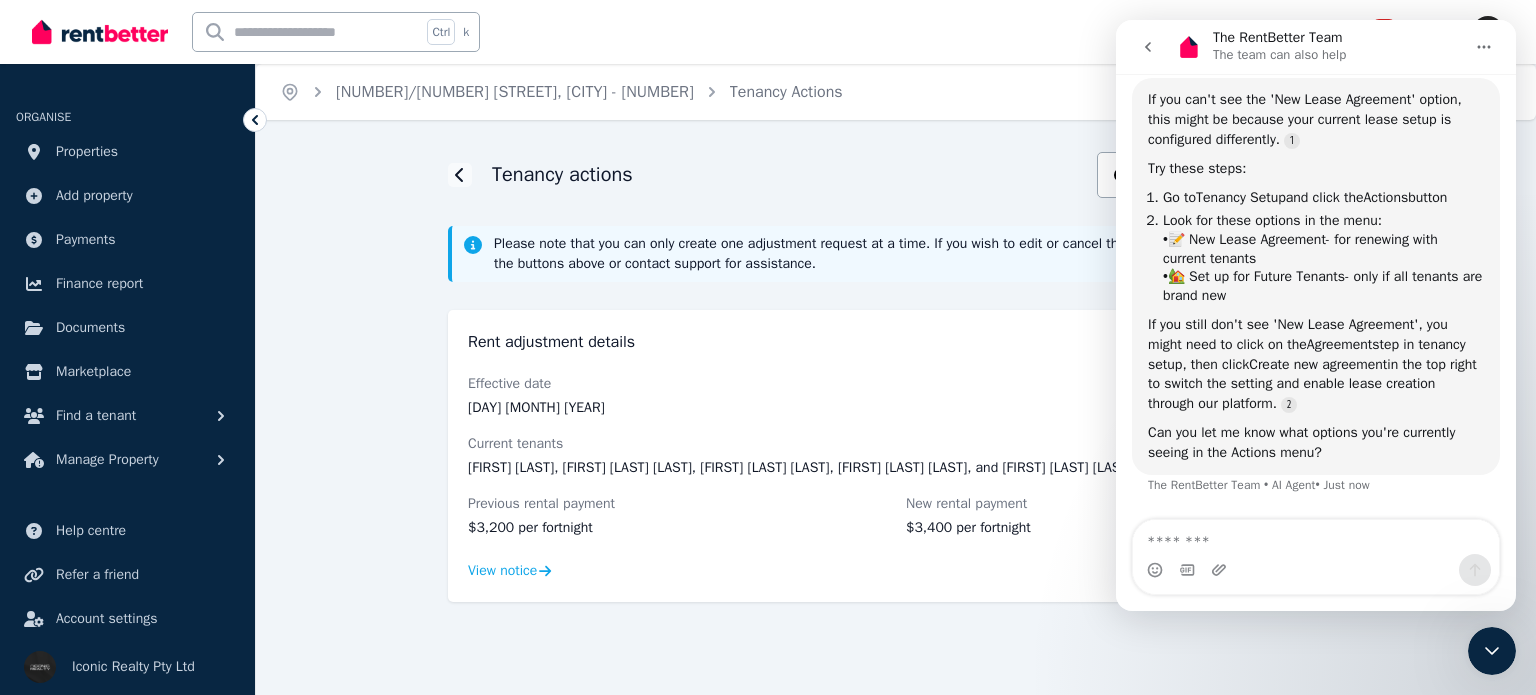 click on "Tenancy actions Cancel request Edit Please note that you can only create one adjustment request at a time. If you wish to edit or cancel this adjustment request, please use the buttons above or contact support for assistance. Rent adjustment details Effective date [DAY] [MONTH] [YEAR] Current tenants [FIRST] [LAST], [FIRST] [LAST] [LAST], [FIRST] [LAST] [LAST], [FIRST] [LAST] [LAST], and [FIRST] [LAST] [LAST] Previous rental payment $[NUMBER] per fortnight New rental payment $[NUMBER] per fortnight View notice" at bounding box center [896, 423] 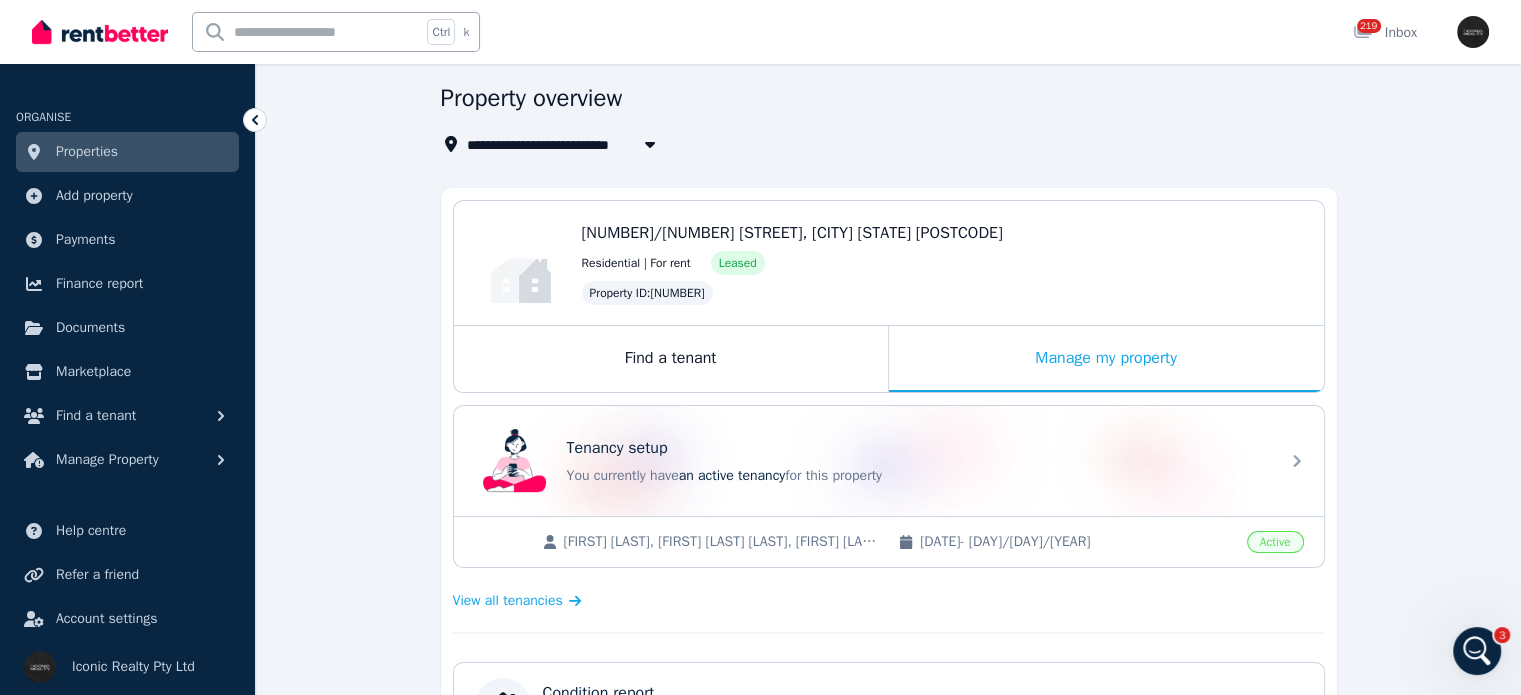 scroll, scrollTop: 200, scrollLeft: 0, axis: vertical 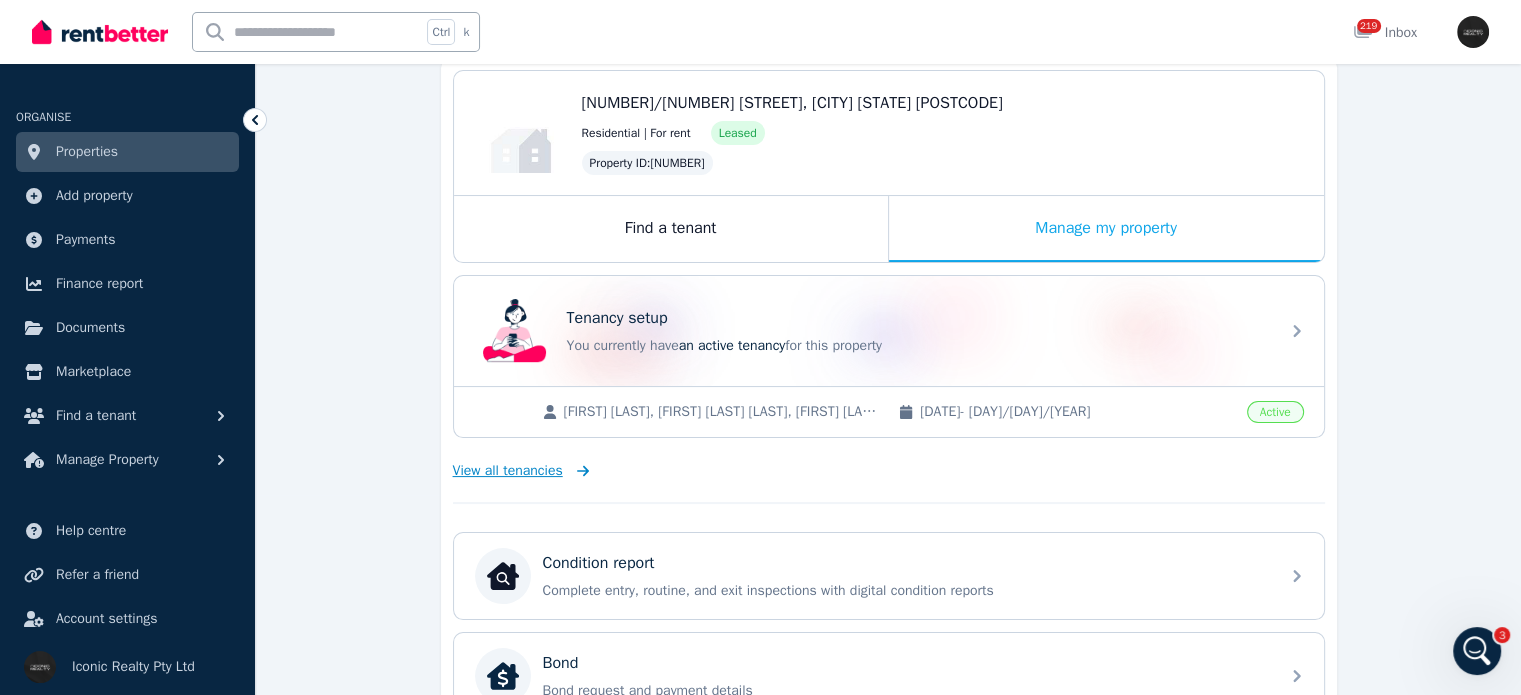 click on "View all tenancies" at bounding box center [508, 471] 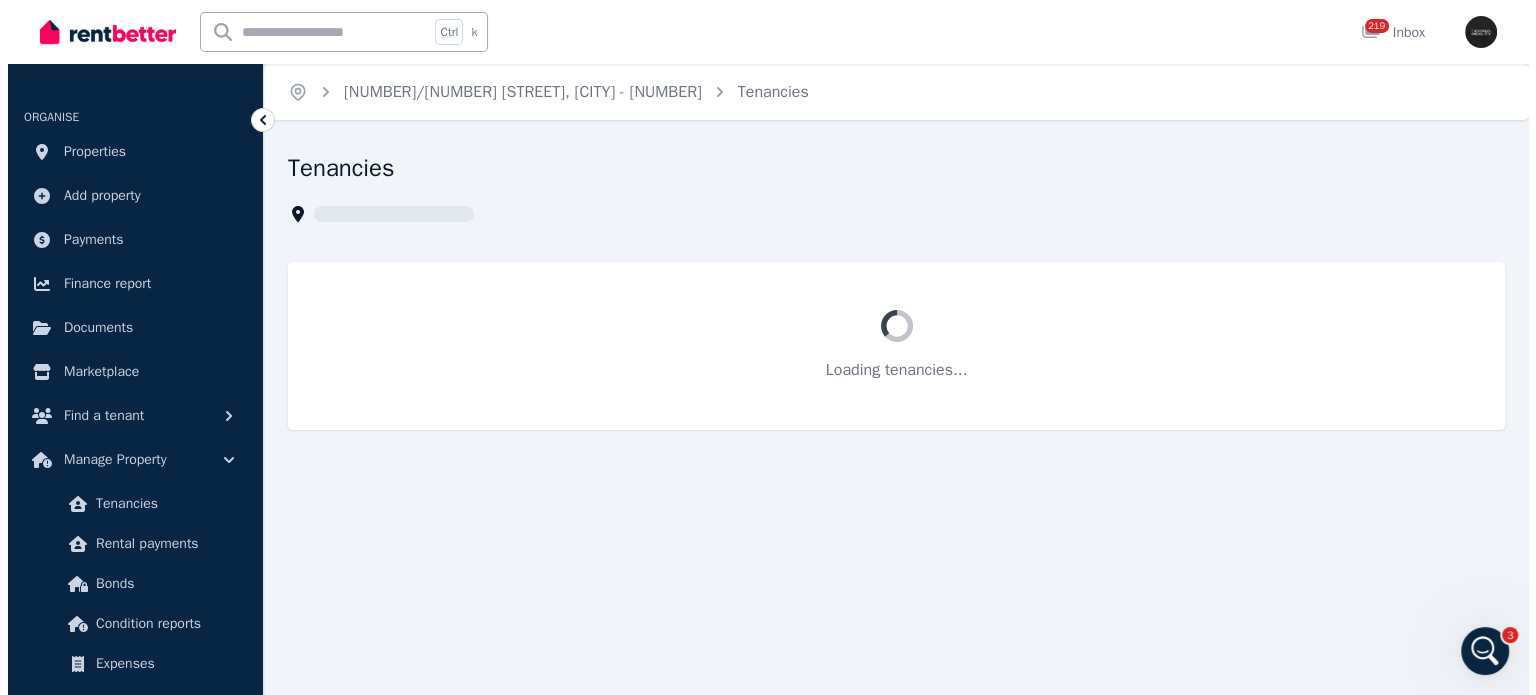 scroll, scrollTop: 0, scrollLeft: 0, axis: both 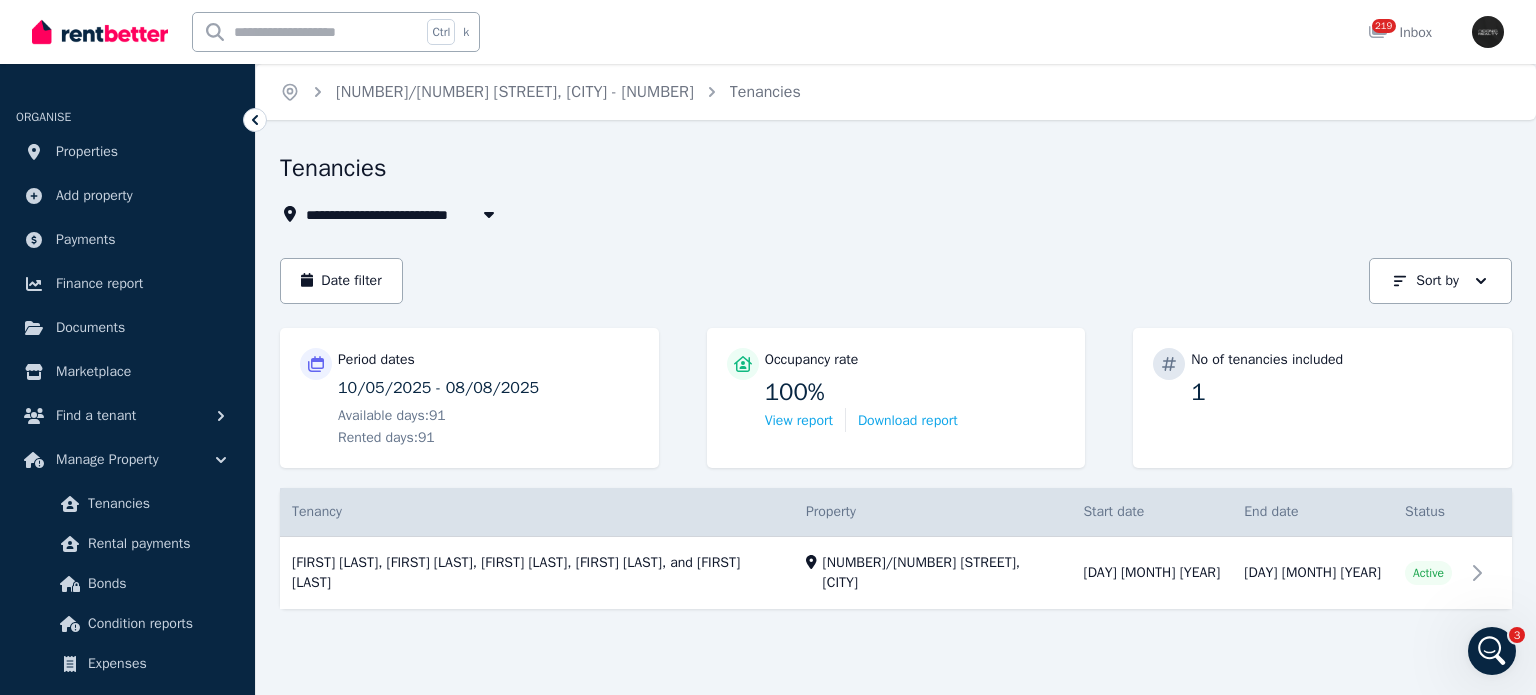 click 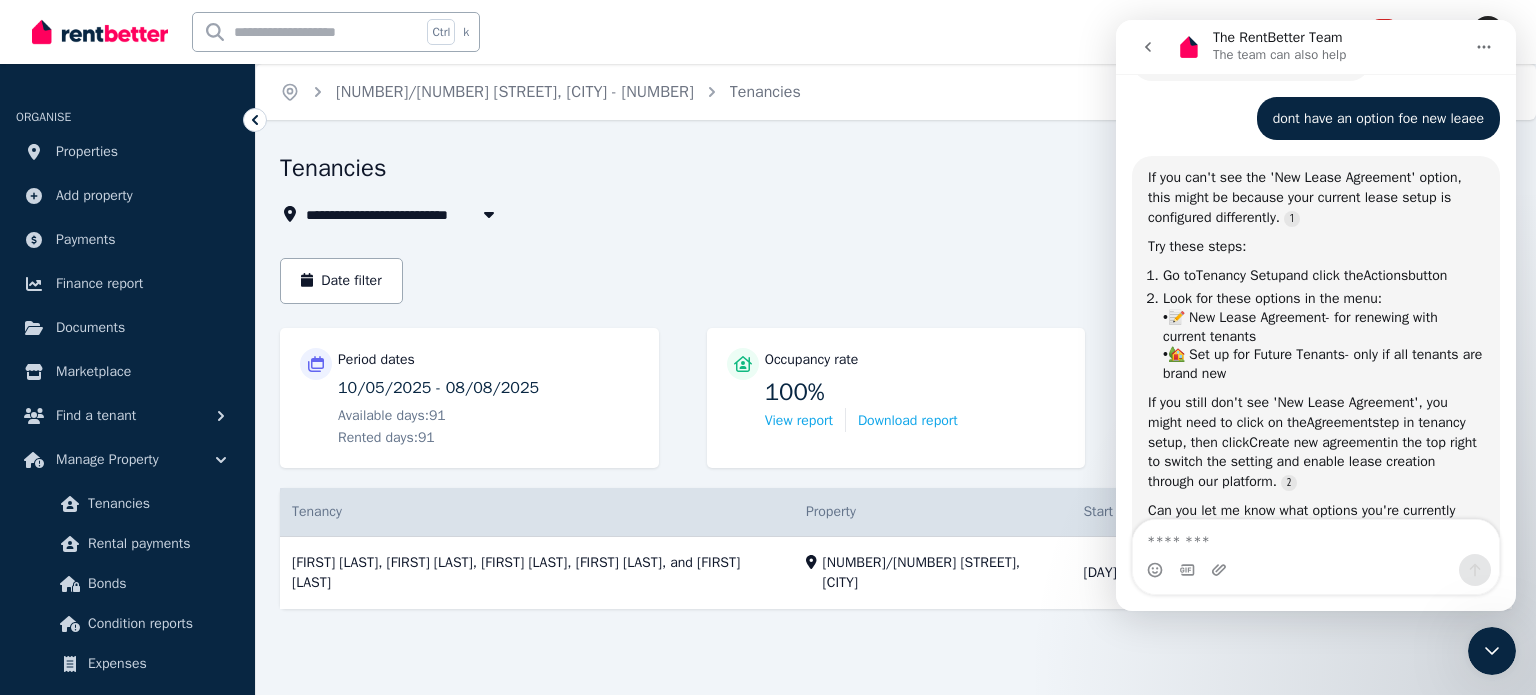 scroll, scrollTop: 912, scrollLeft: 0, axis: vertical 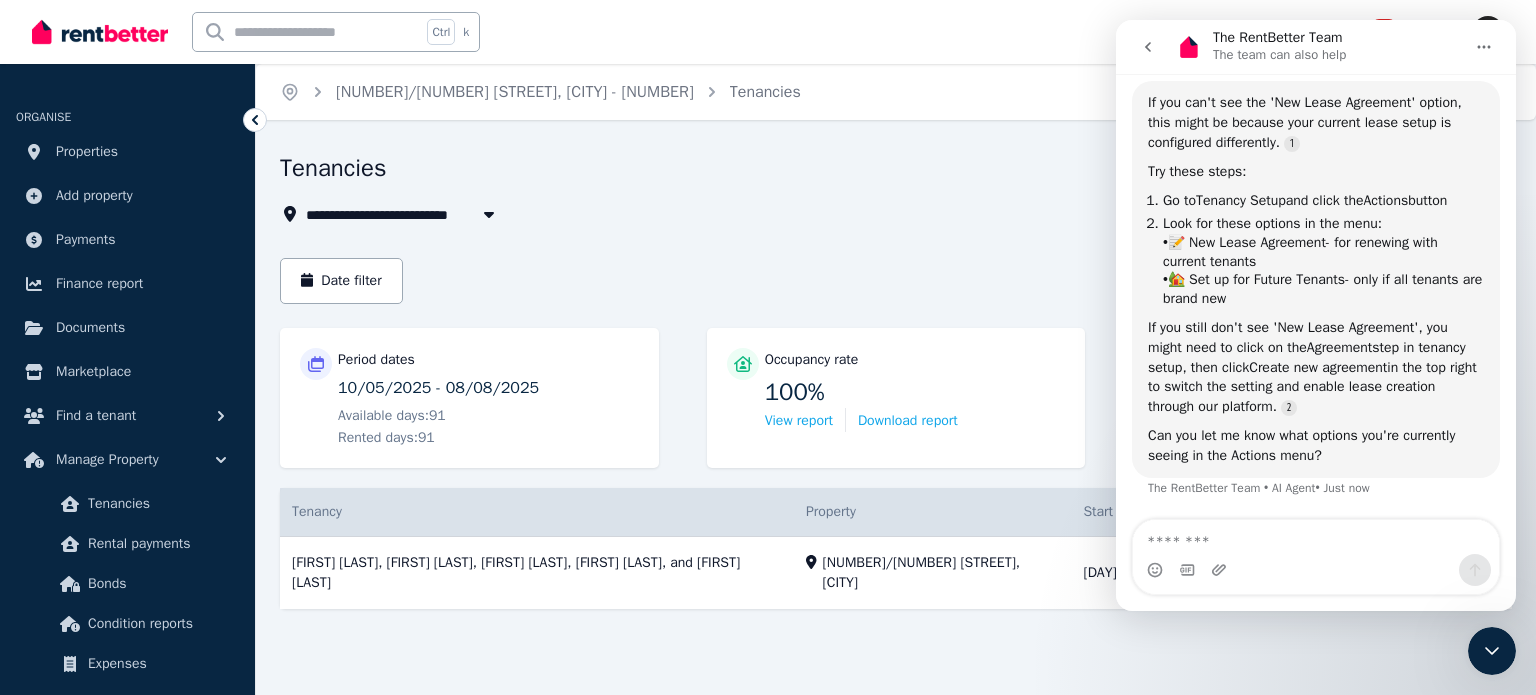 click at bounding box center (1316, 537) 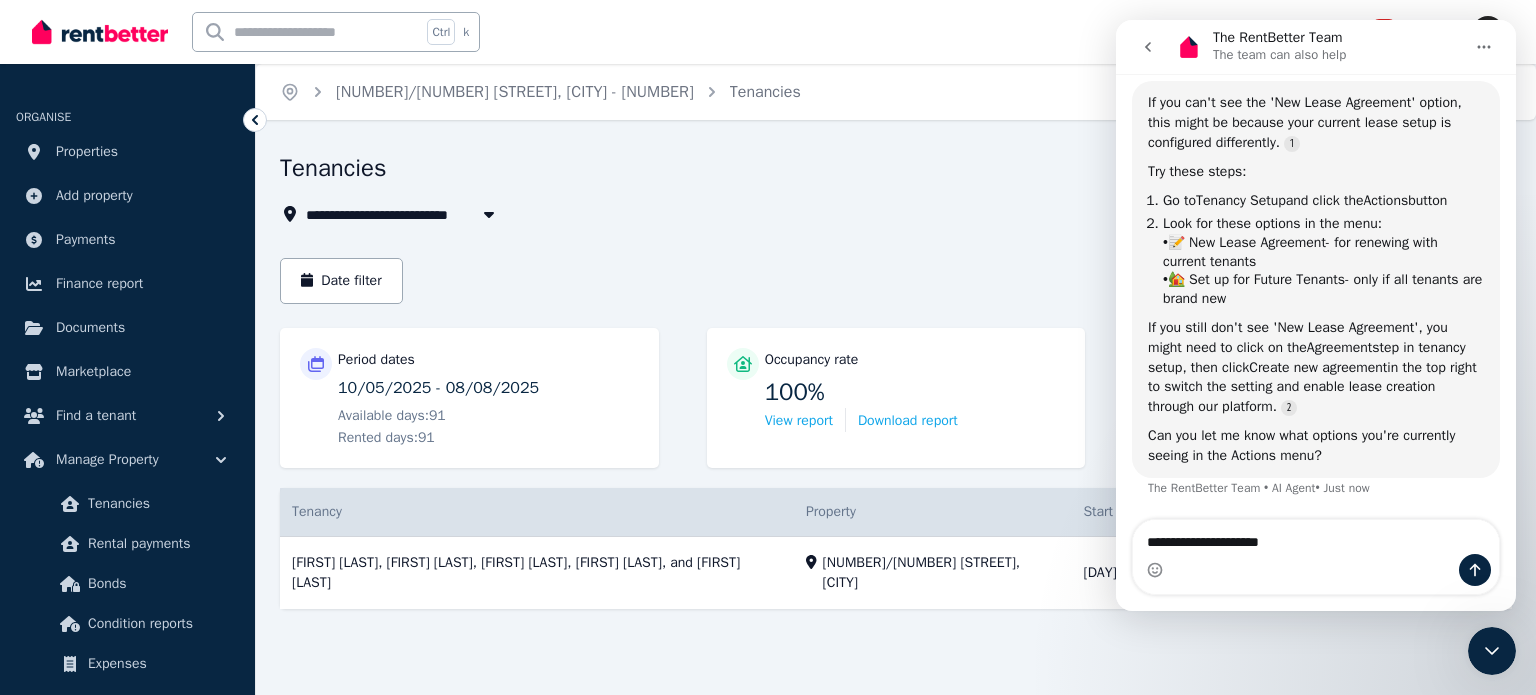 type on "**********" 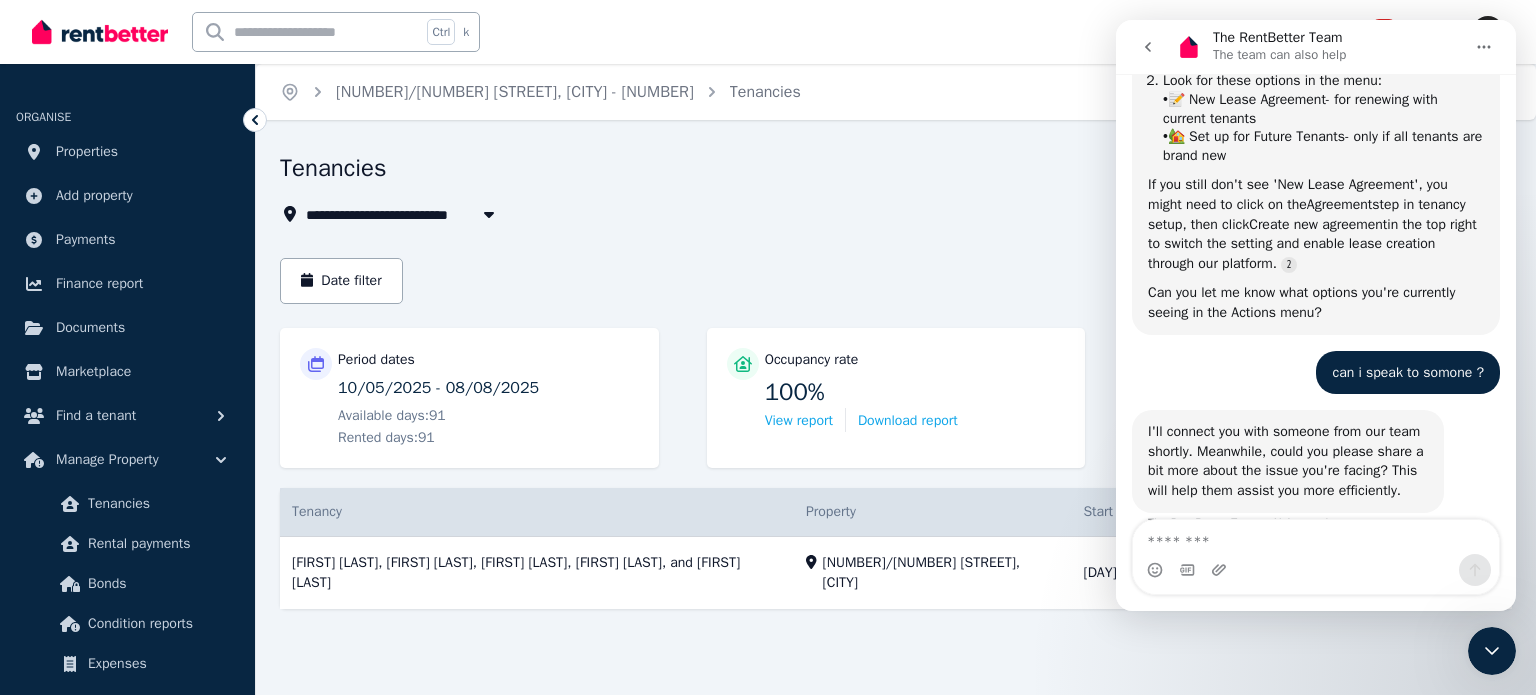 scroll, scrollTop: 1091, scrollLeft: 0, axis: vertical 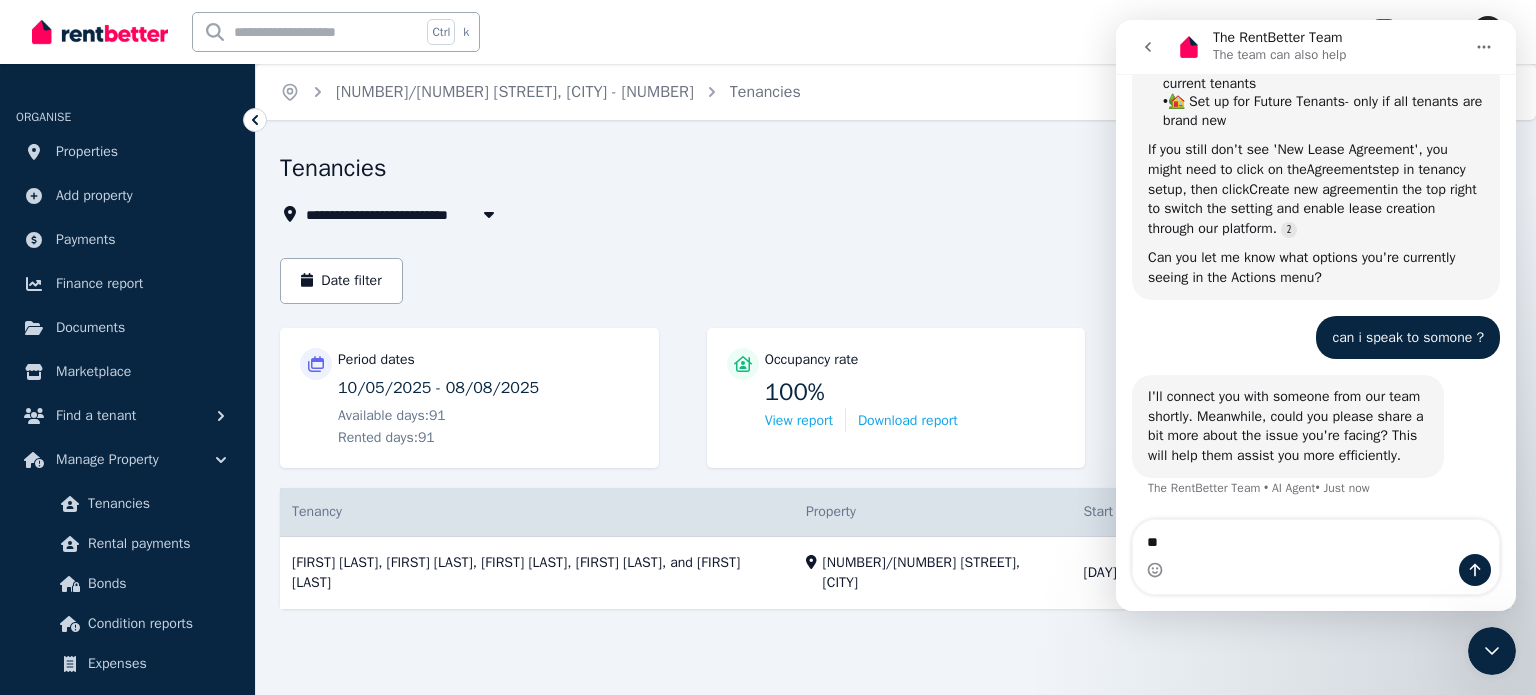 type on "*" 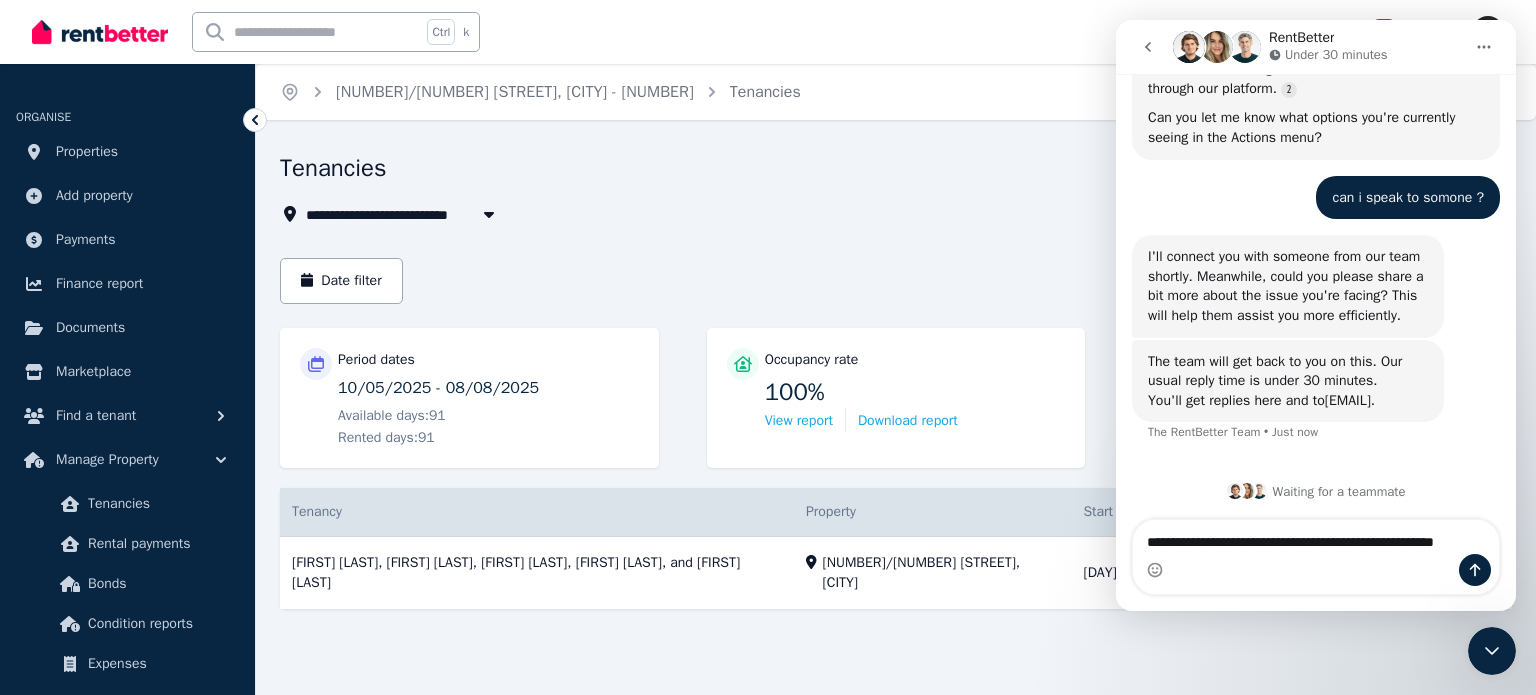 scroll, scrollTop: 1271, scrollLeft: 0, axis: vertical 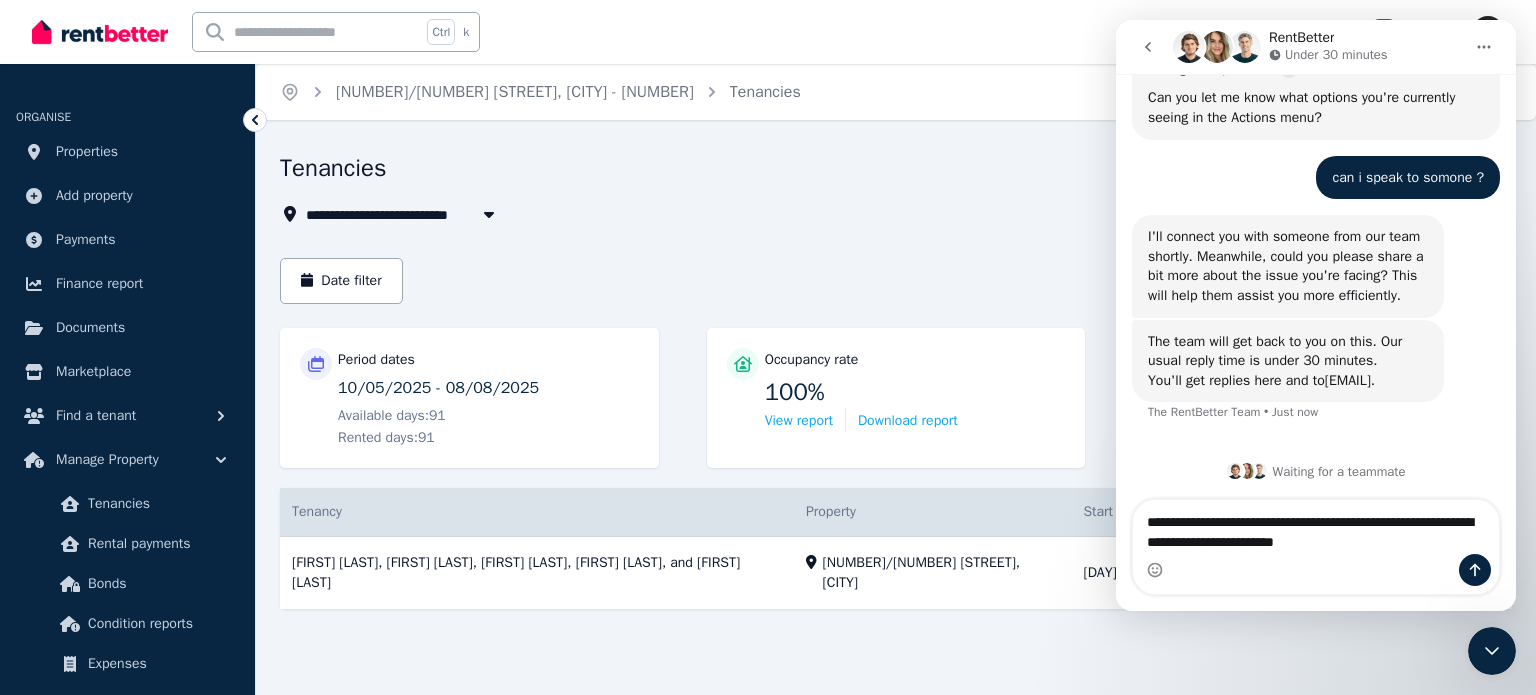 type on "**********" 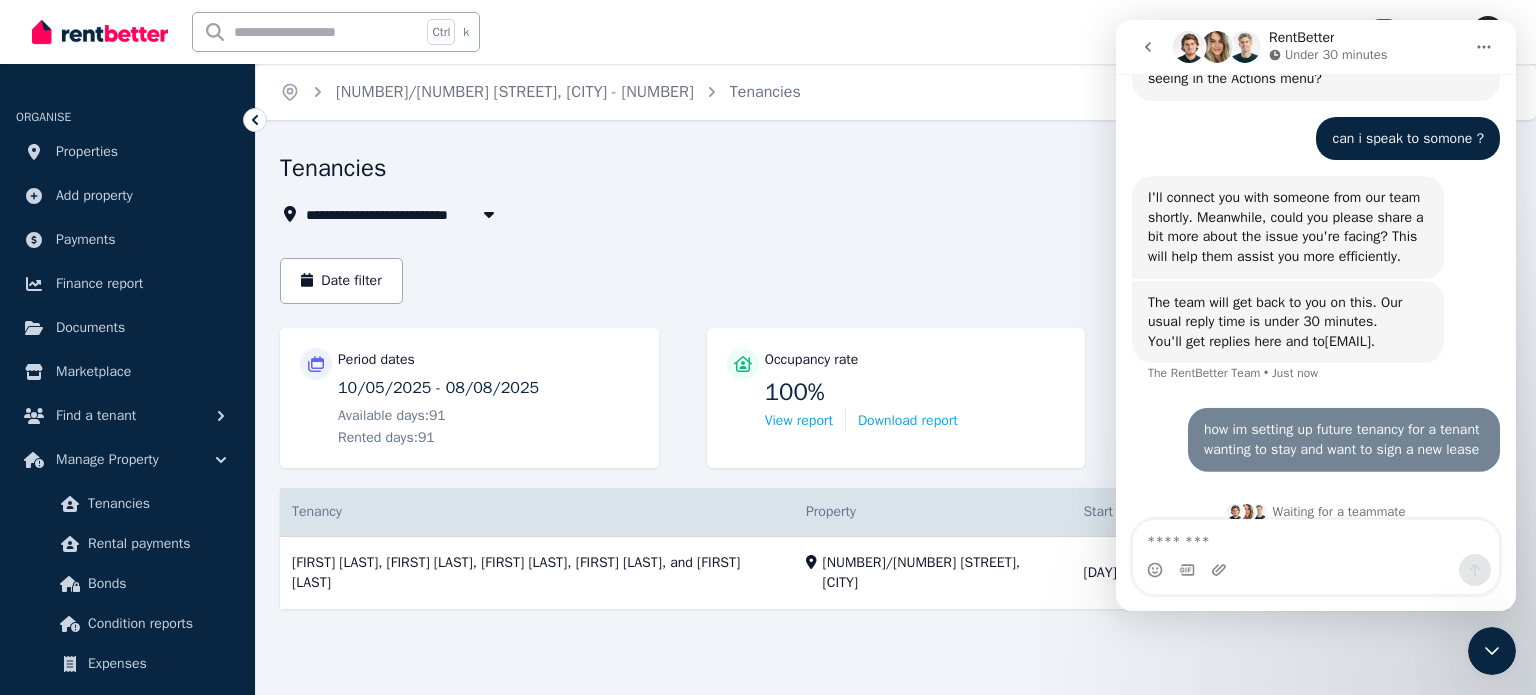 scroll, scrollTop: 1350, scrollLeft: 0, axis: vertical 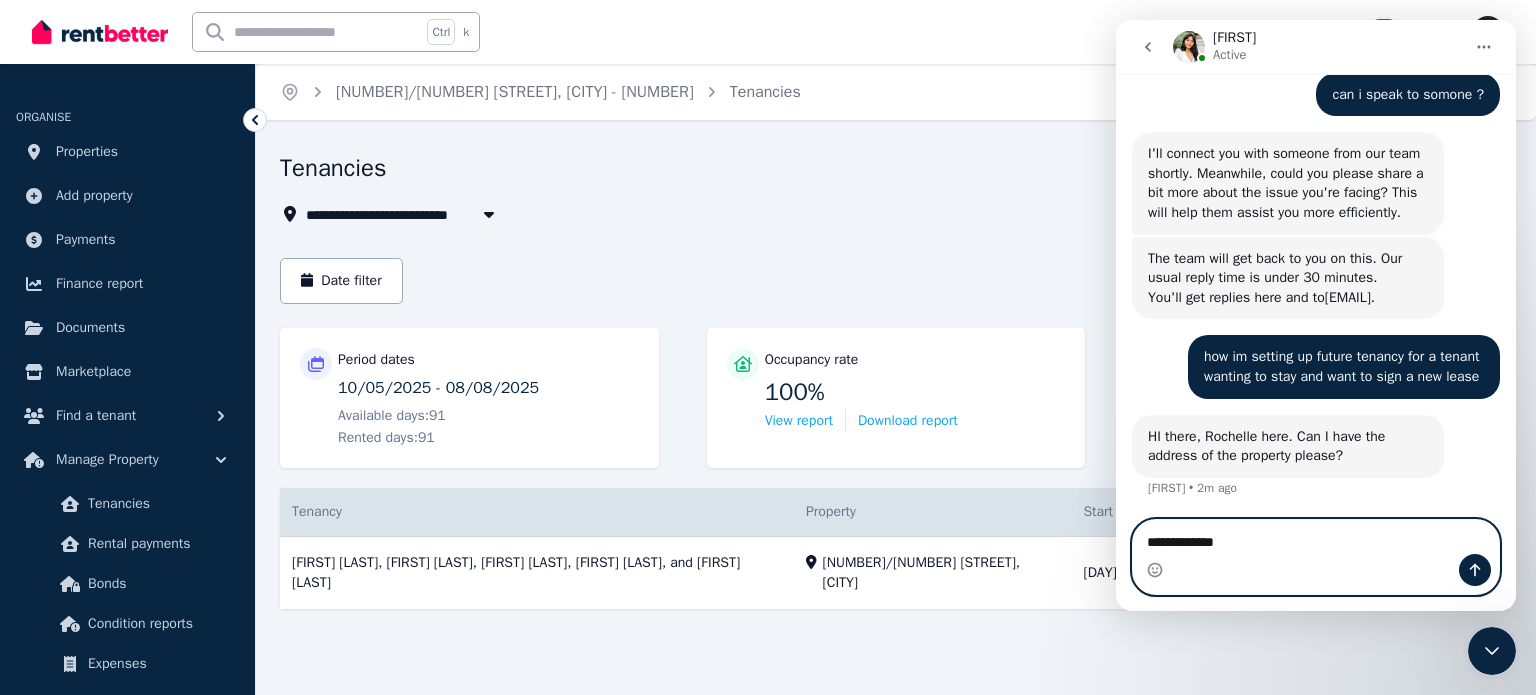 type on "**********" 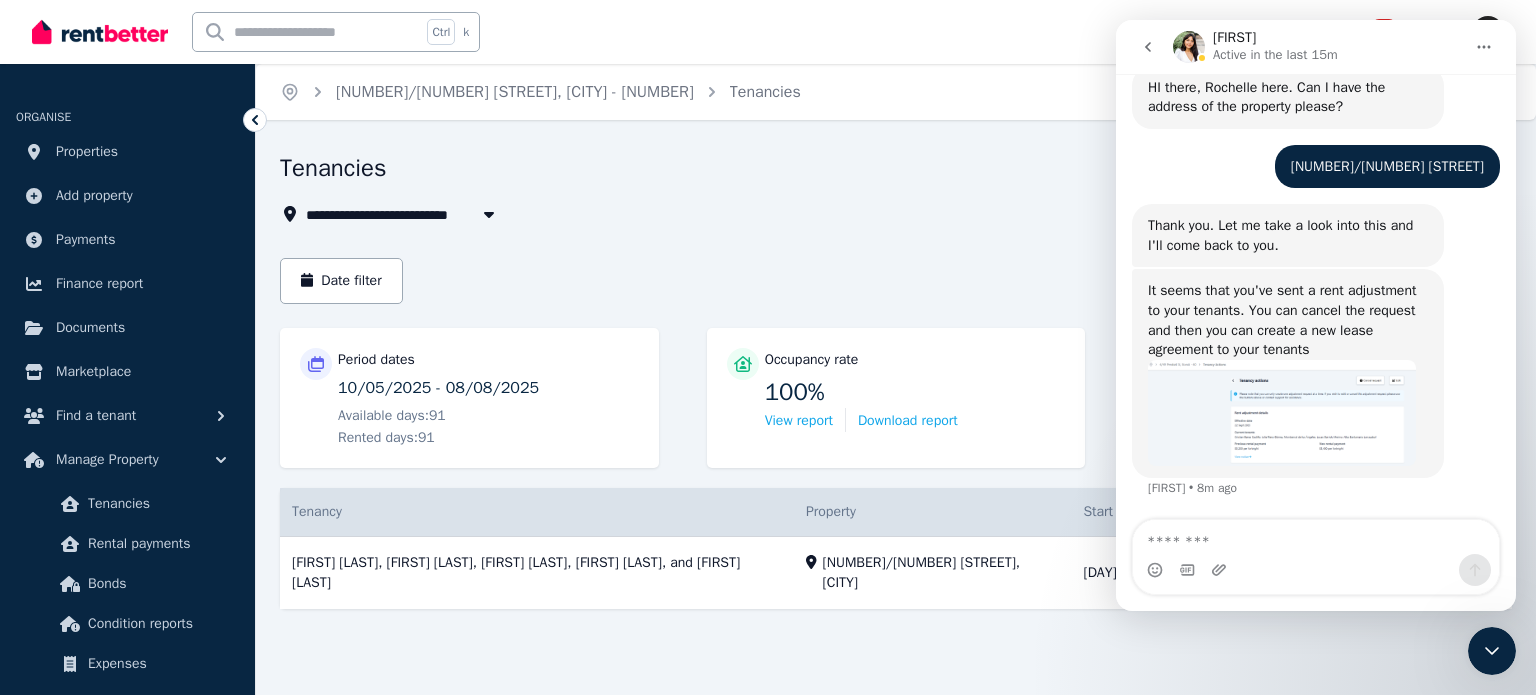 scroll, scrollTop: 1722, scrollLeft: 0, axis: vertical 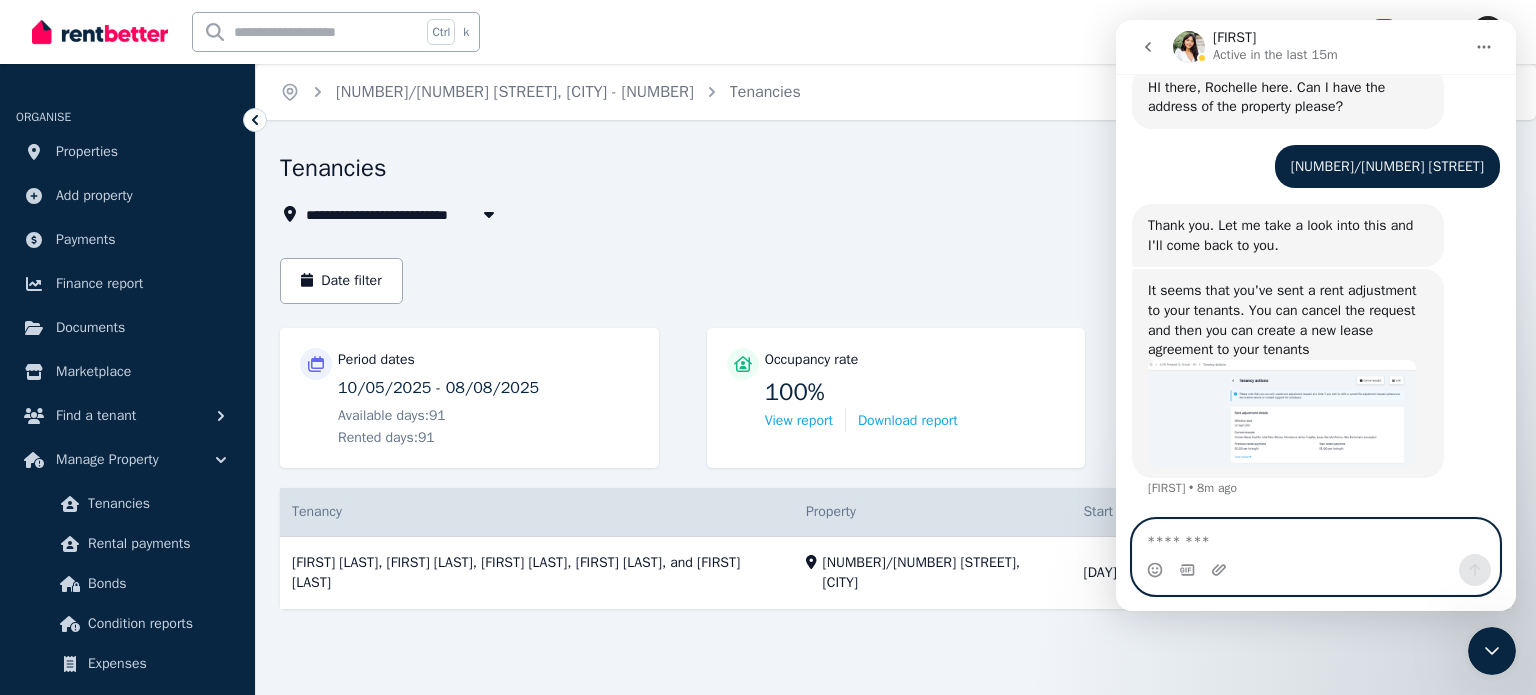 click at bounding box center (1316, 537) 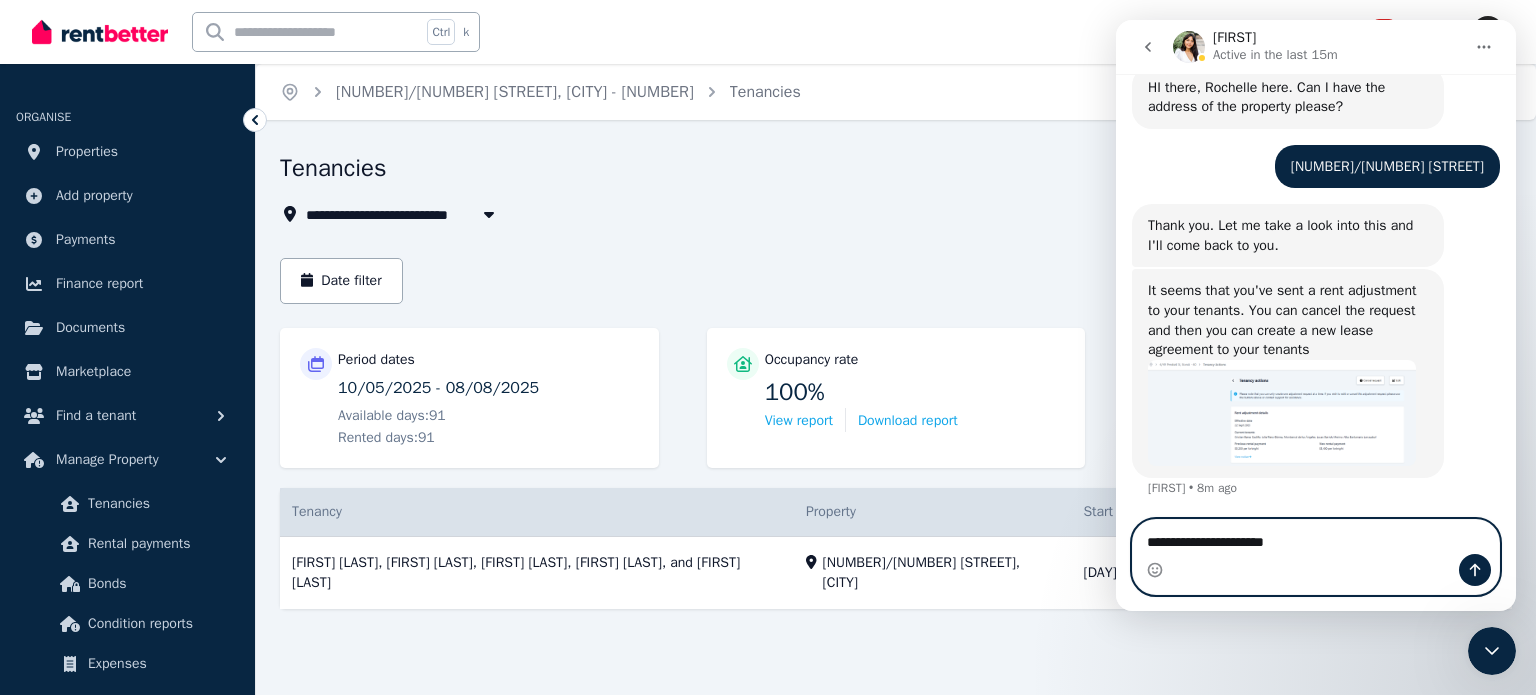 type on "**********" 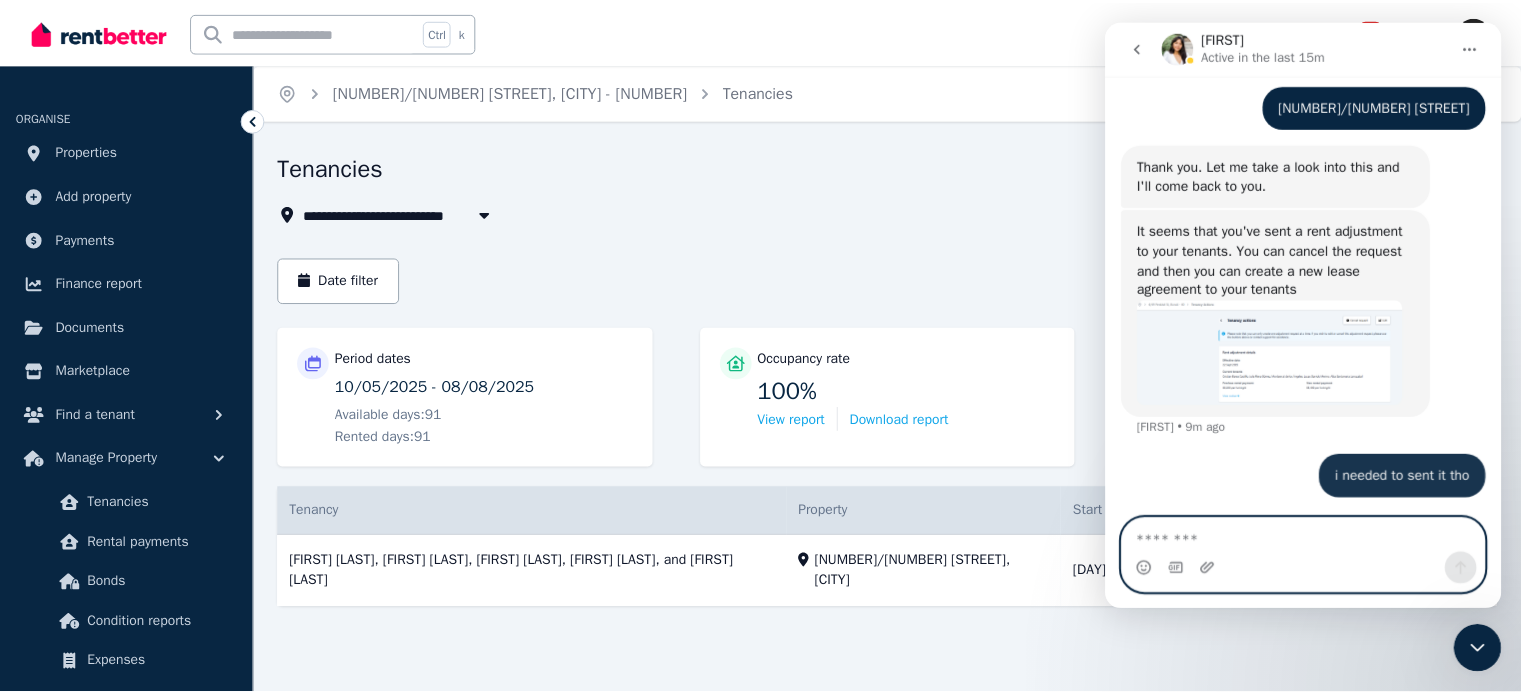scroll, scrollTop: 1782, scrollLeft: 0, axis: vertical 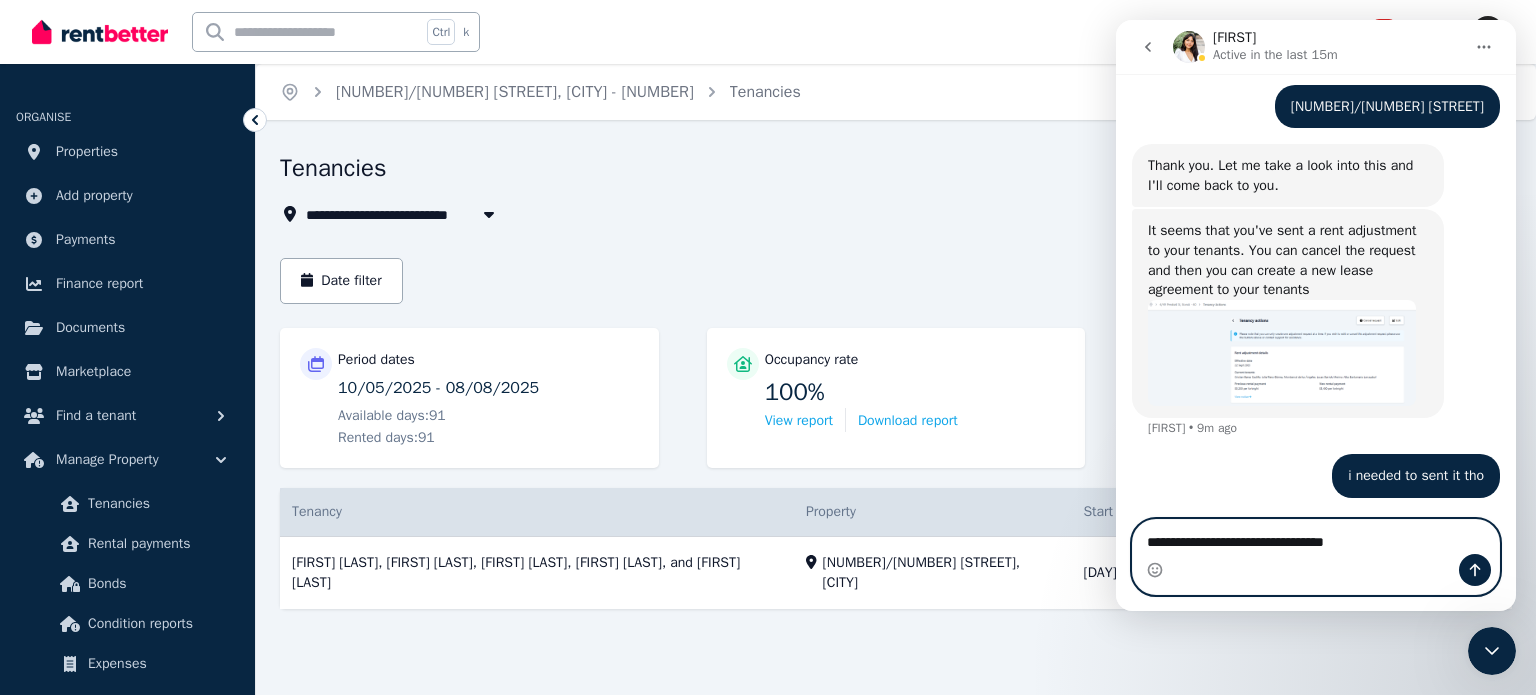 type on "**********" 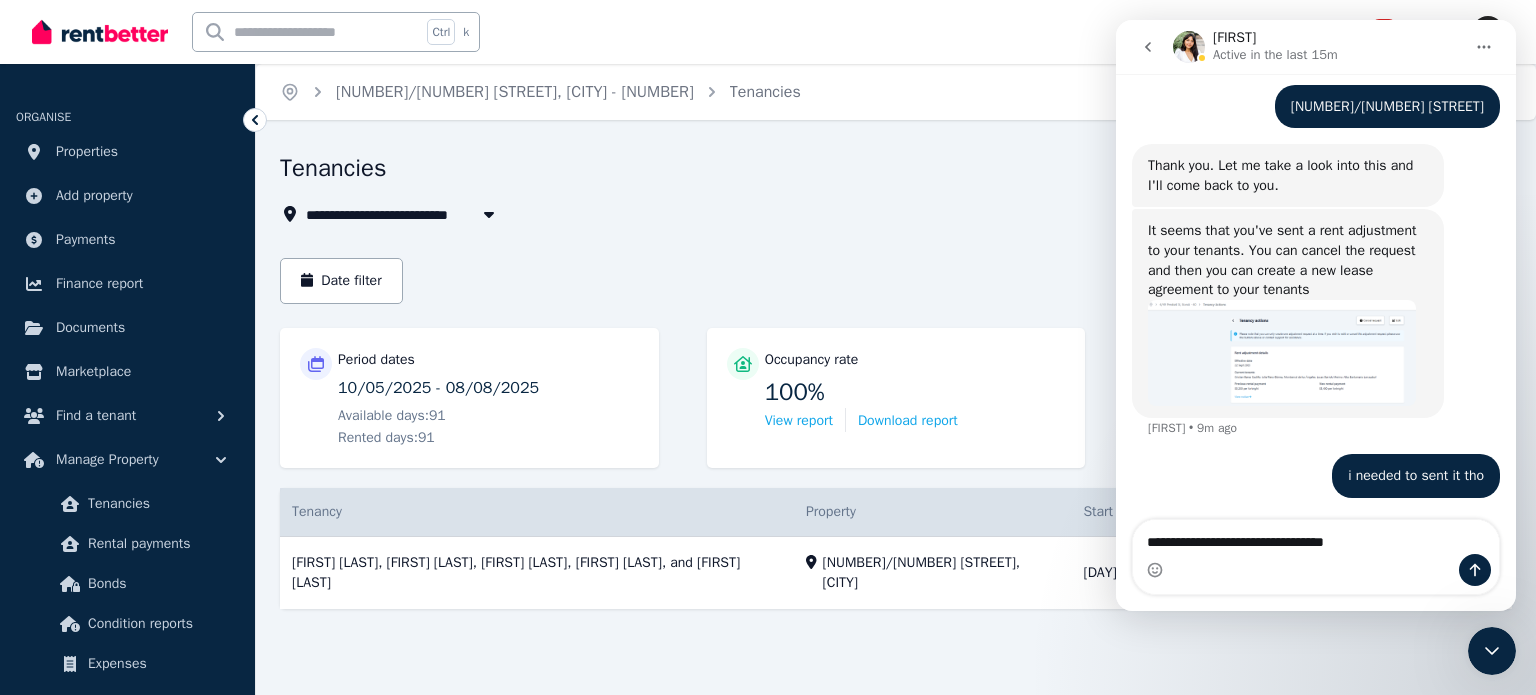 click on "**********" at bounding box center (890, 214) 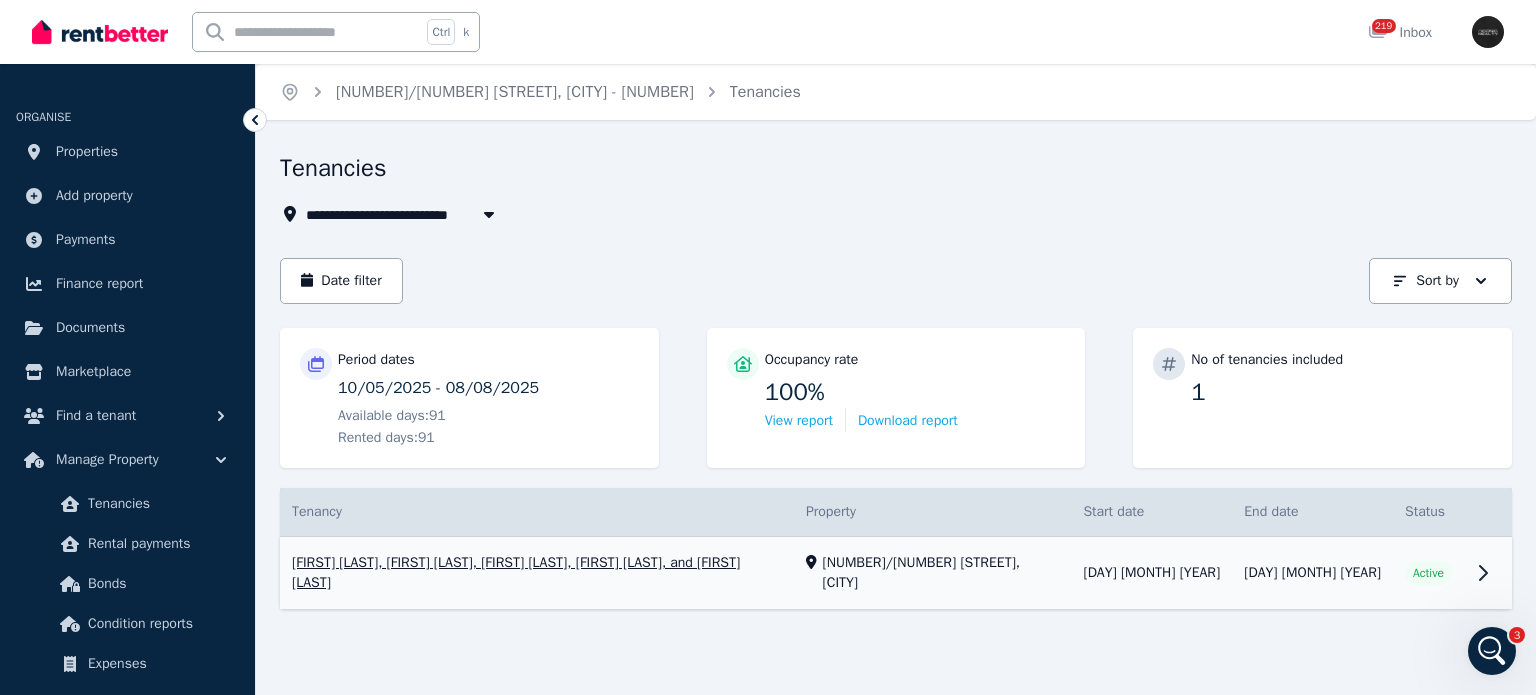 click on "View property details" at bounding box center (896, 573) 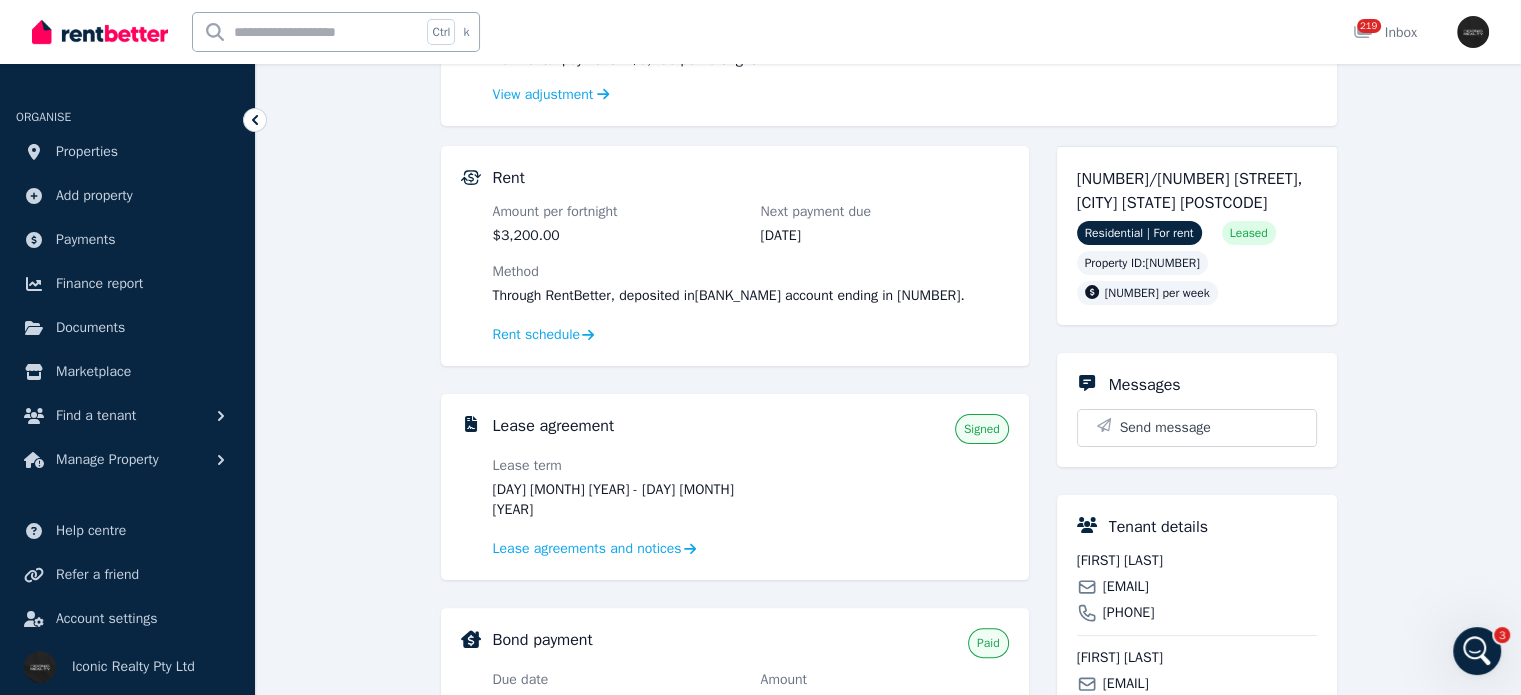 scroll, scrollTop: 400, scrollLeft: 0, axis: vertical 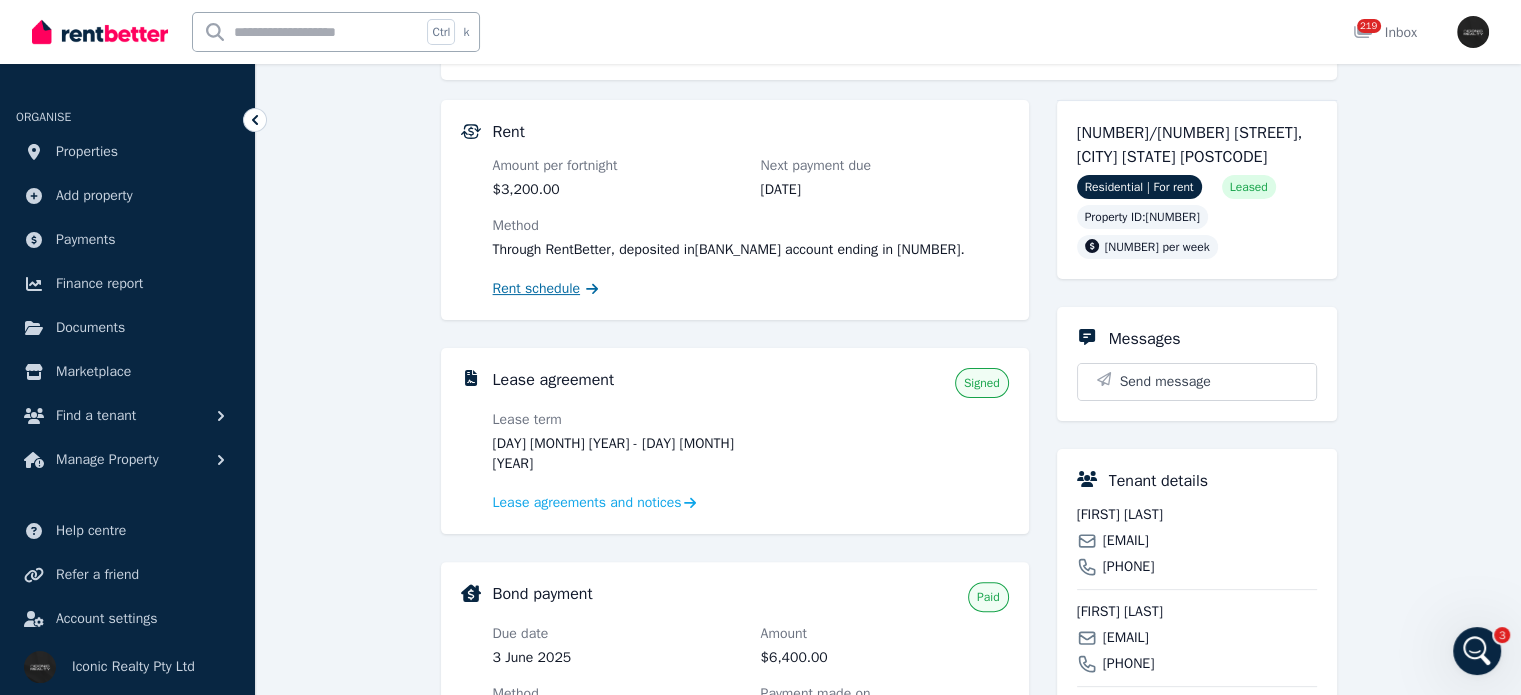 click on "Rent schedule" at bounding box center [537, 289] 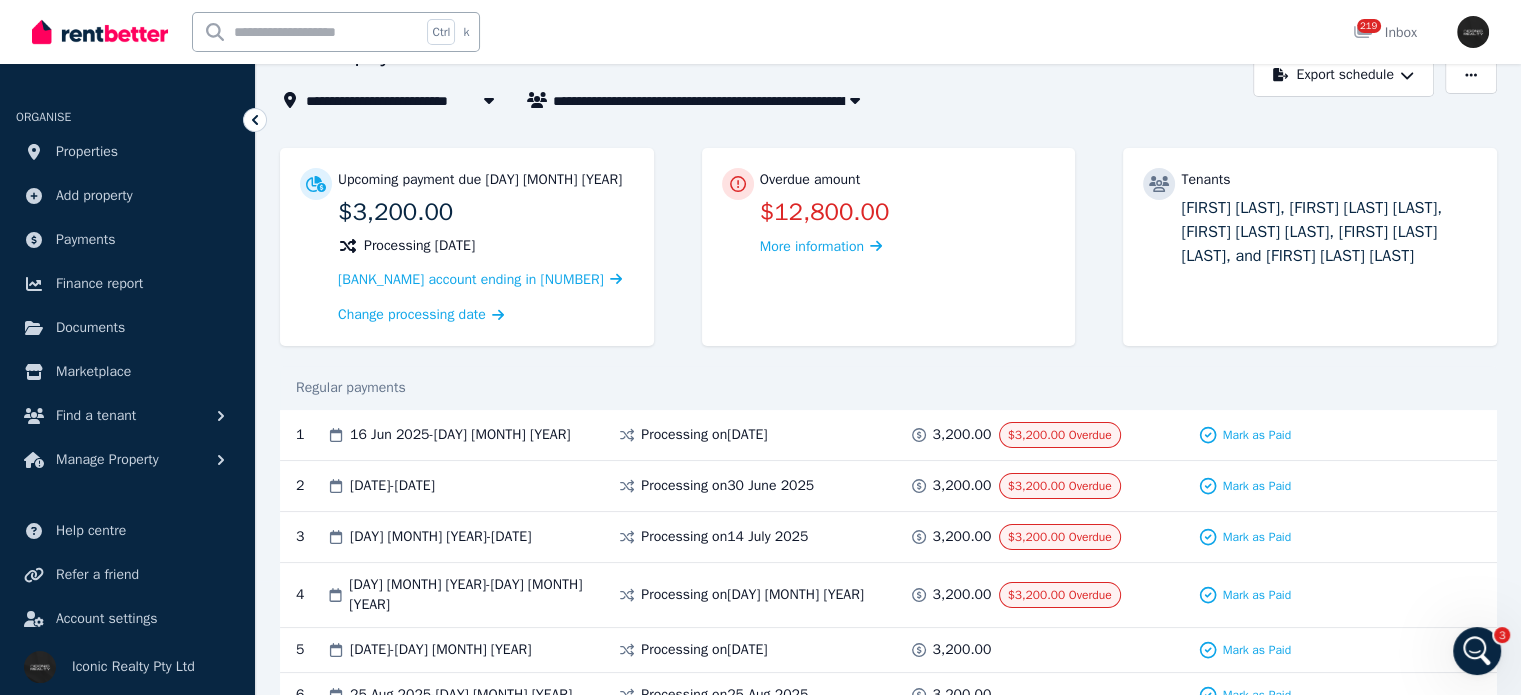 scroll, scrollTop: 0, scrollLeft: 0, axis: both 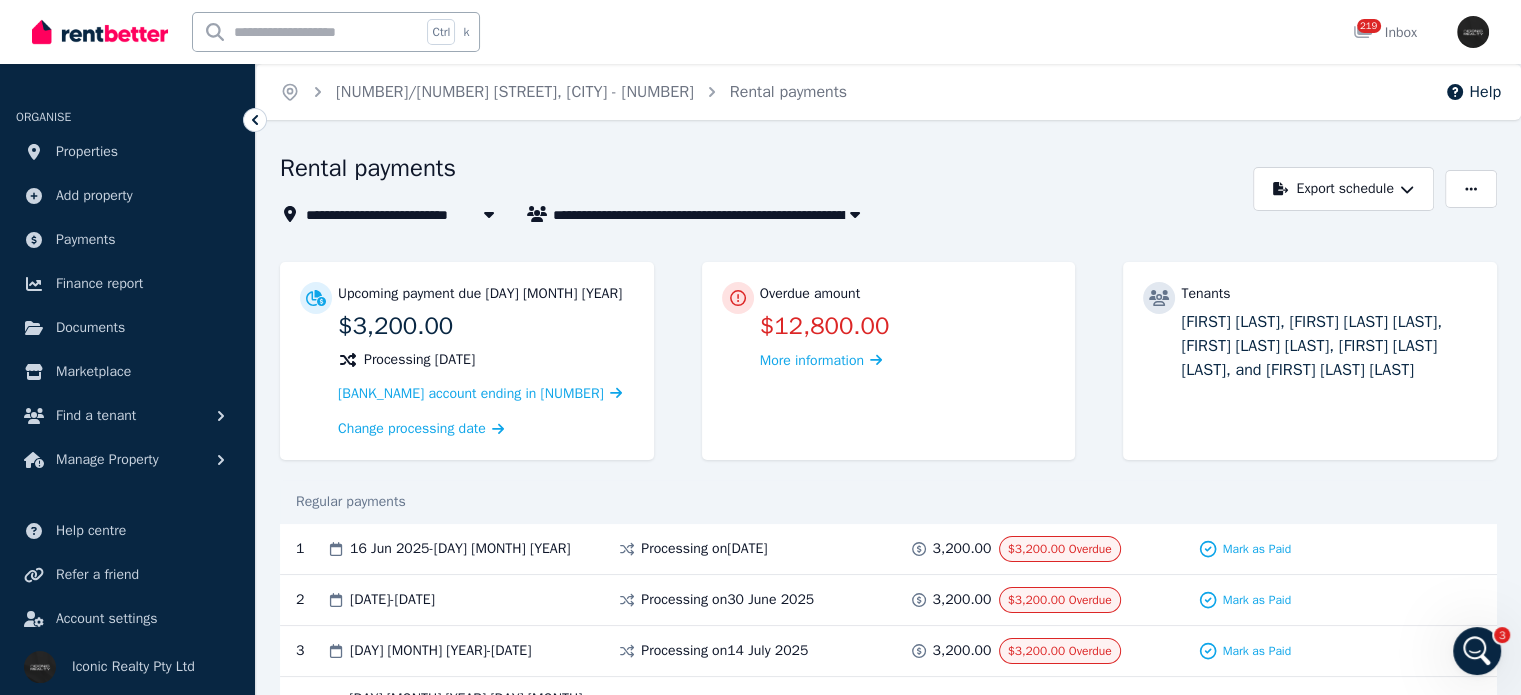 click 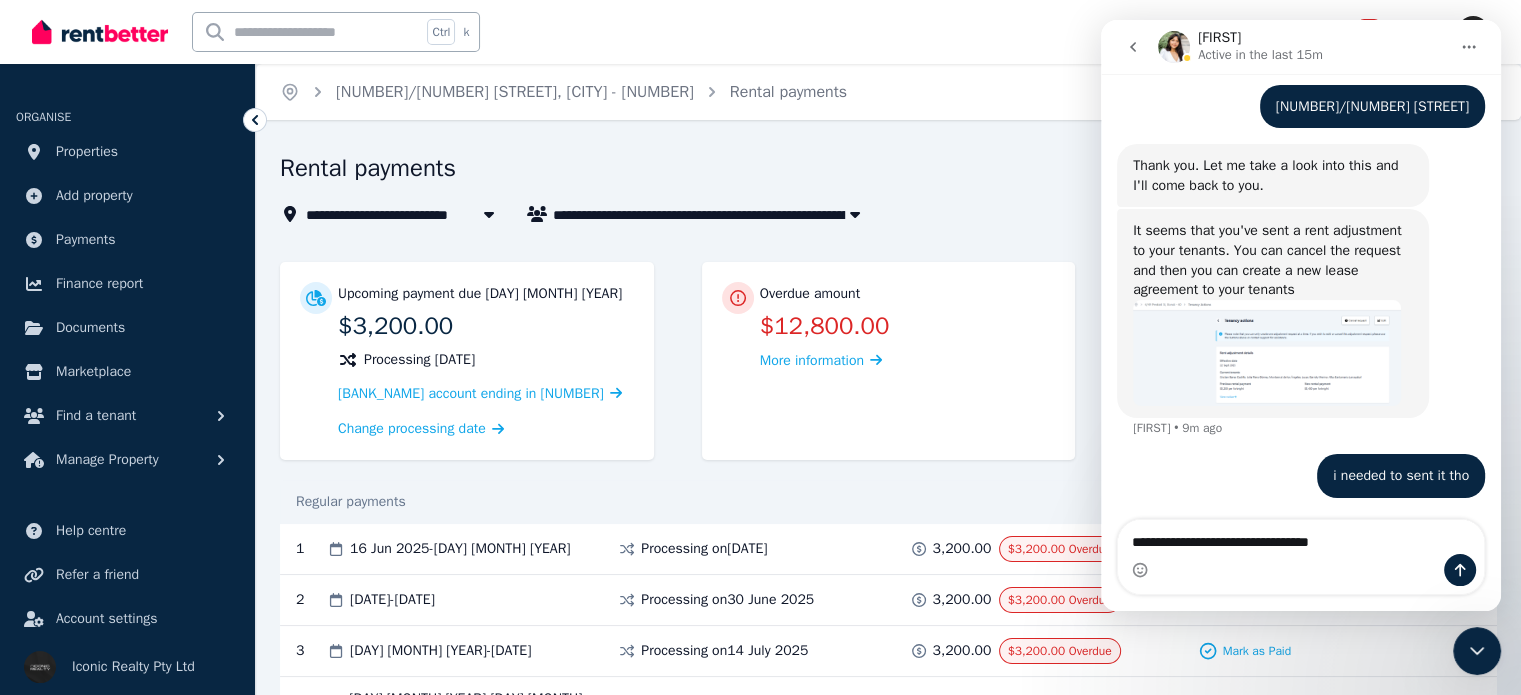 scroll, scrollTop: 1782, scrollLeft: 0, axis: vertical 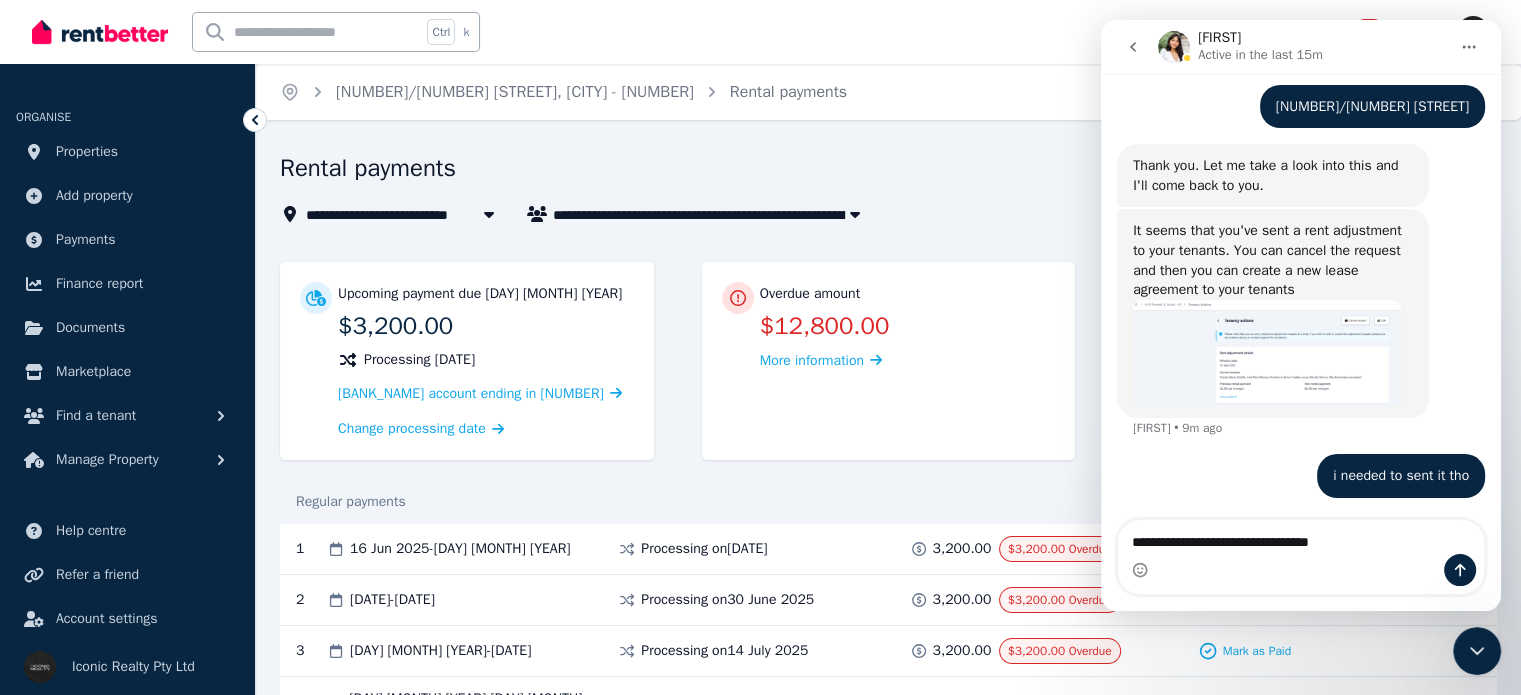 drag, startPoint x: 1314, startPoint y: 542, endPoint x: 1092, endPoint y: 560, distance: 222.72853 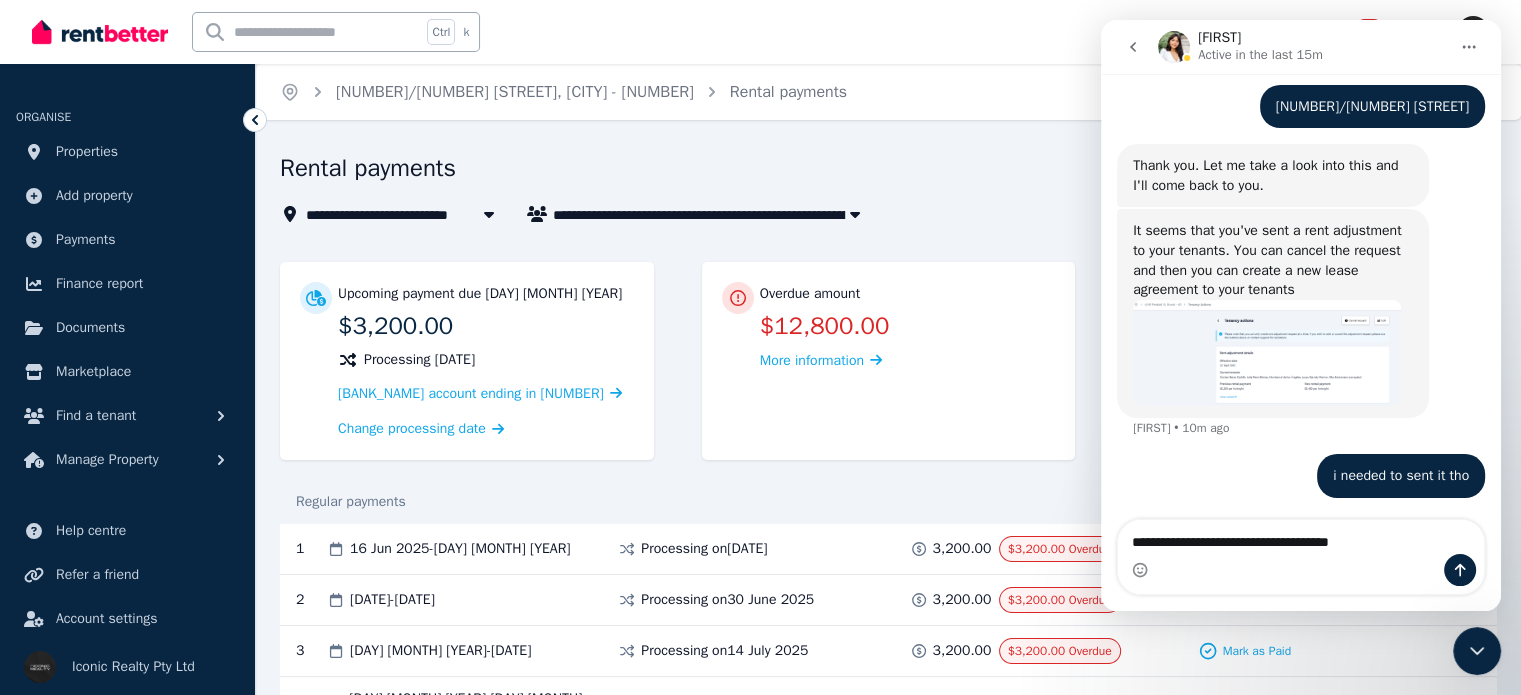 type on "**********" 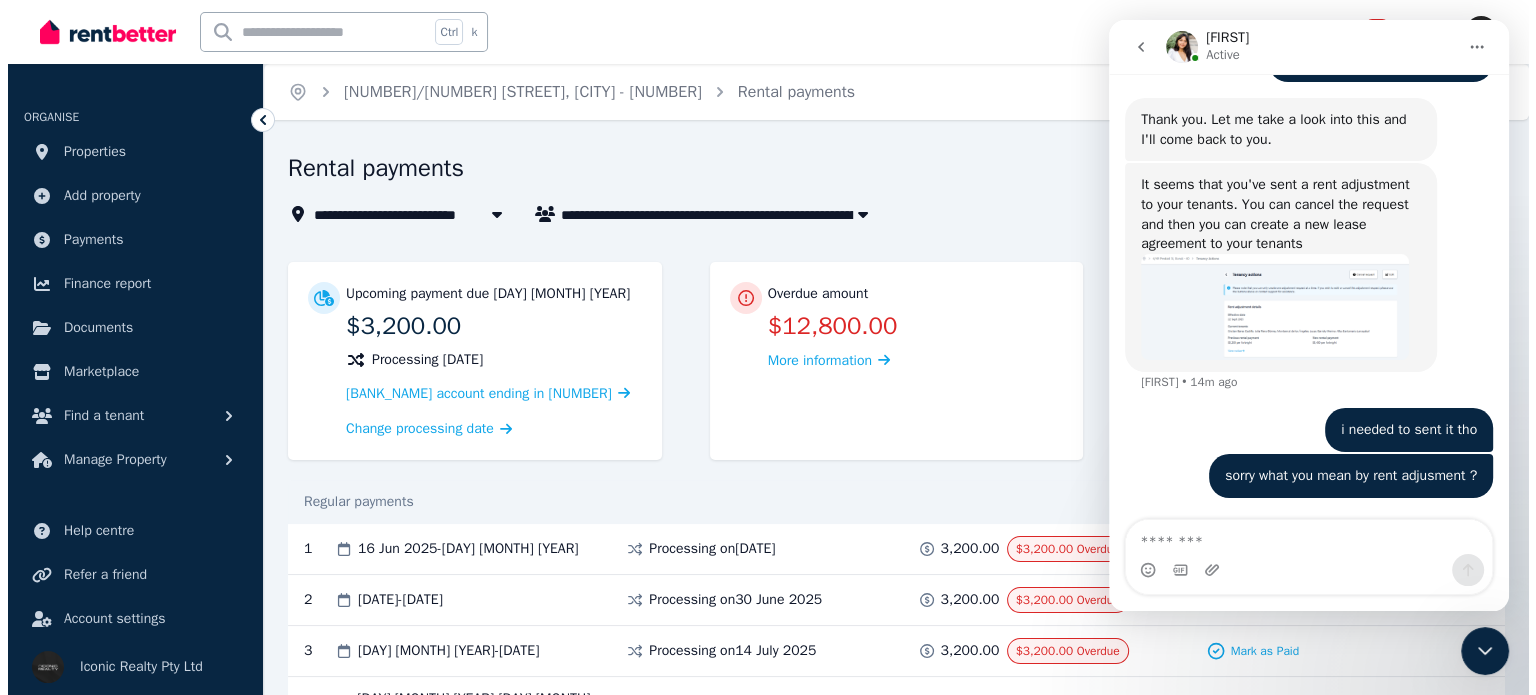 scroll, scrollTop: 1828, scrollLeft: 0, axis: vertical 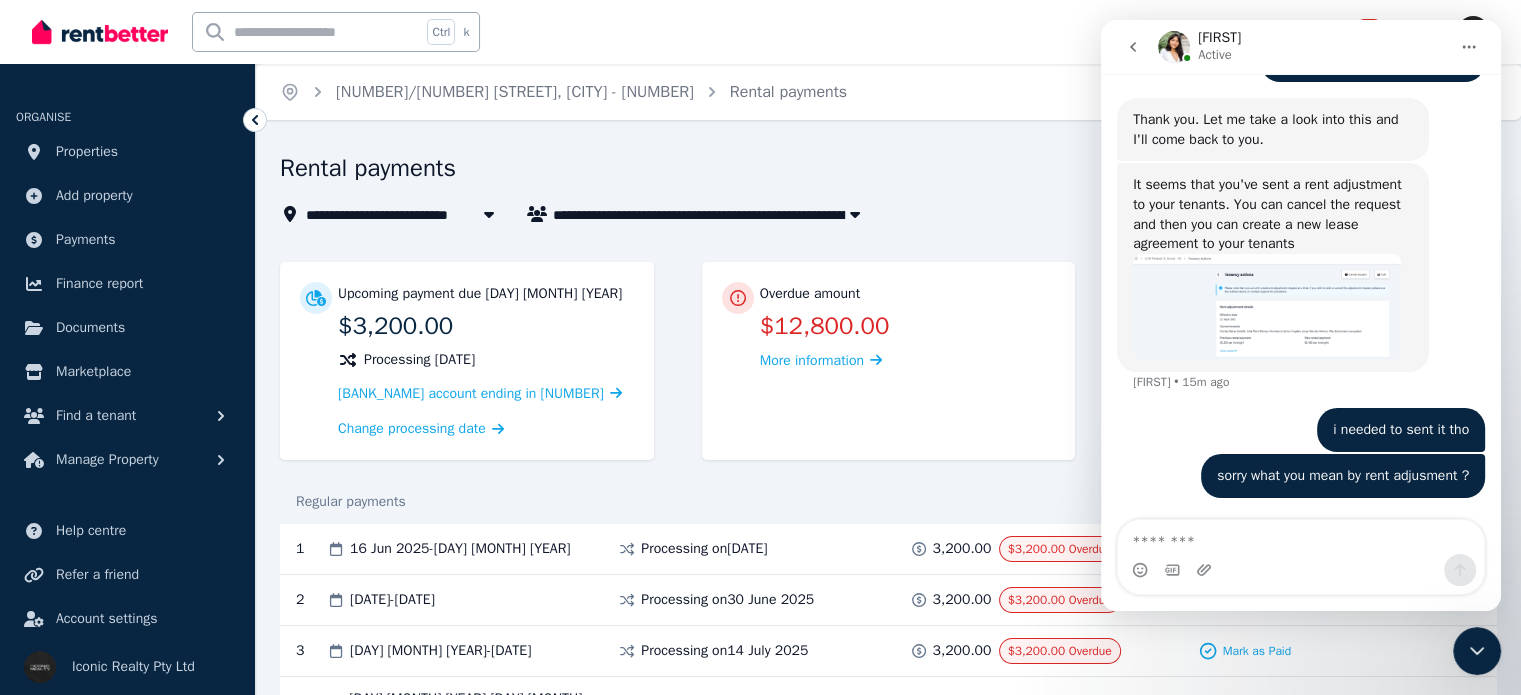 type 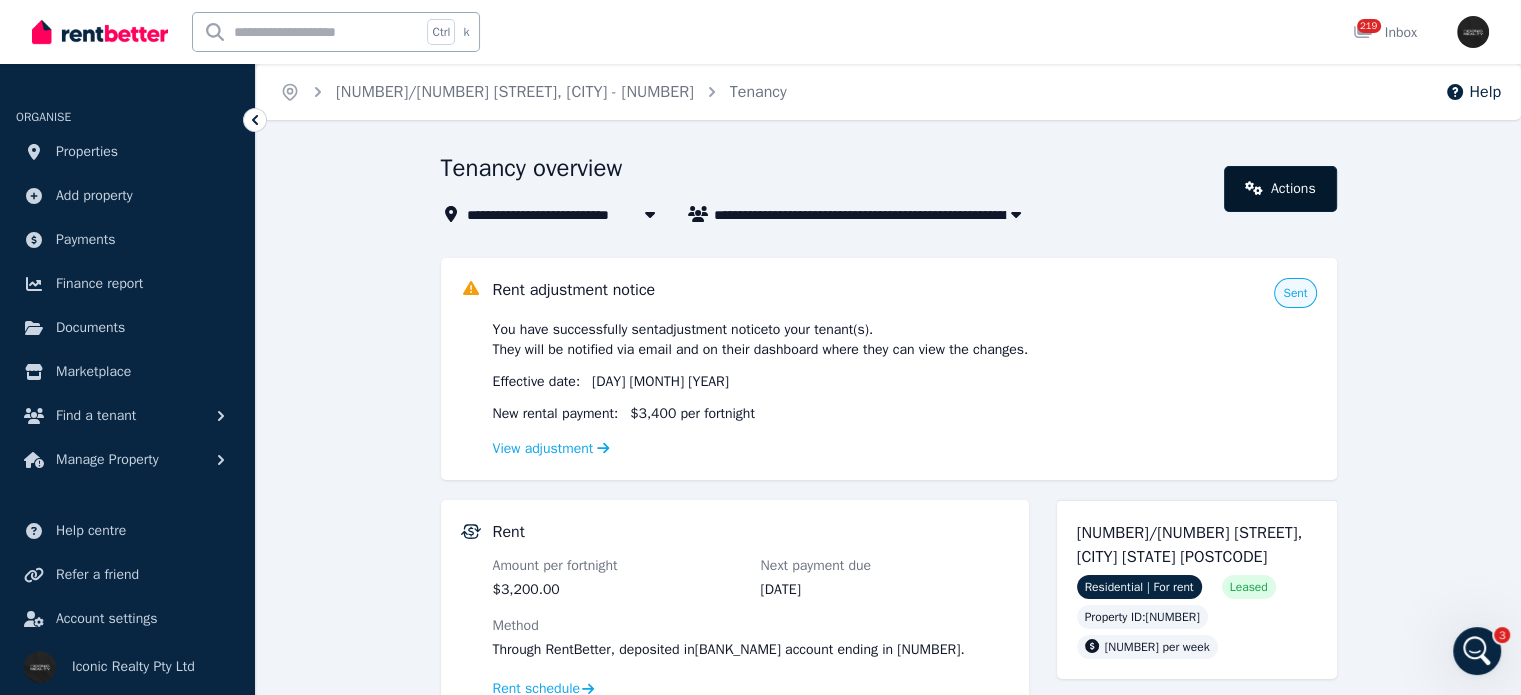 click on "Actions" at bounding box center [1280, 189] 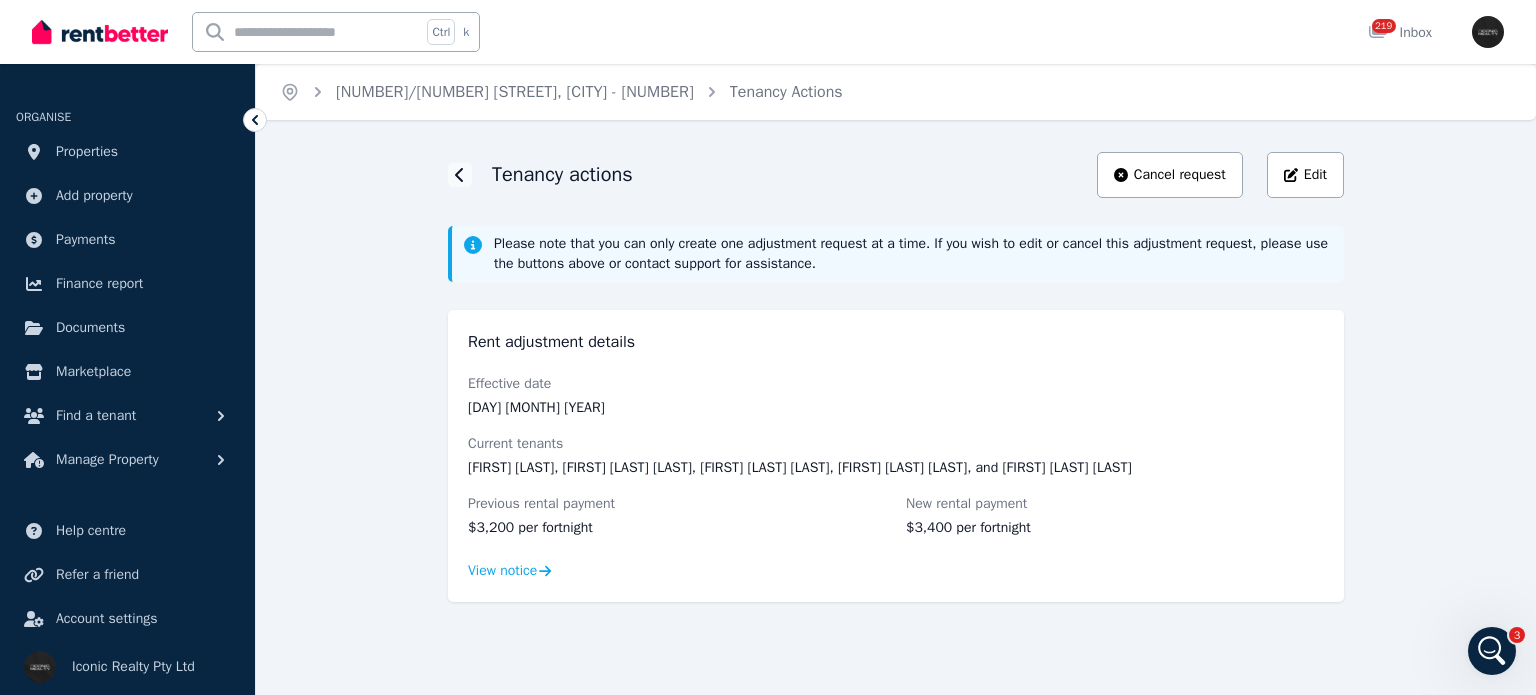click on "New rental payment" at bounding box center [1115, 504] 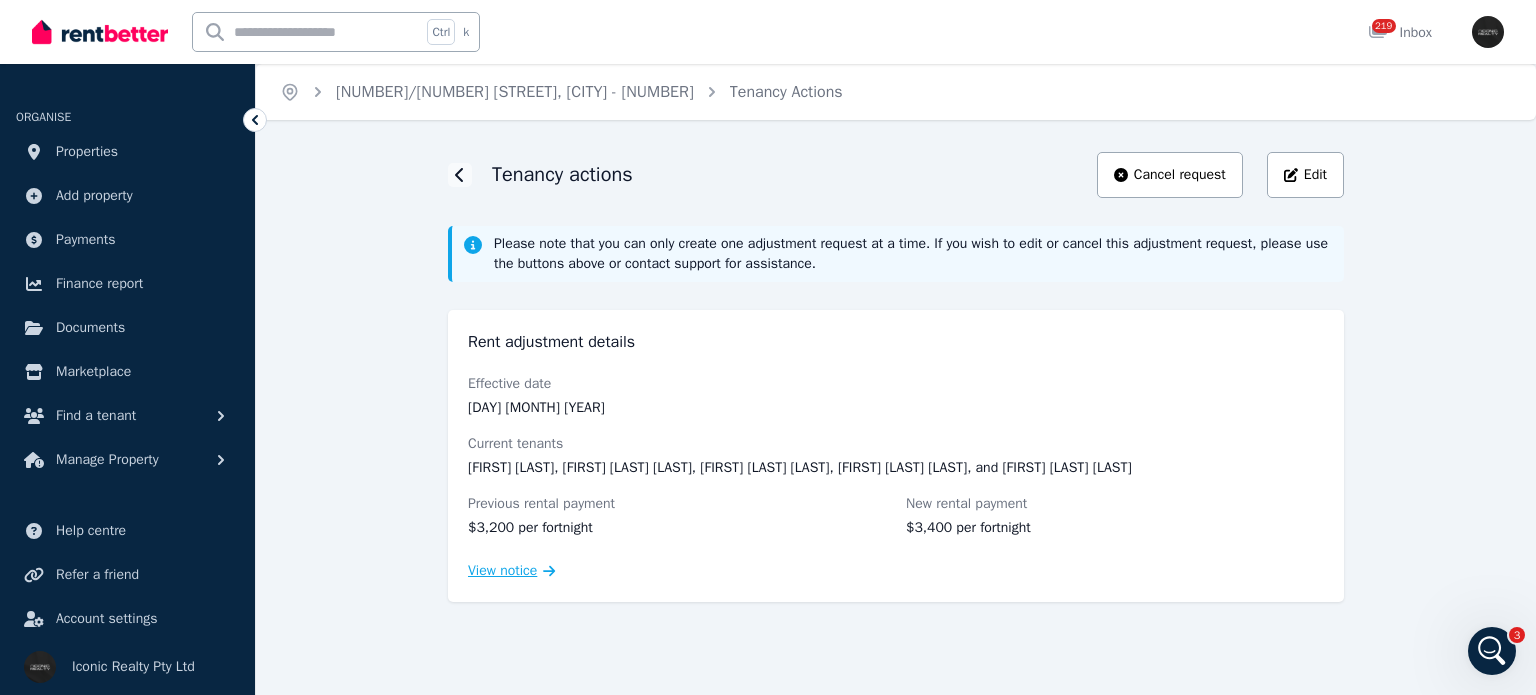 click on "View notice" at bounding box center [502, 571] 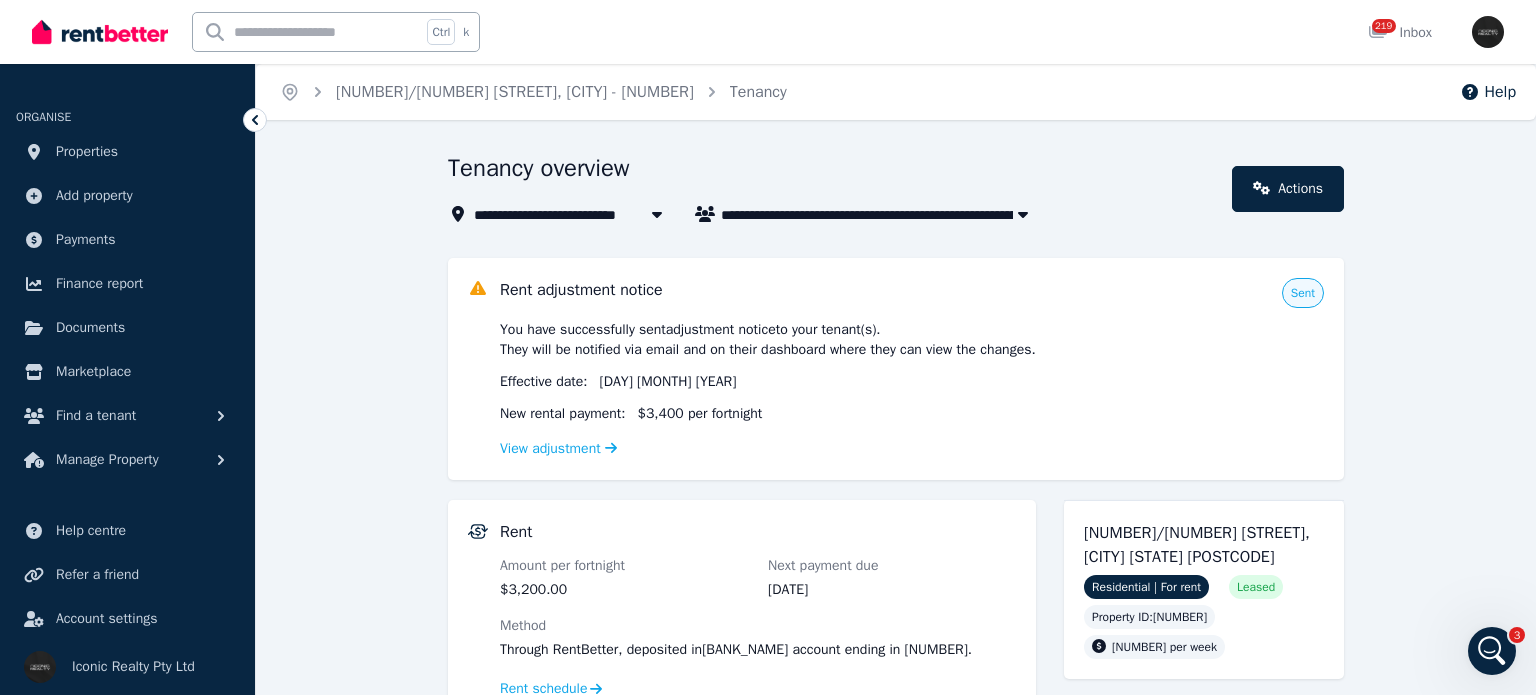 click 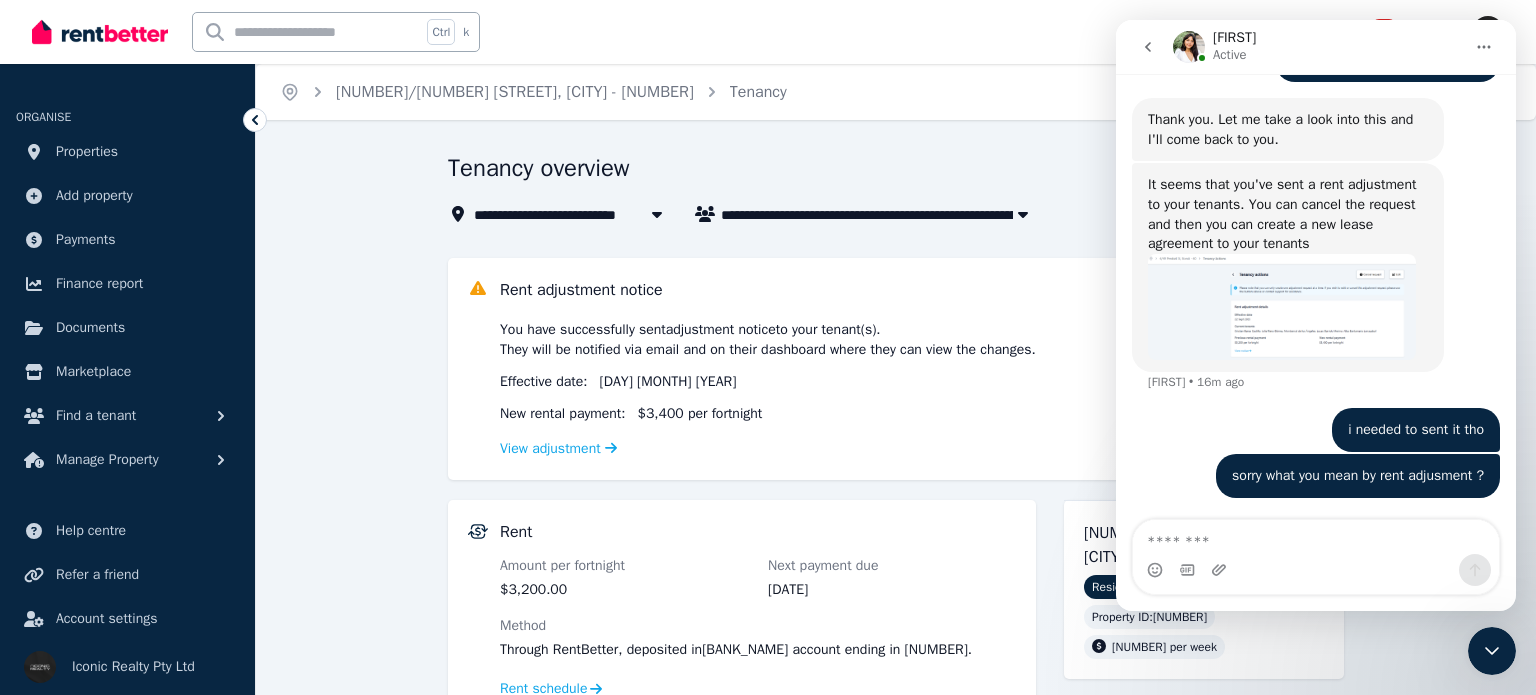 scroll, scrollTop: 1828, scrollLeft: 0, axis: vertical 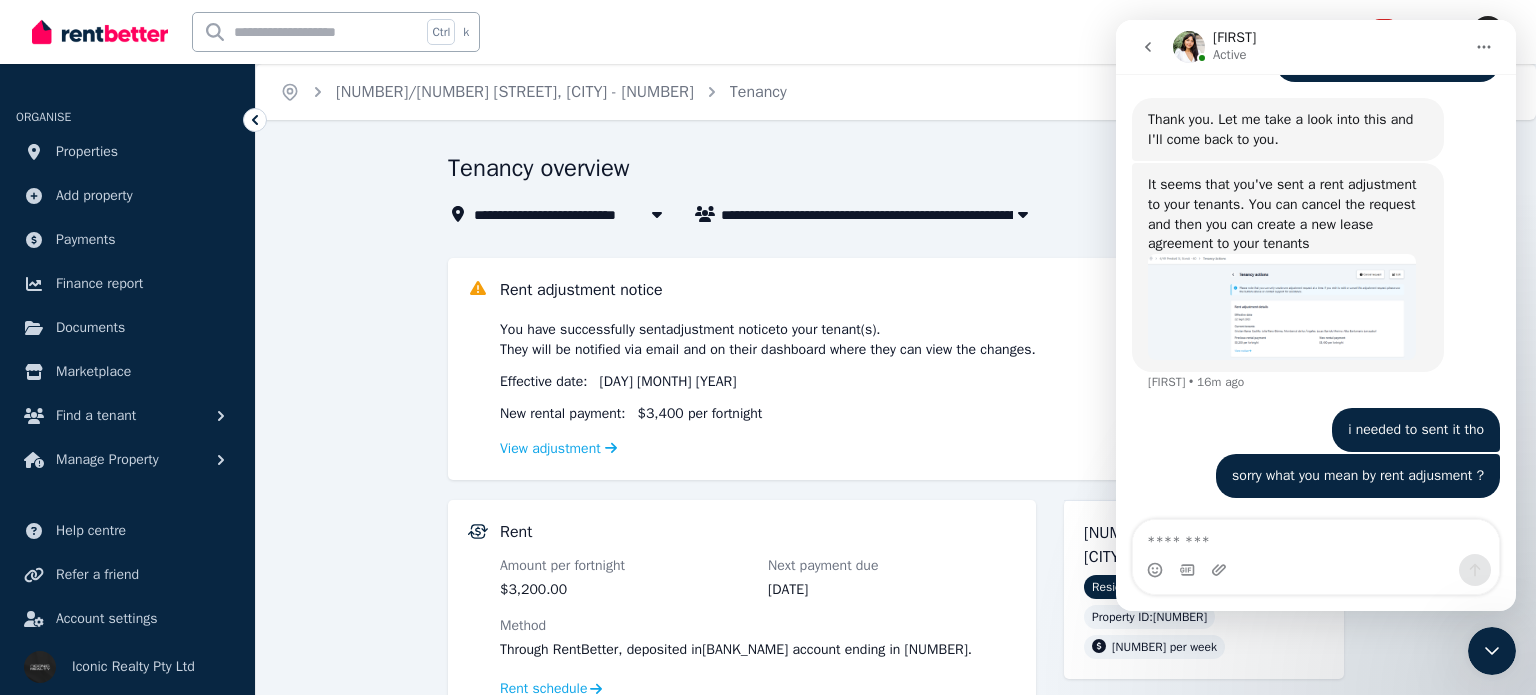 click at bounding box center (1316, 537) 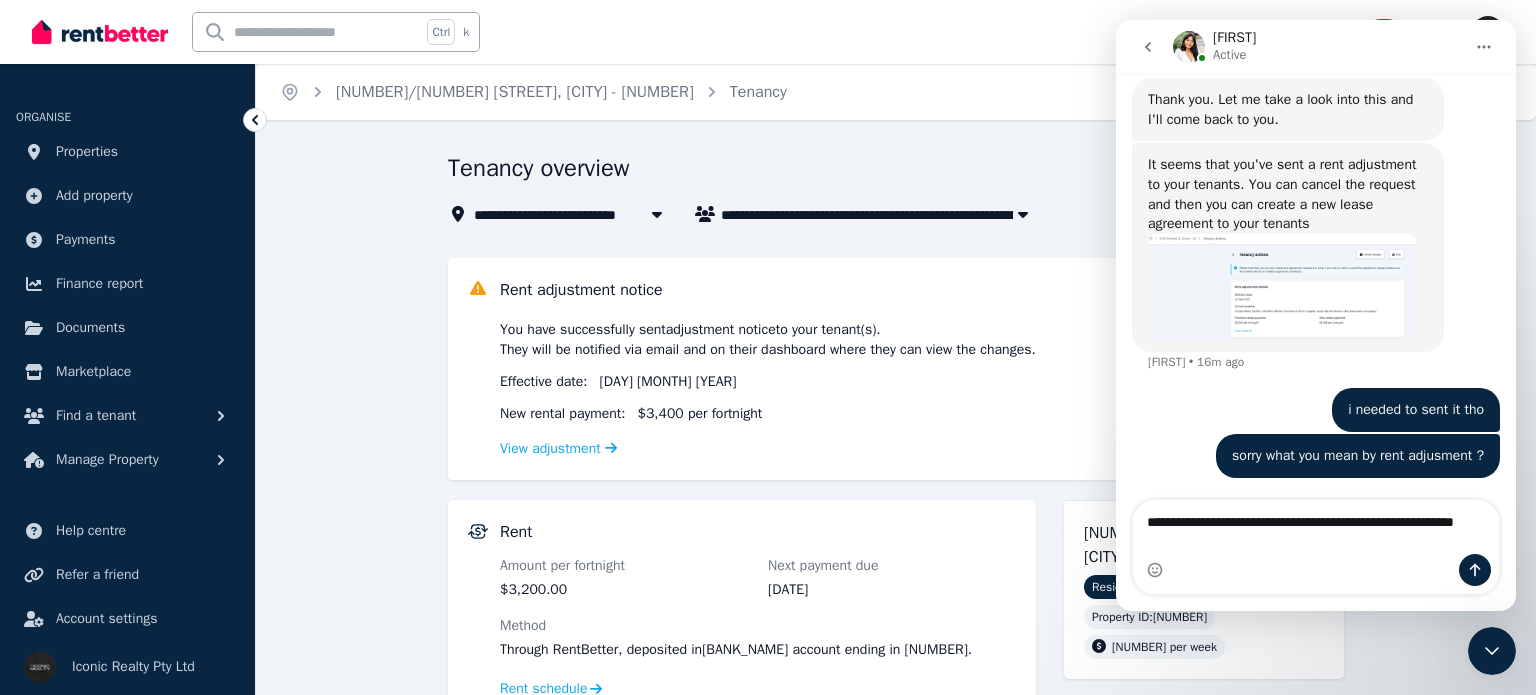 scroll, scrollTop: 1848, scrollLeft: 0, axis: vertical 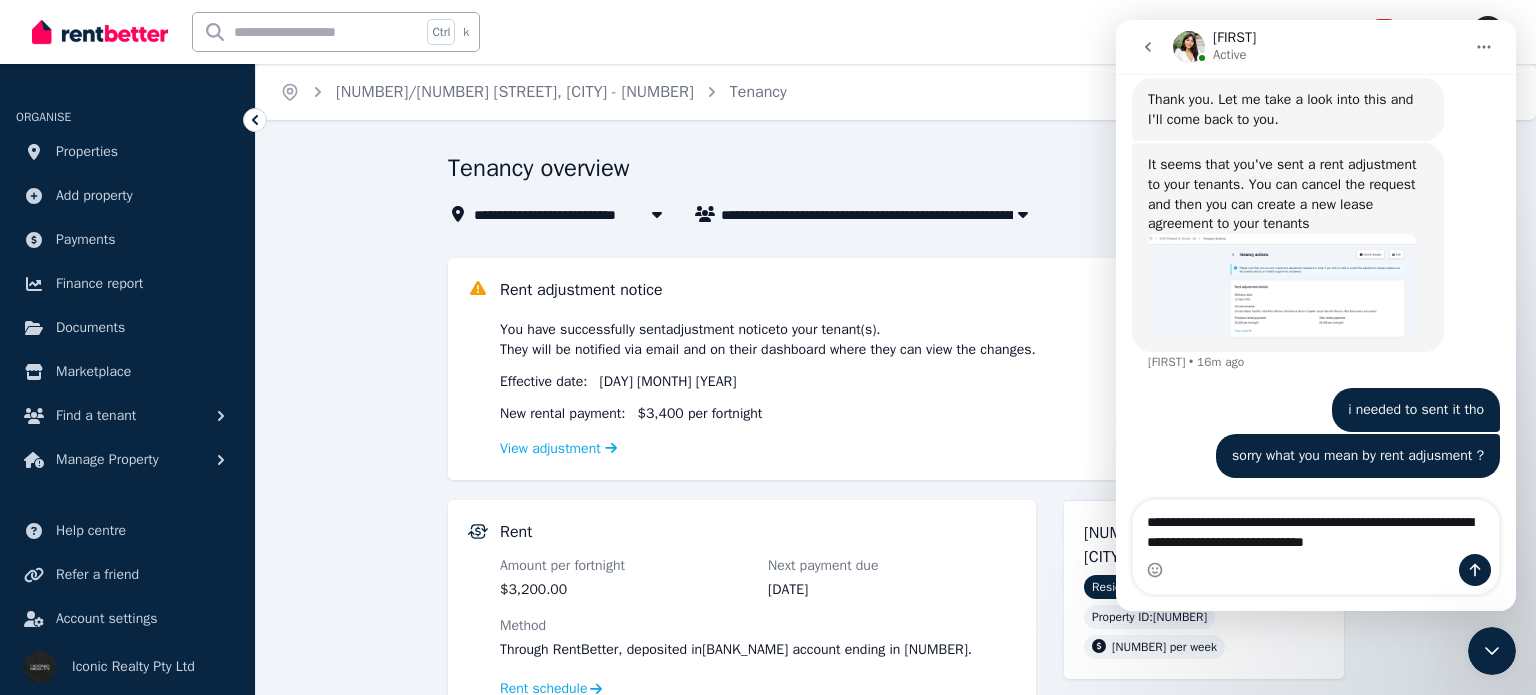 type on "**********" 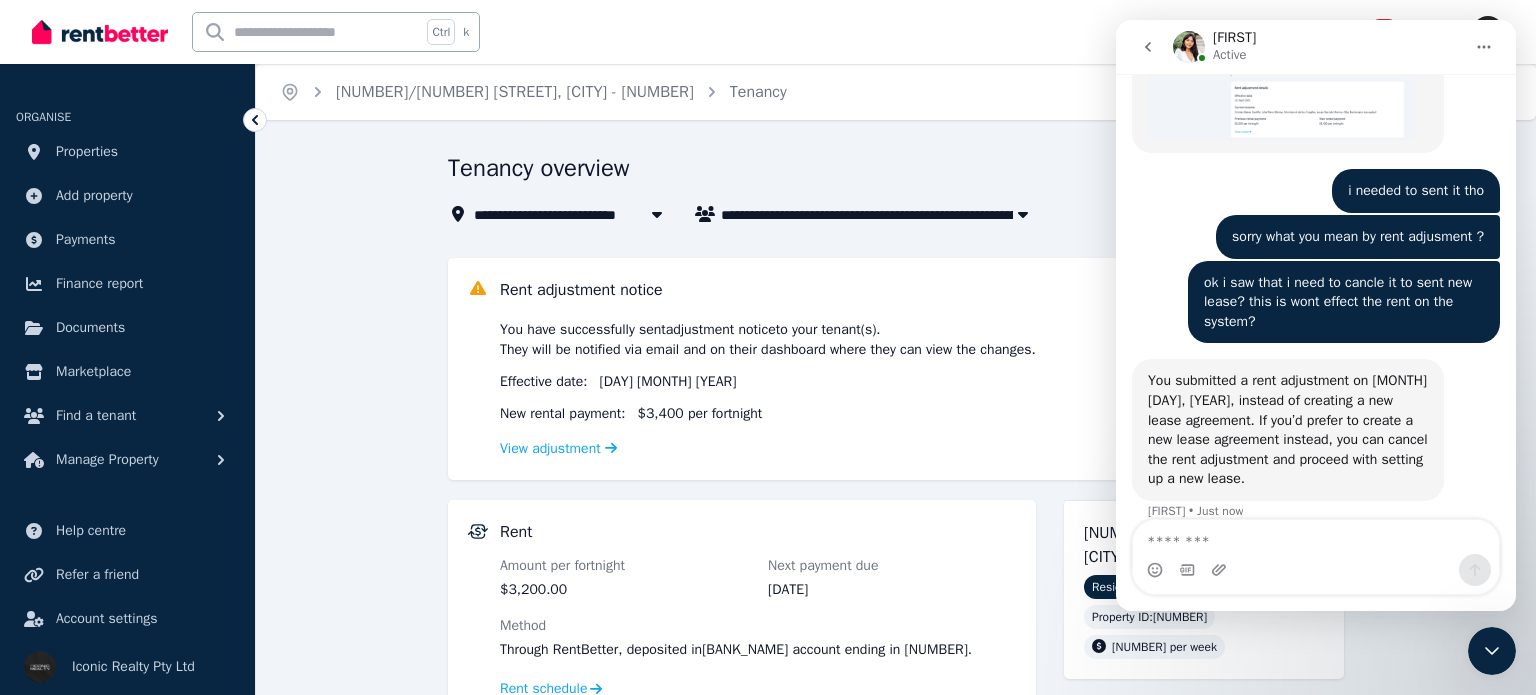 scroll, scrollTop: 2070, scrollLeft: 0, axis: vertical 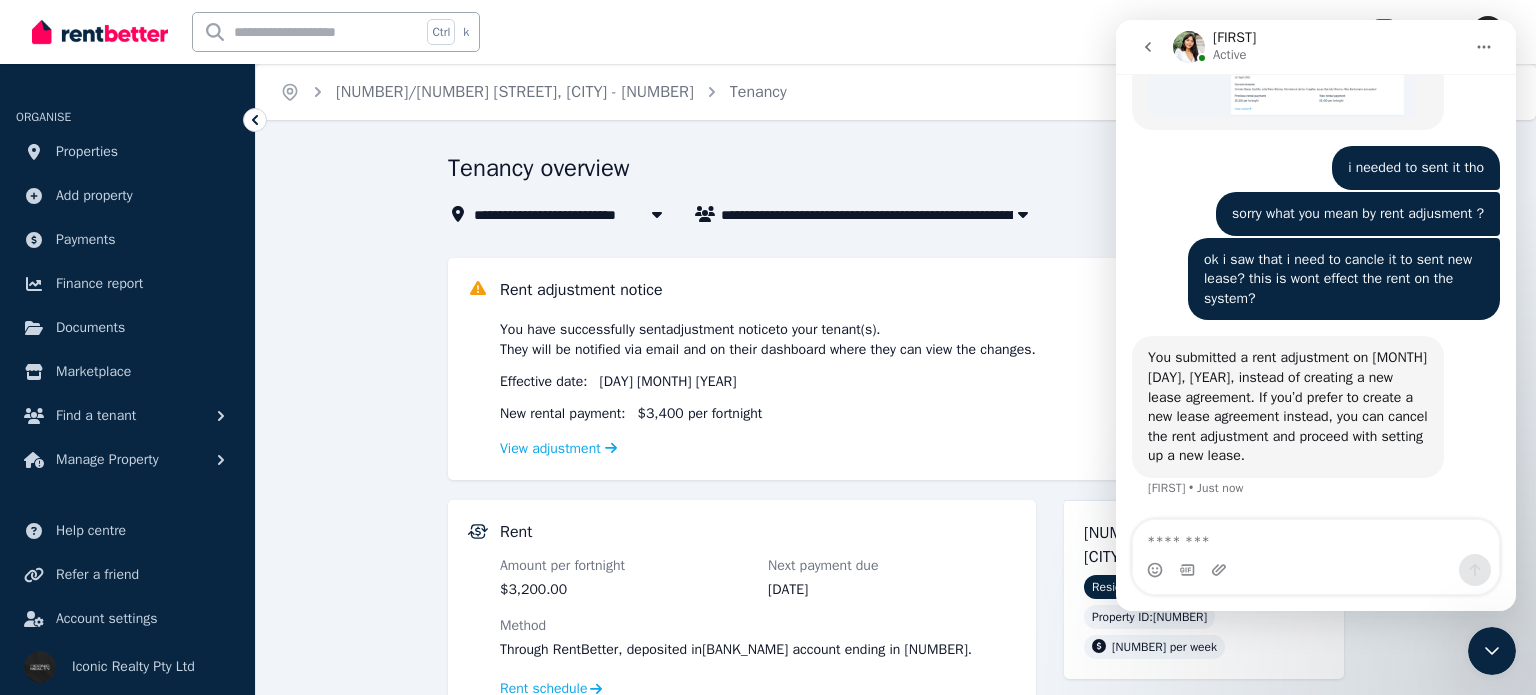 click at bounding box center (1316, 537) 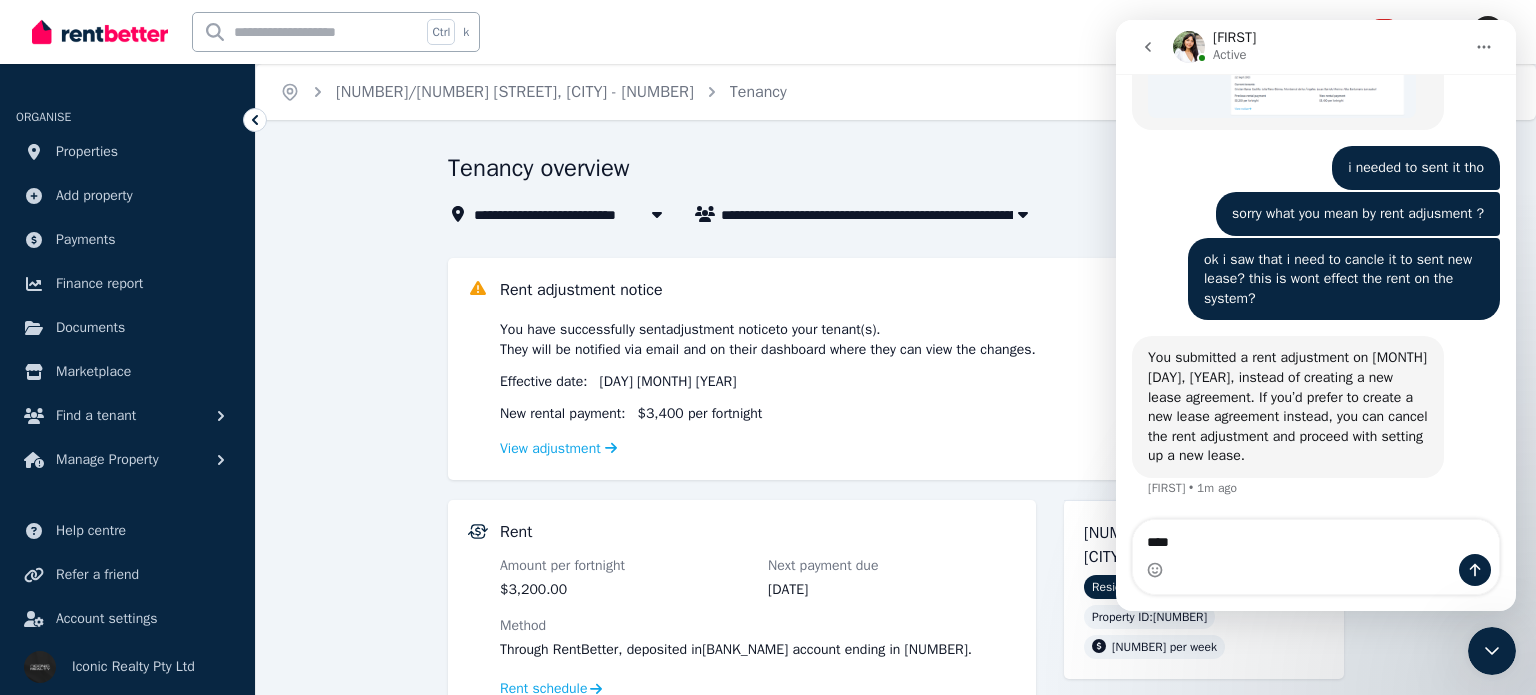 type on "****" 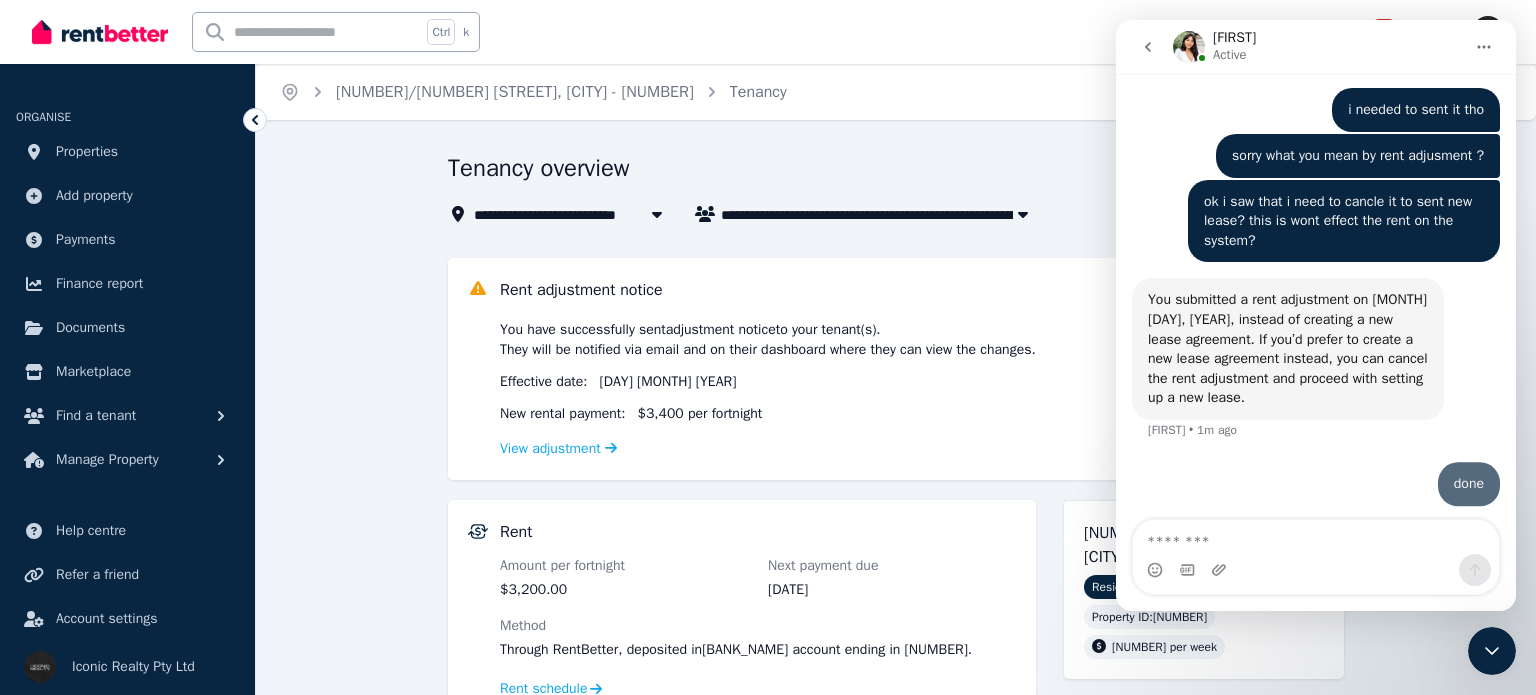 scroll, scrollTop: 2130, scrollLeft: 0, axis: vertical 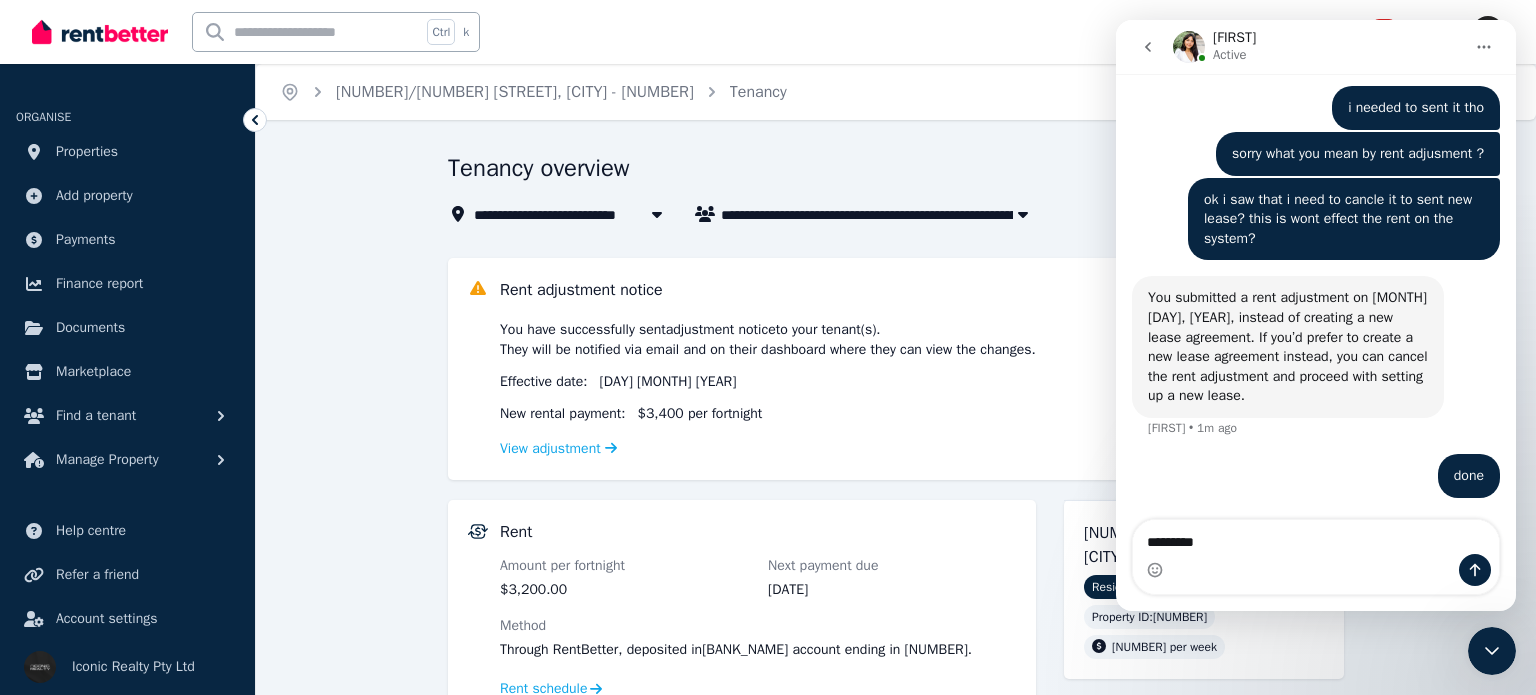 type on "*********" 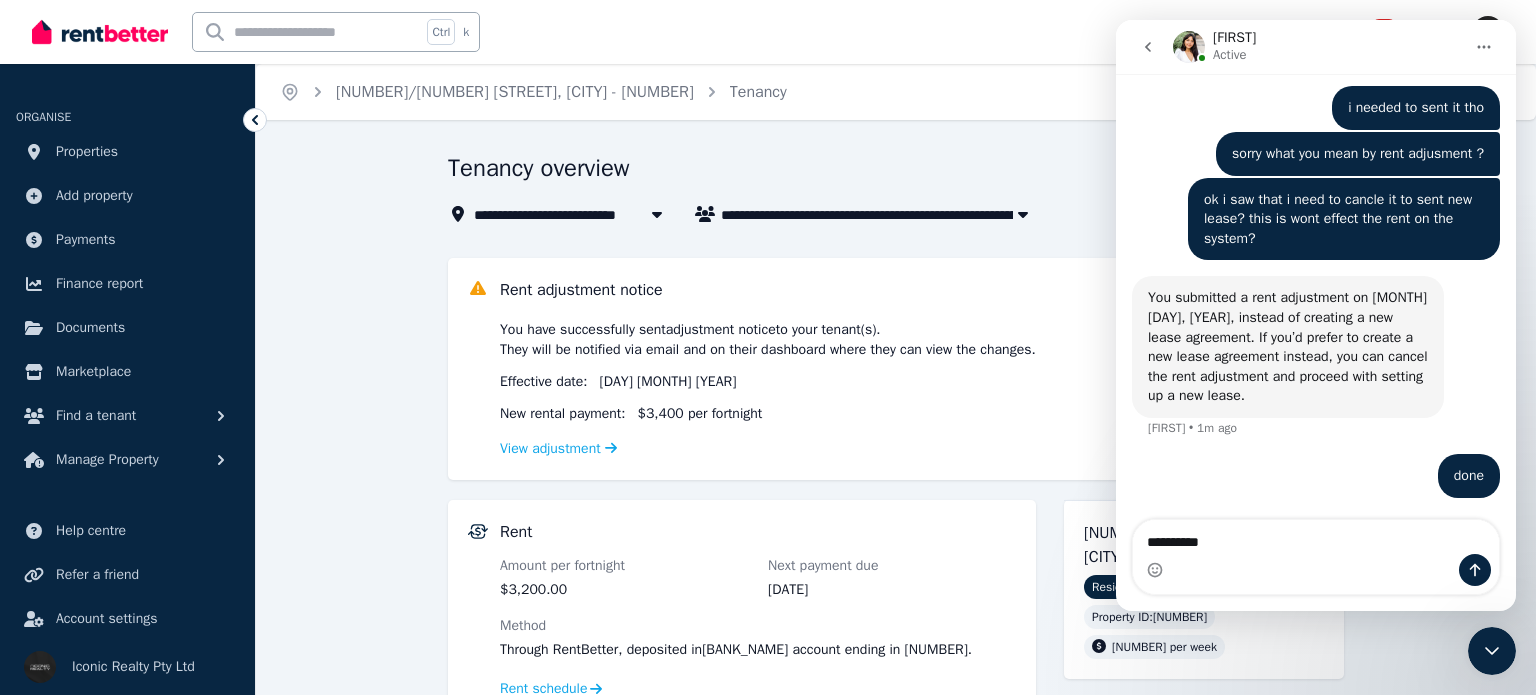 type 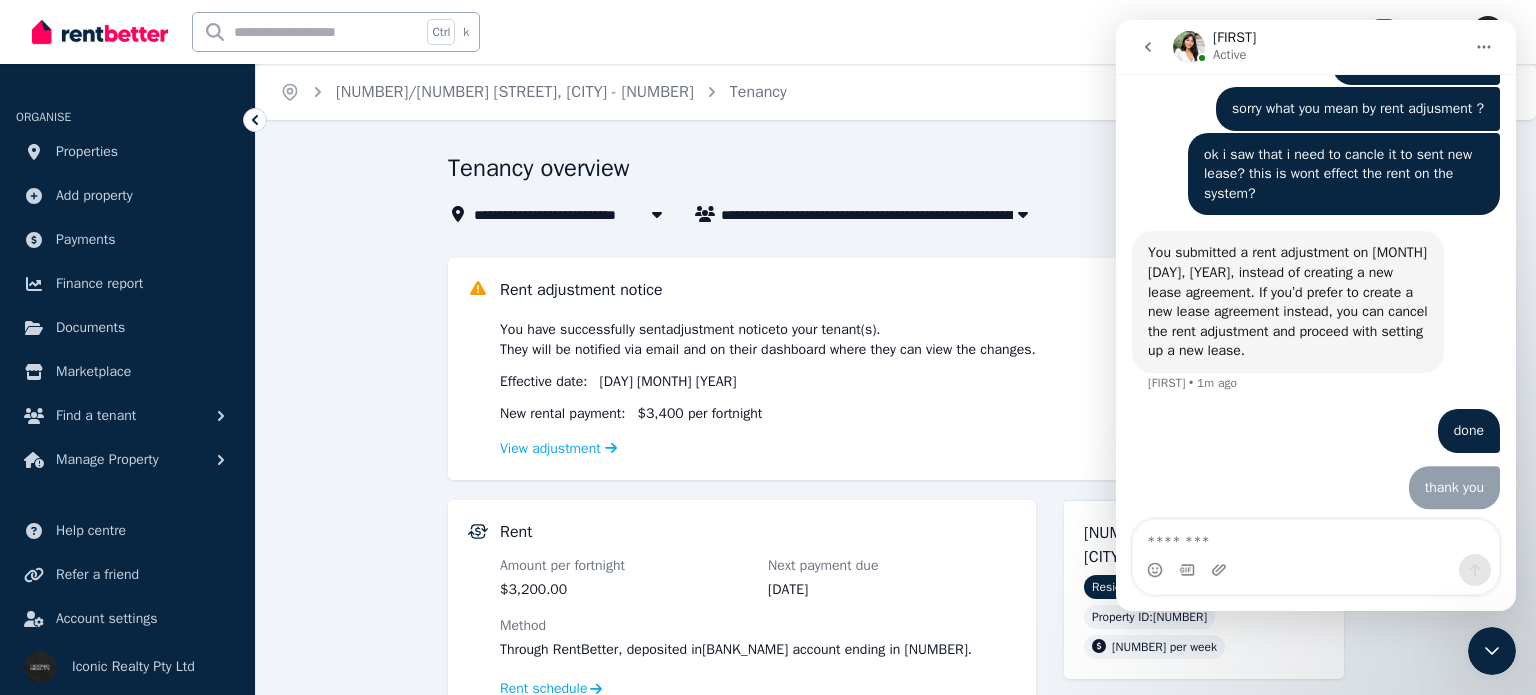 scroll, scrollTop: 2176, scrollLeft: 0, axis: vertical 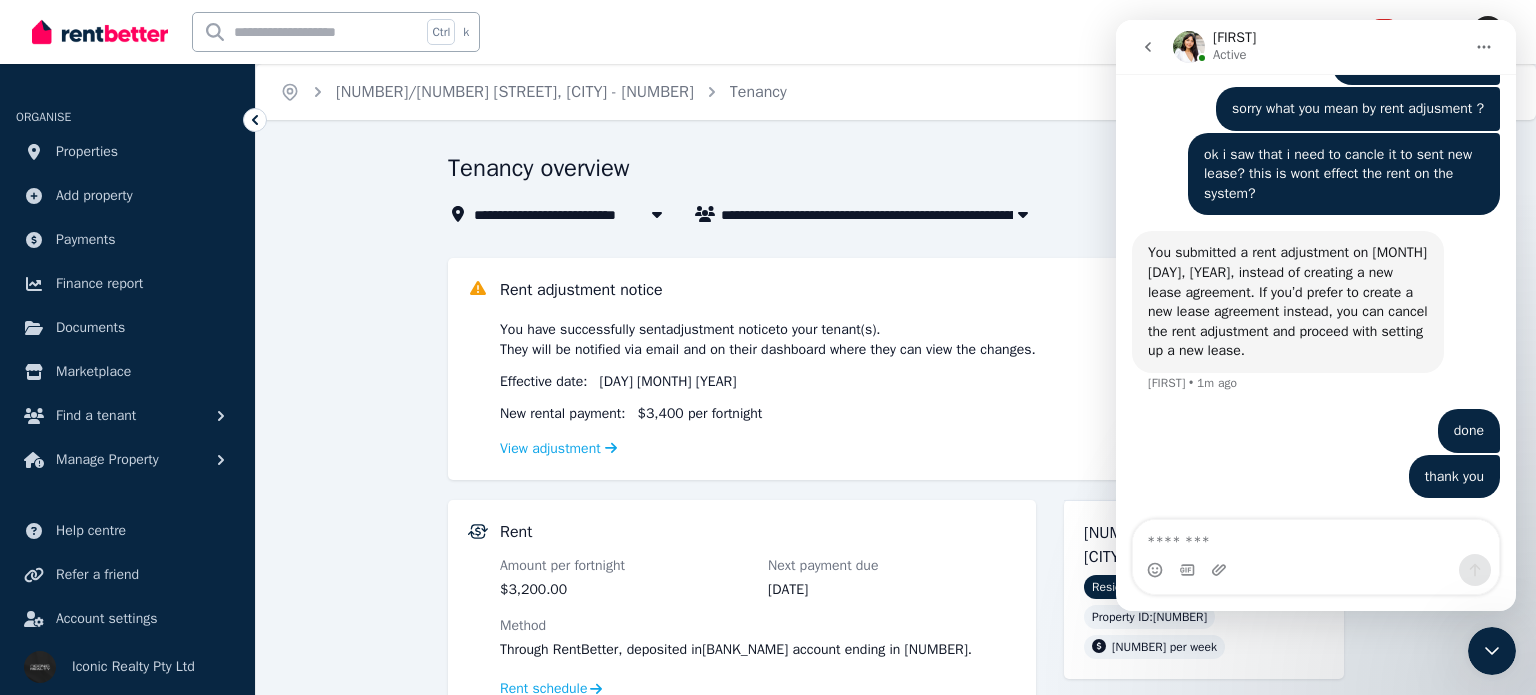click 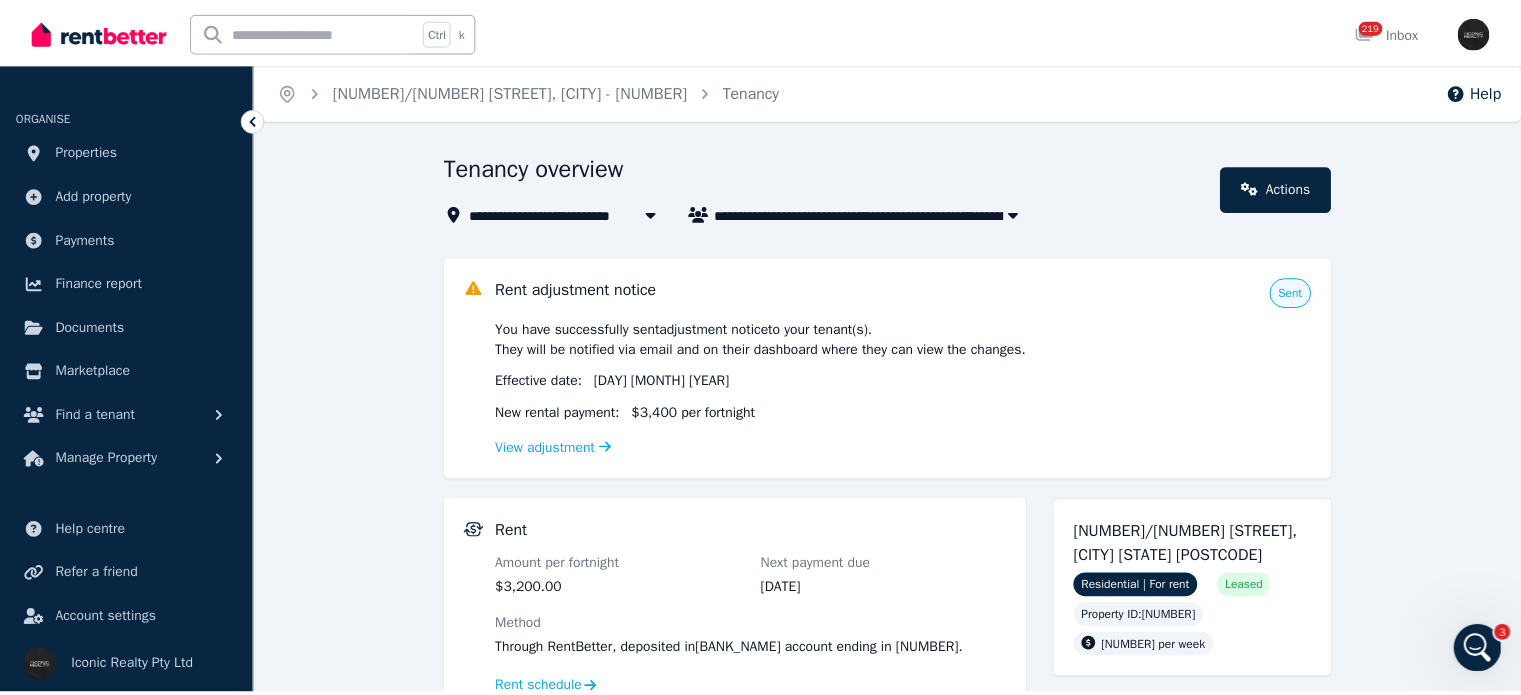 scroll, scrollTop: 2252, scrollLeft: 0, axis: vertical 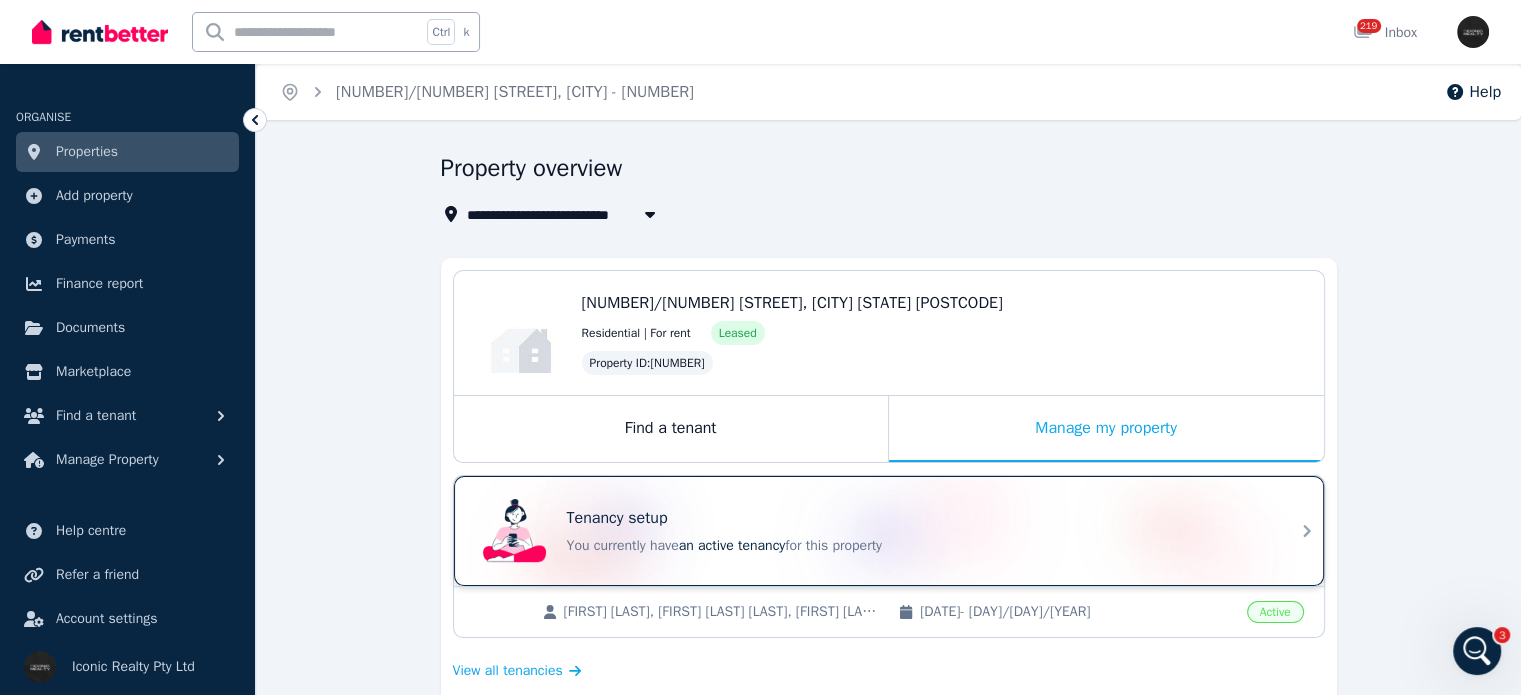 click on "You currently have  an active tenancy  for this property" at bounding box center [917, 546] 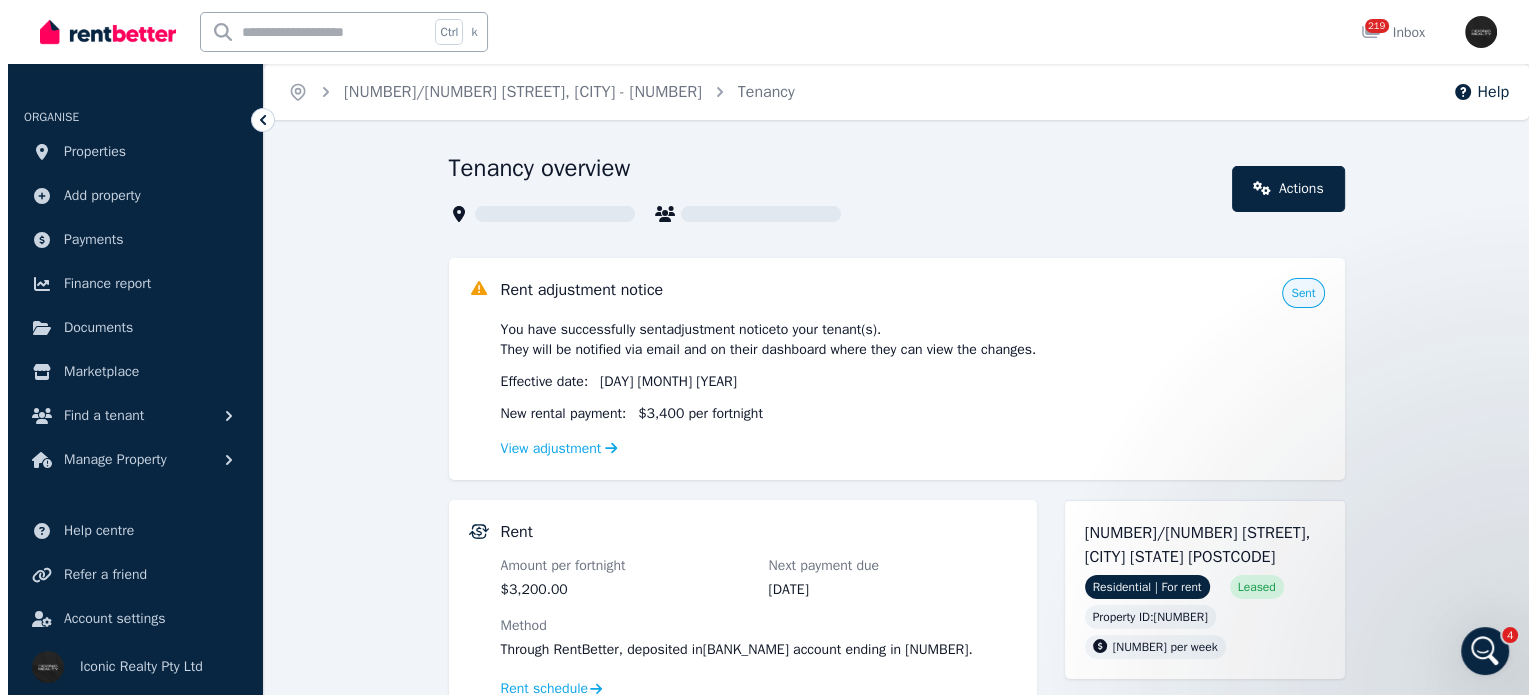 scroll, scrollTop: 2254, scrollLeft: 0, axis: vertical 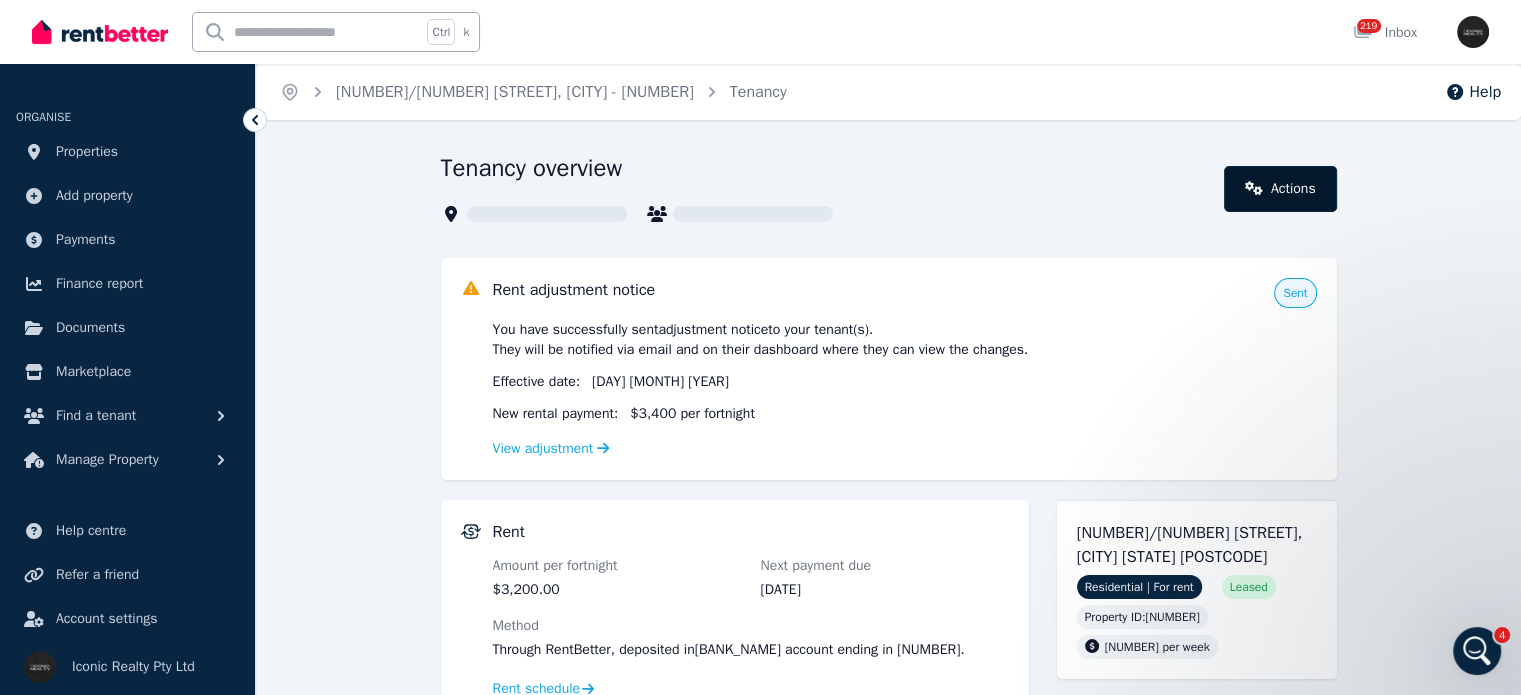 click on "Actions" at bounding box center (1280, 189) 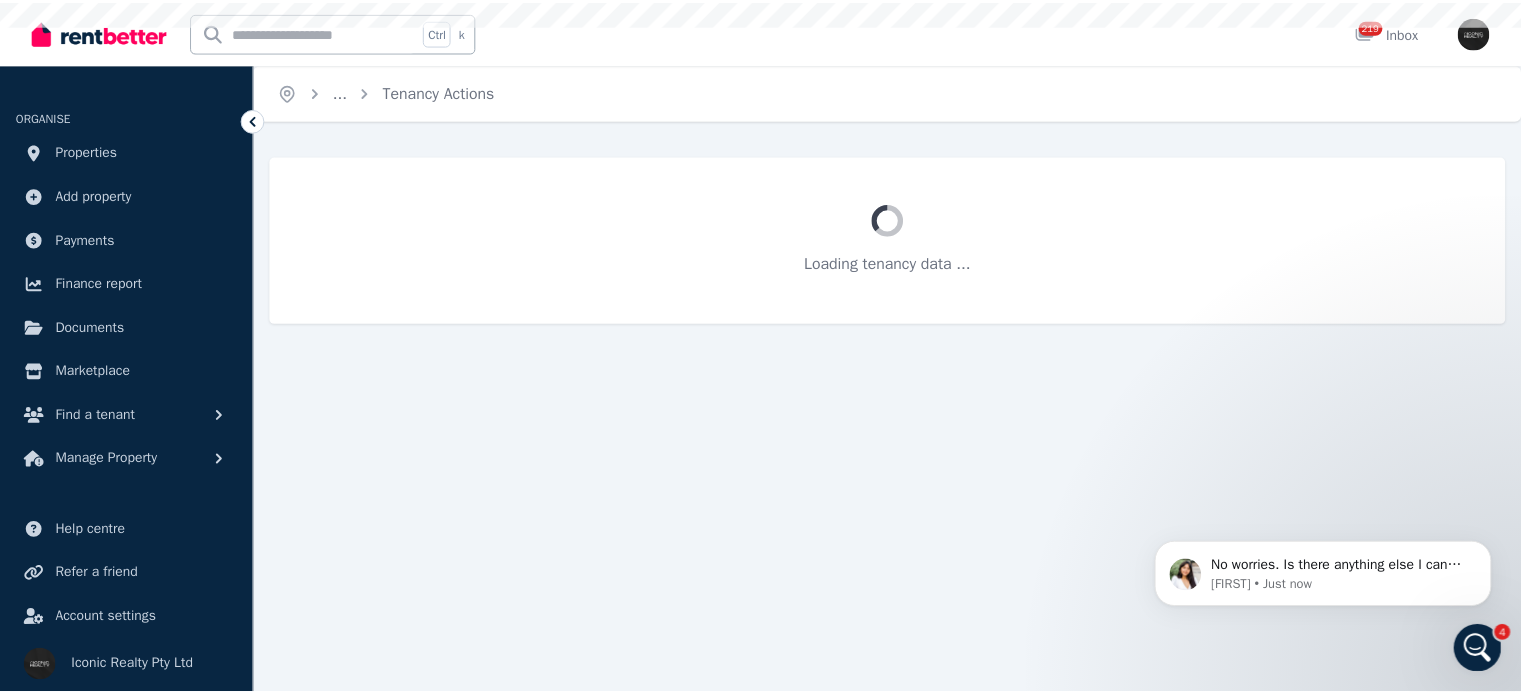 scroll, scrollTop: 0, scrollLeft: 0, axis: both 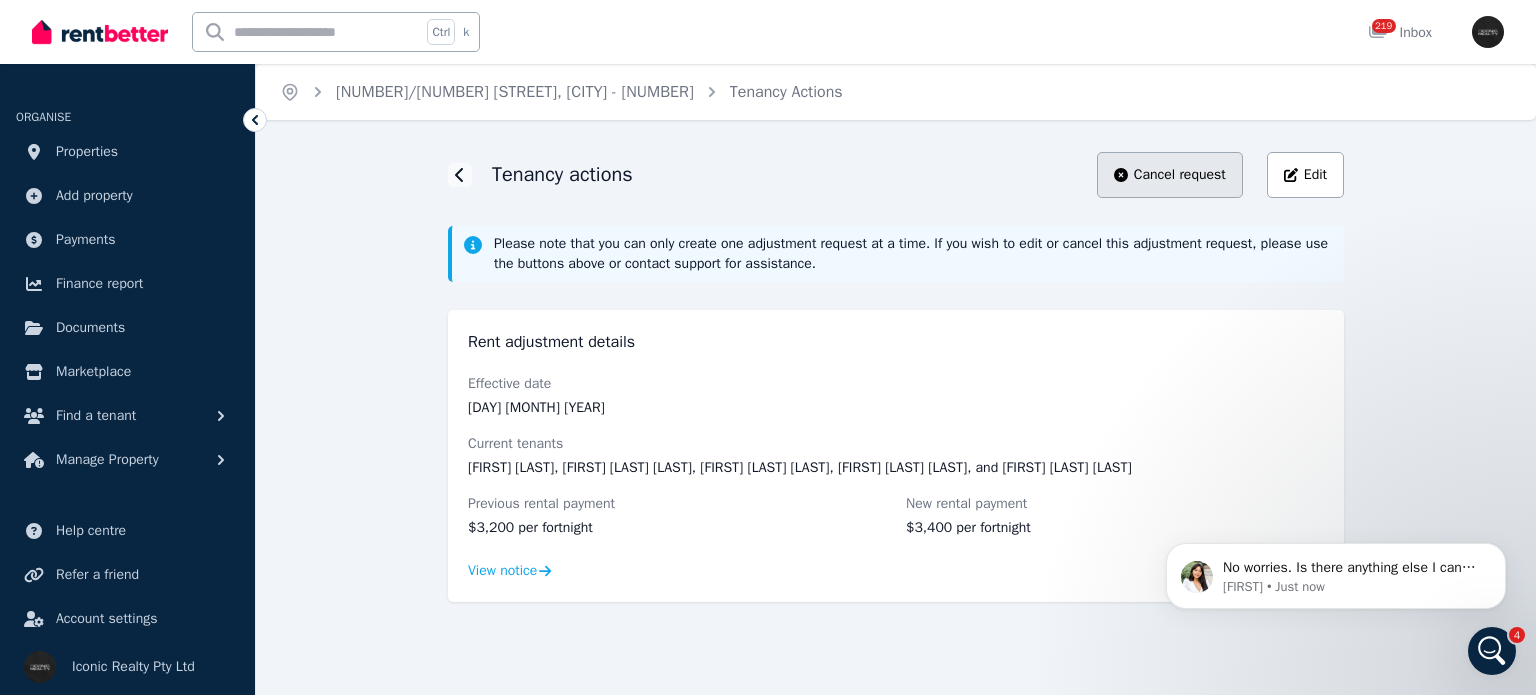 click on "Cancel request" at bounding box center (1180, 175) 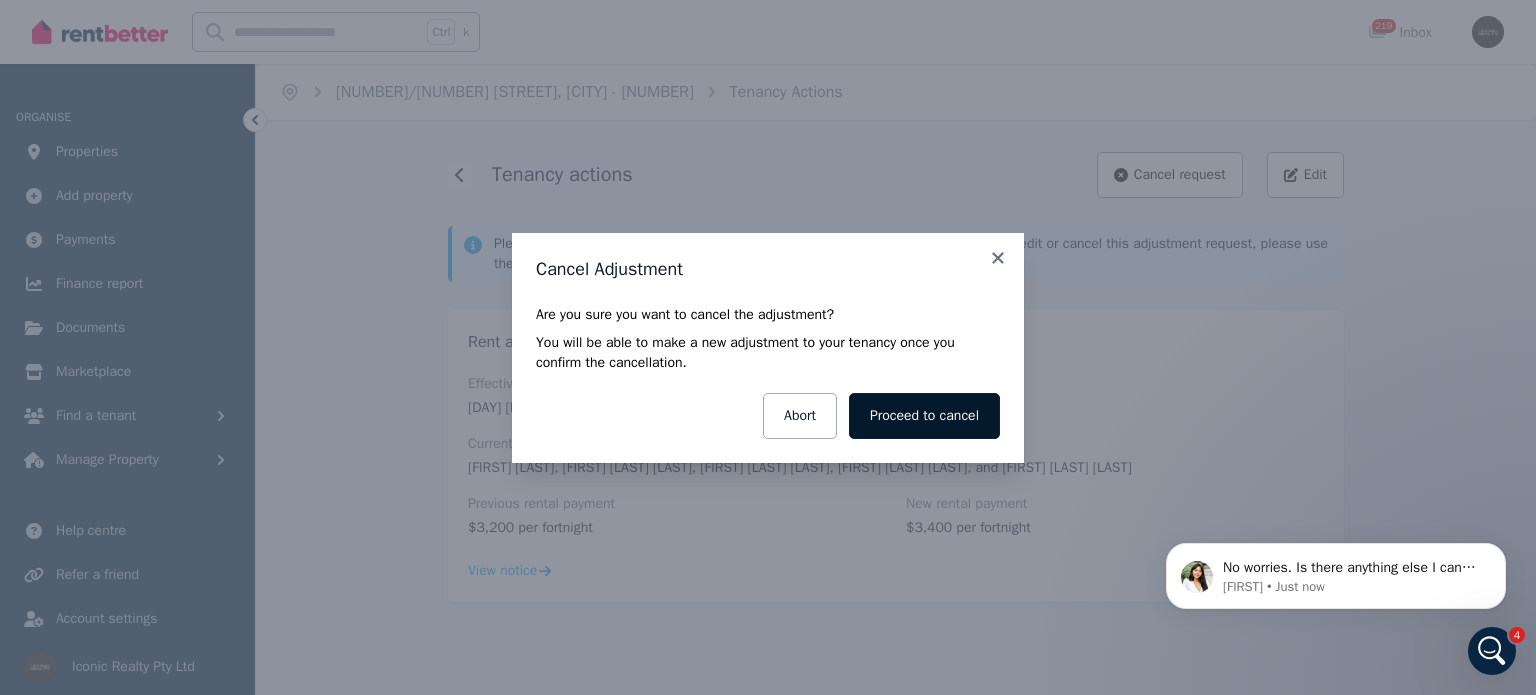 click on "Proceed to cancel" at bounding box center (924, 416) 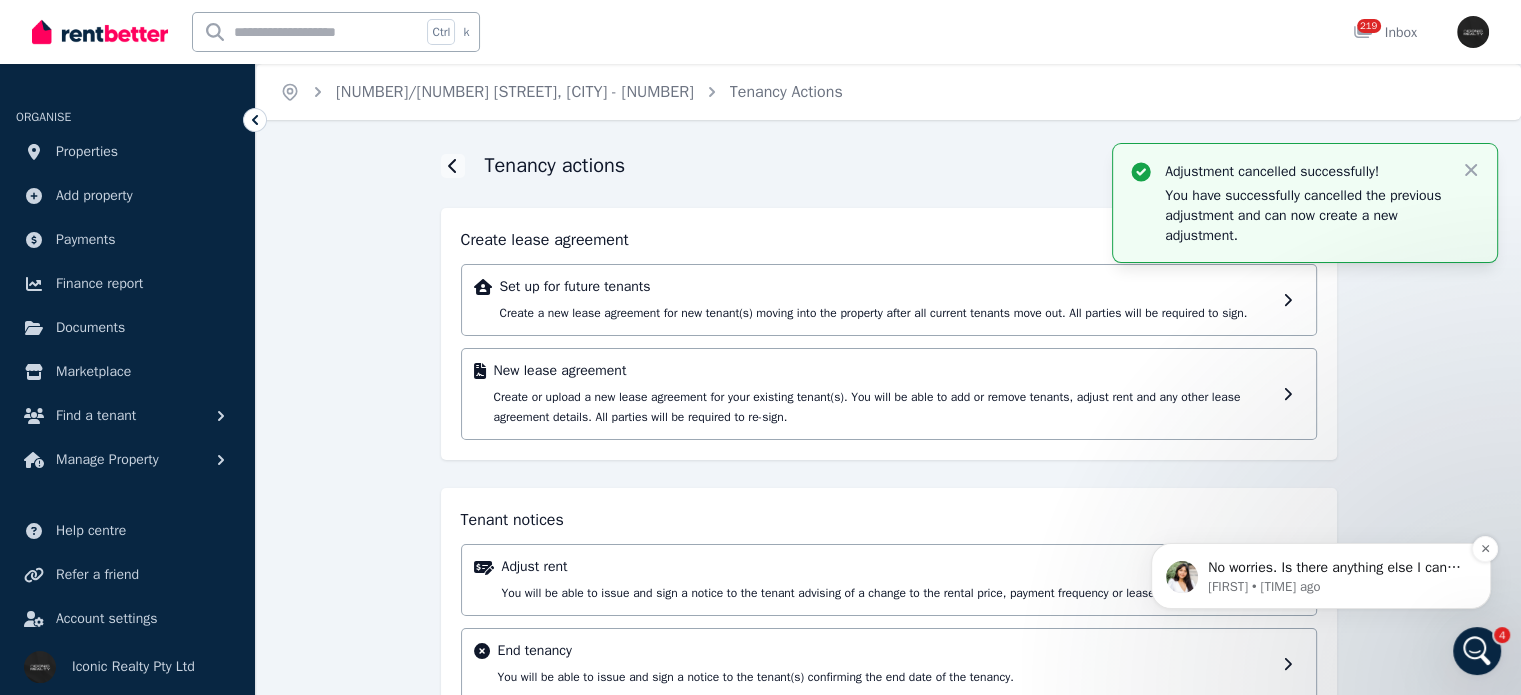 click on "No worries. Is there anything else I can help you with?" at bounding box center (1337, 568) 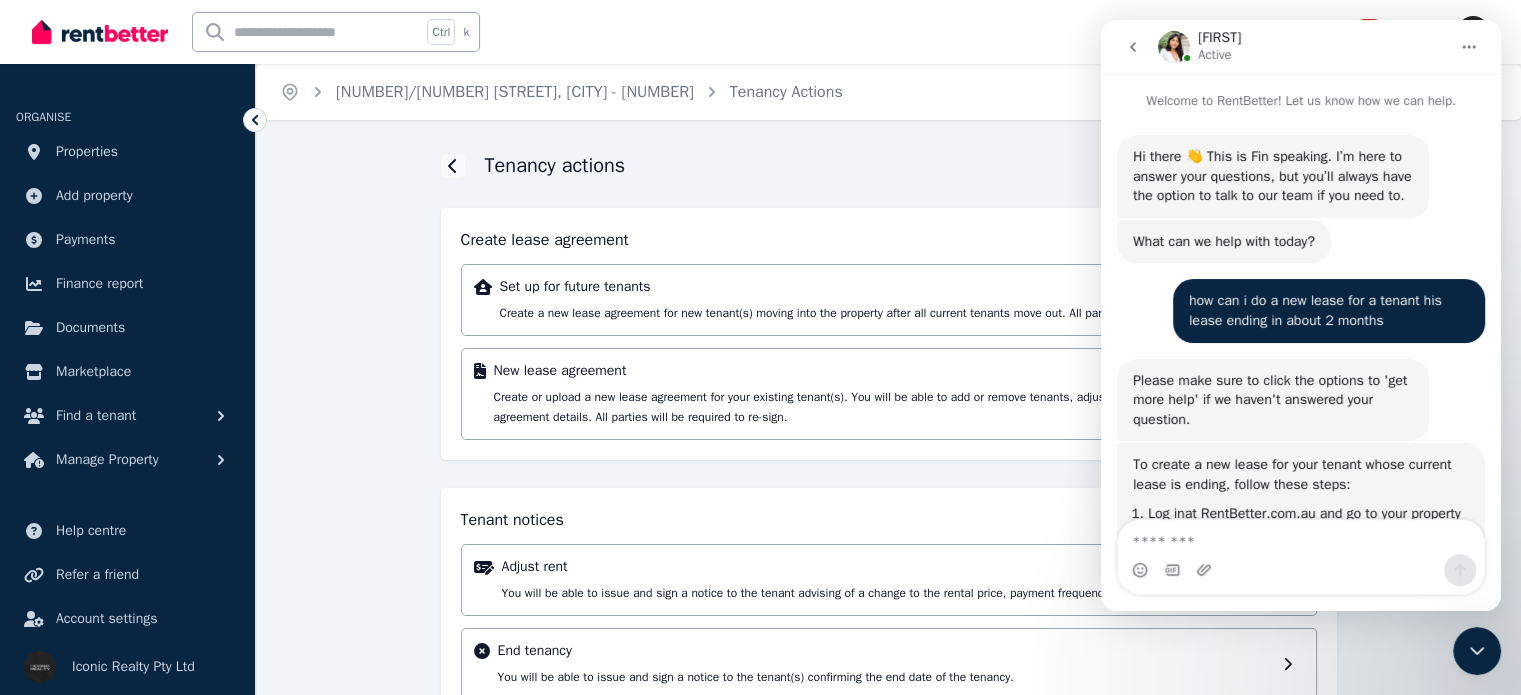 scroll, scrollTop: 2, scrollLeft: 0, axis: vertical 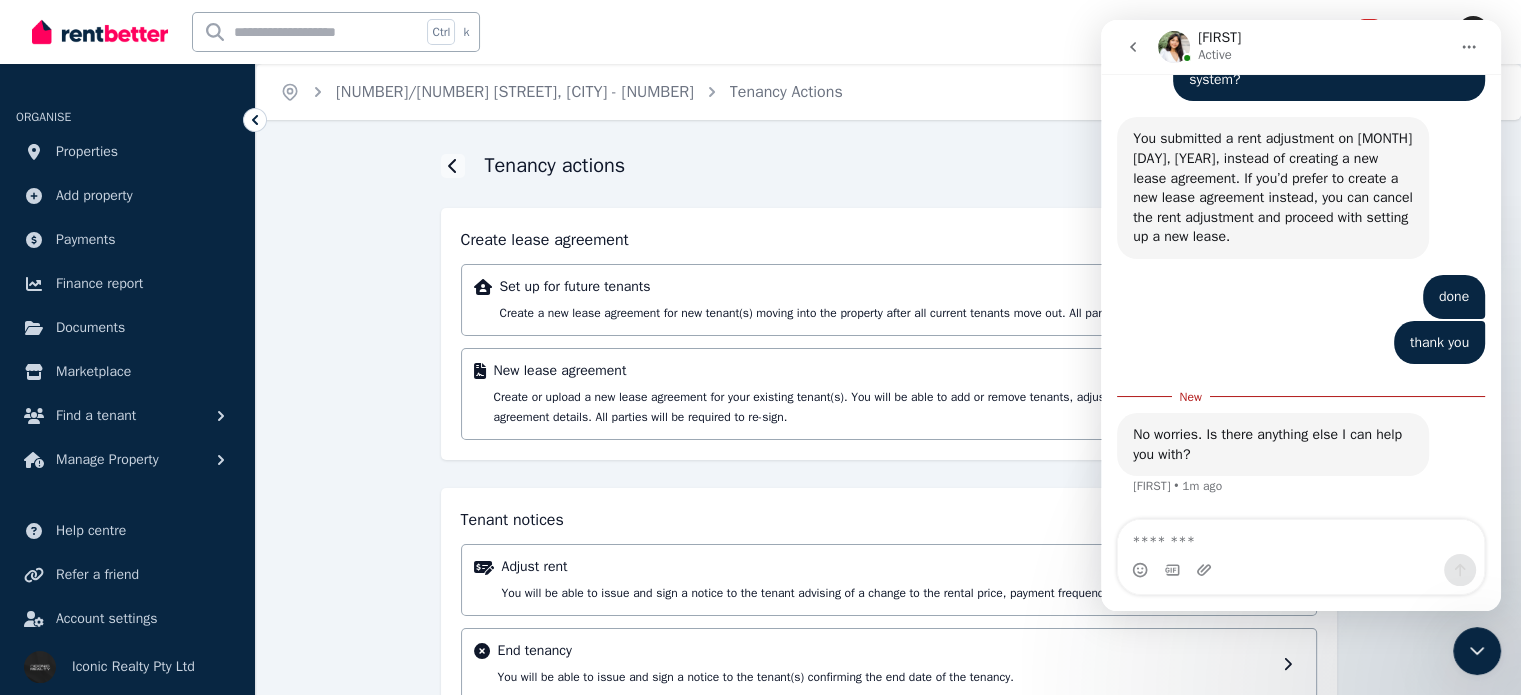 click at bounding box center (1301, 537) 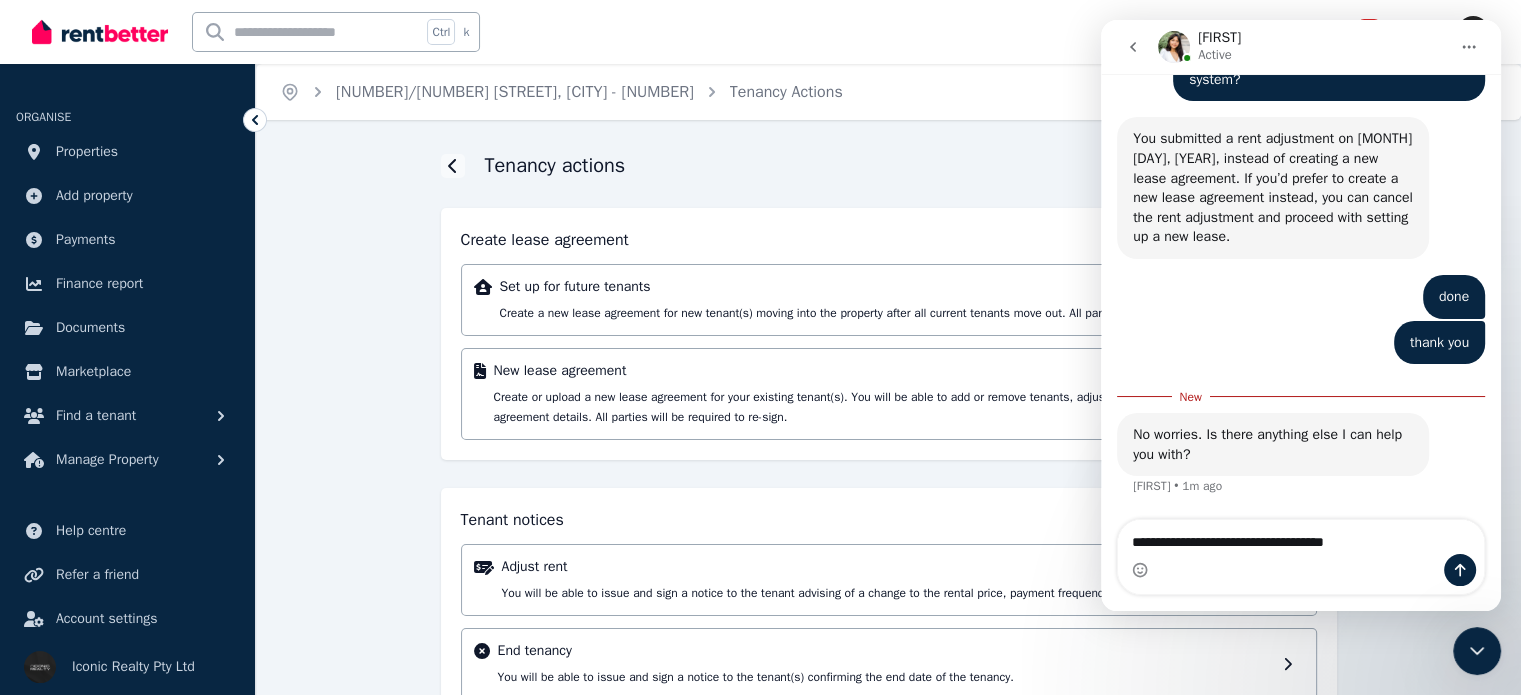 type on "**********" 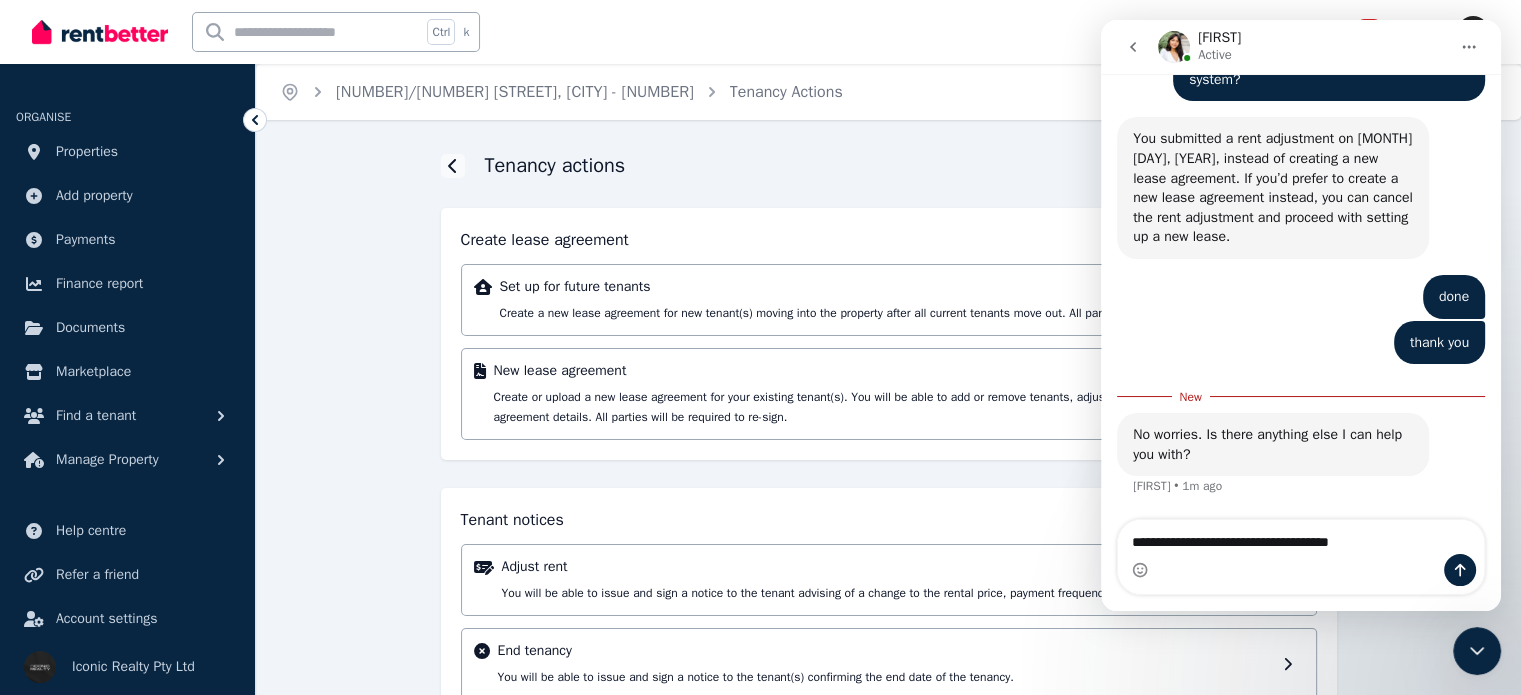type 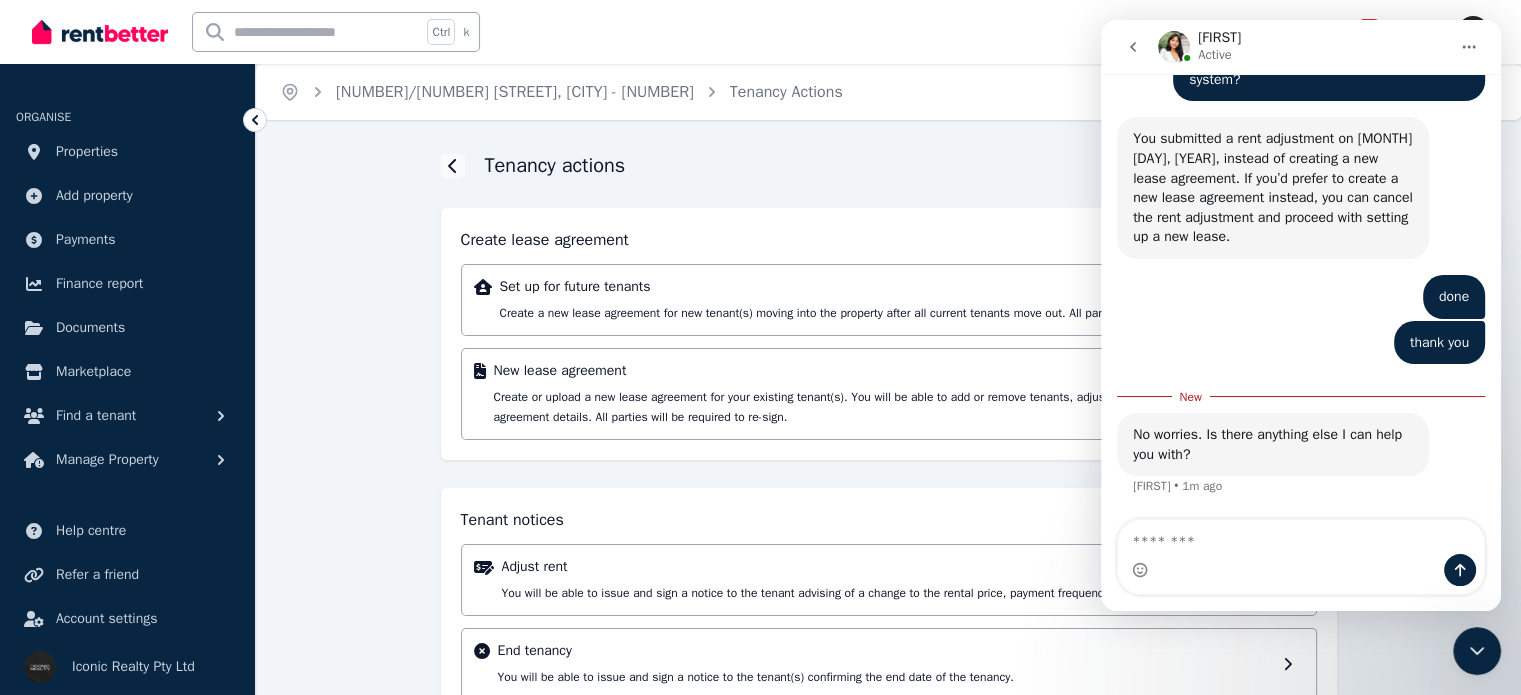 scroll, scrollTop: 2314, scrollLeft: 0, axis: vertical 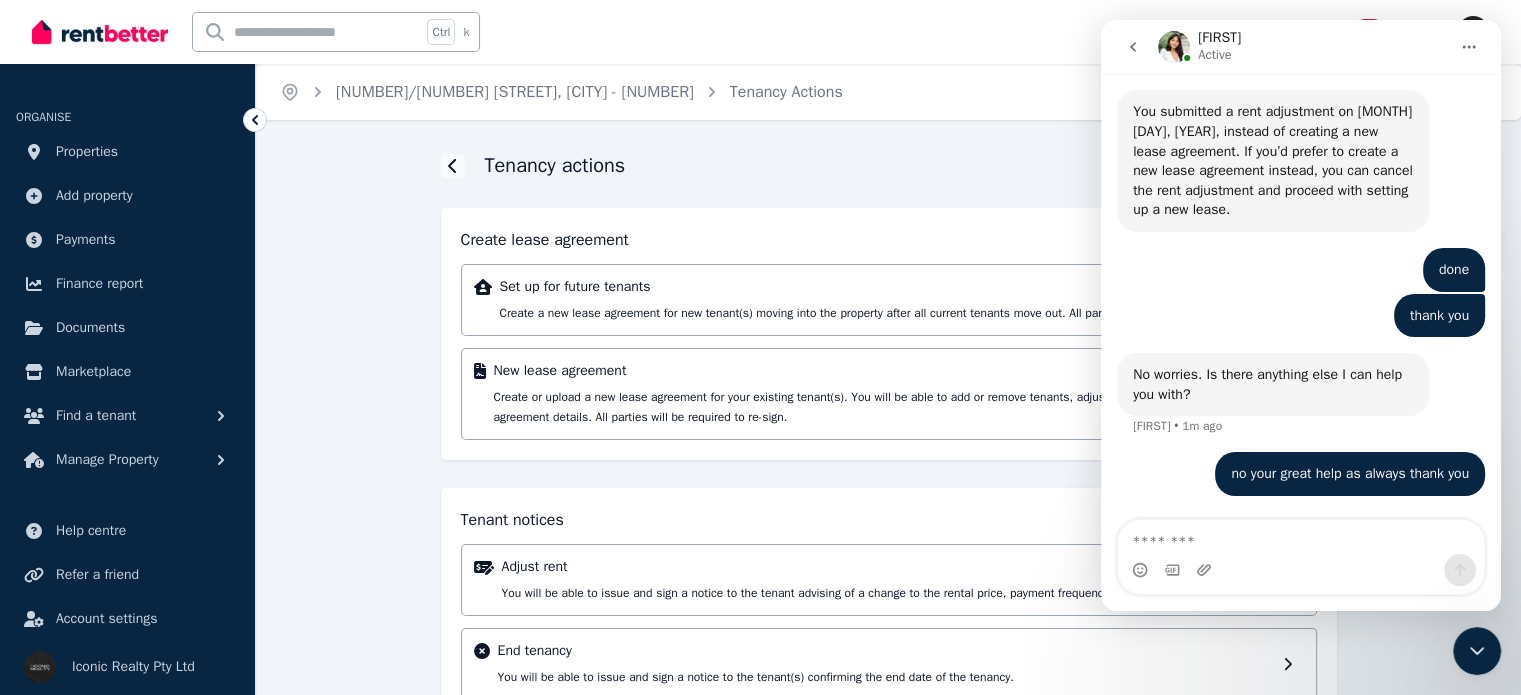 click on "Adjustment cancelled successfully! You have successfully cancelled the previous adjustment and can now create a new adjustment. Close Tenancy actions Create lease agreement Set up for future tenants Create a new lease agreement for new tenant(s) moving into the property after all current tenants move out. All parties will be required to sign. New lease agreement Create or upload a new lease agreement for your existing tenant(s). You will be able to add or remove tenants, adjust rent and any other lease agreement details. All parties will be required to re-sign. Tenant notices Adjust rent You will be able to issue and sign a notice to the tenant advising of a change to the rental price, payment frequency or lease duration. End tenancy You will be able to issue and sign a notice to the tenant(s) confirming the end date of the tenancy. Change rent processing date Request a different day of the week to process the rental payments." at bounding box center (888, 496) 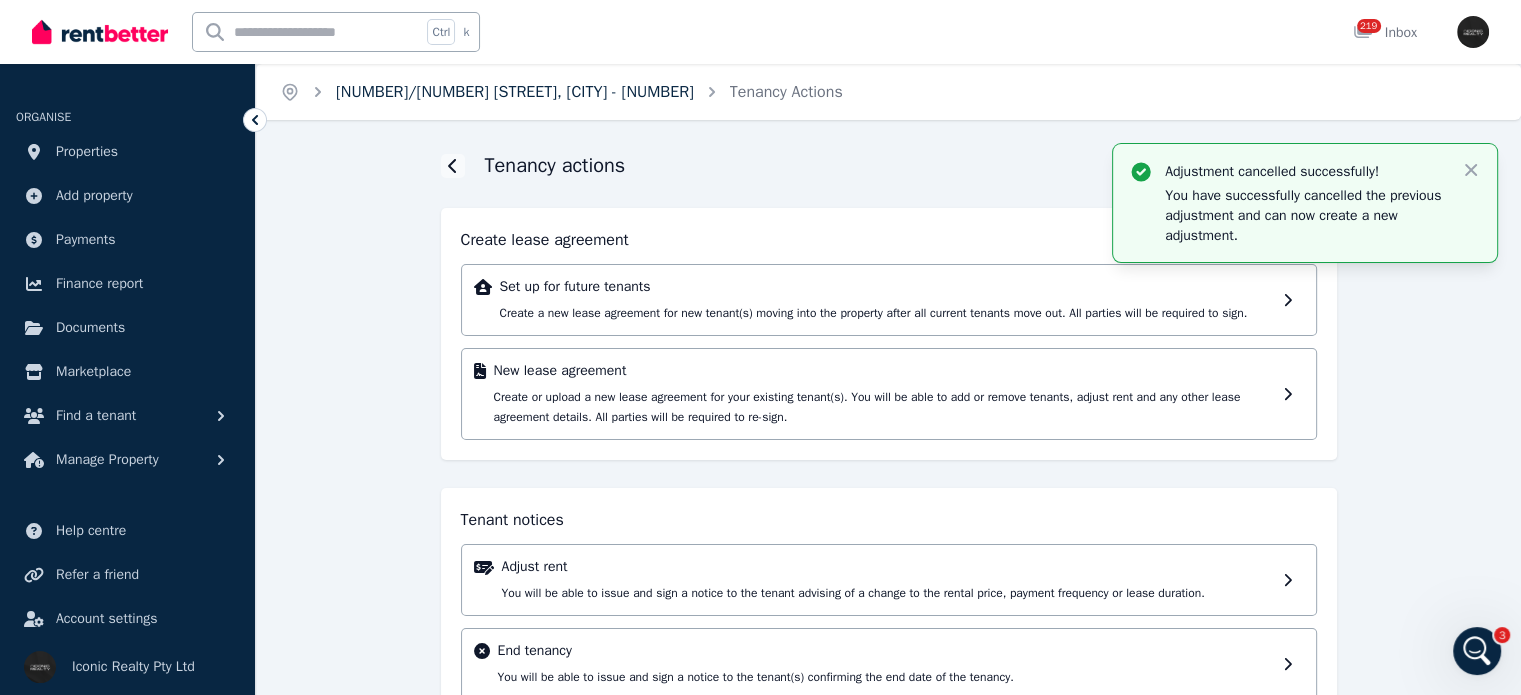 click on "[NUMBER]/[NUMBER] [STREET], [CITY] - [NUMBER]" at bounding box center (515, 92) 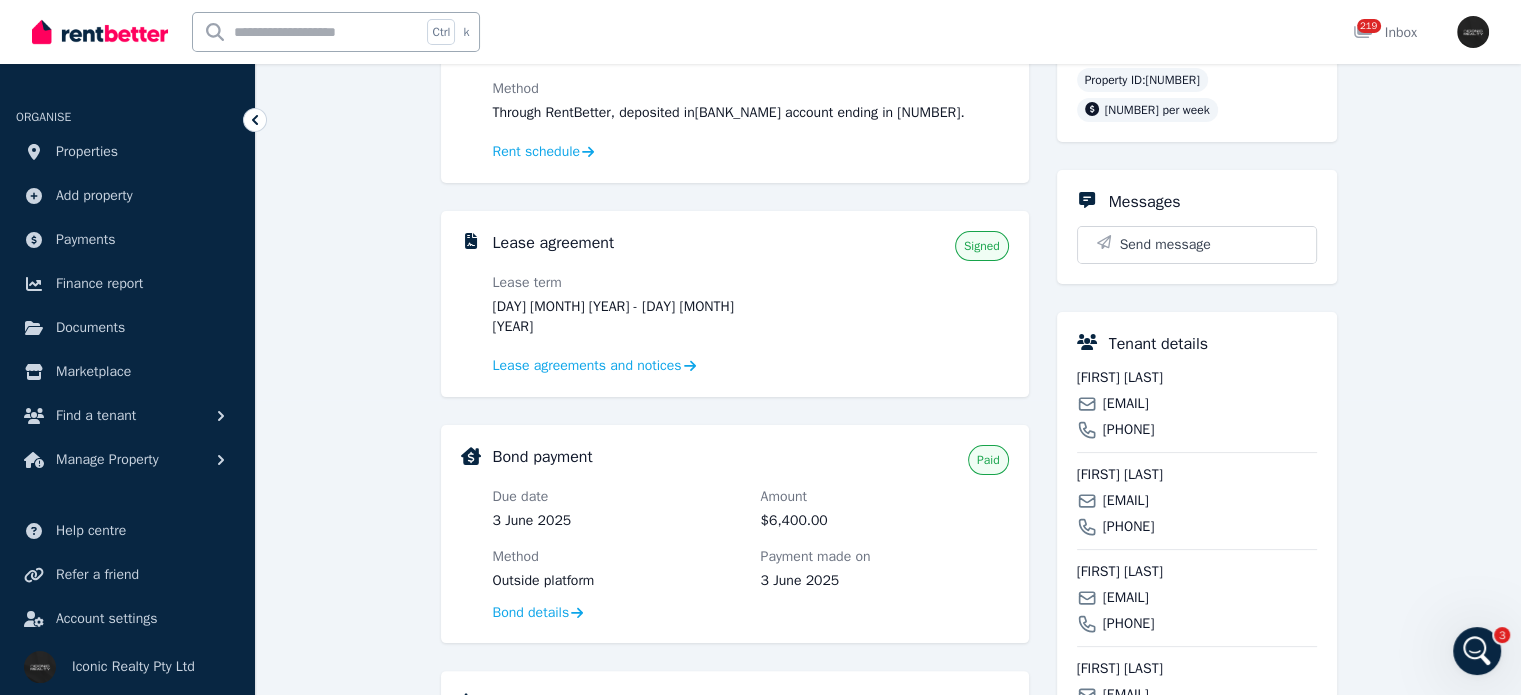 scroll, scrollTop: 100, scrollLeft: 0, axis: vertical 